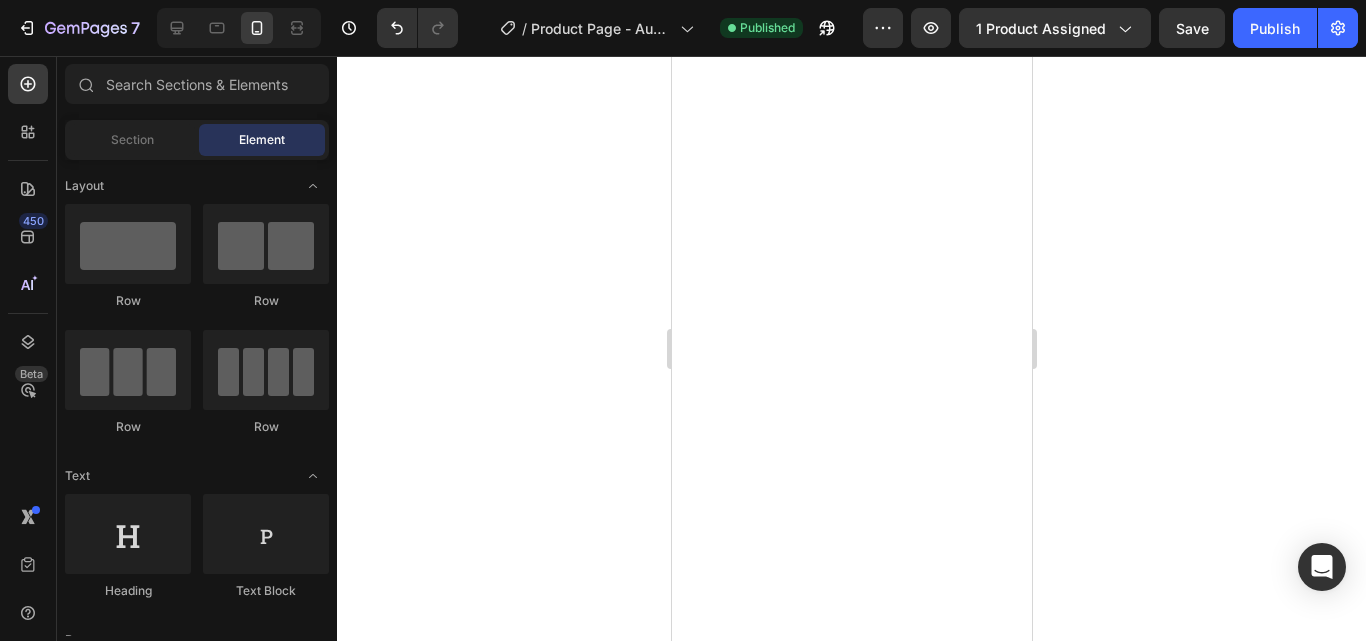 scroll, scrollTop: 0, scrollLeft: 0, axis: both 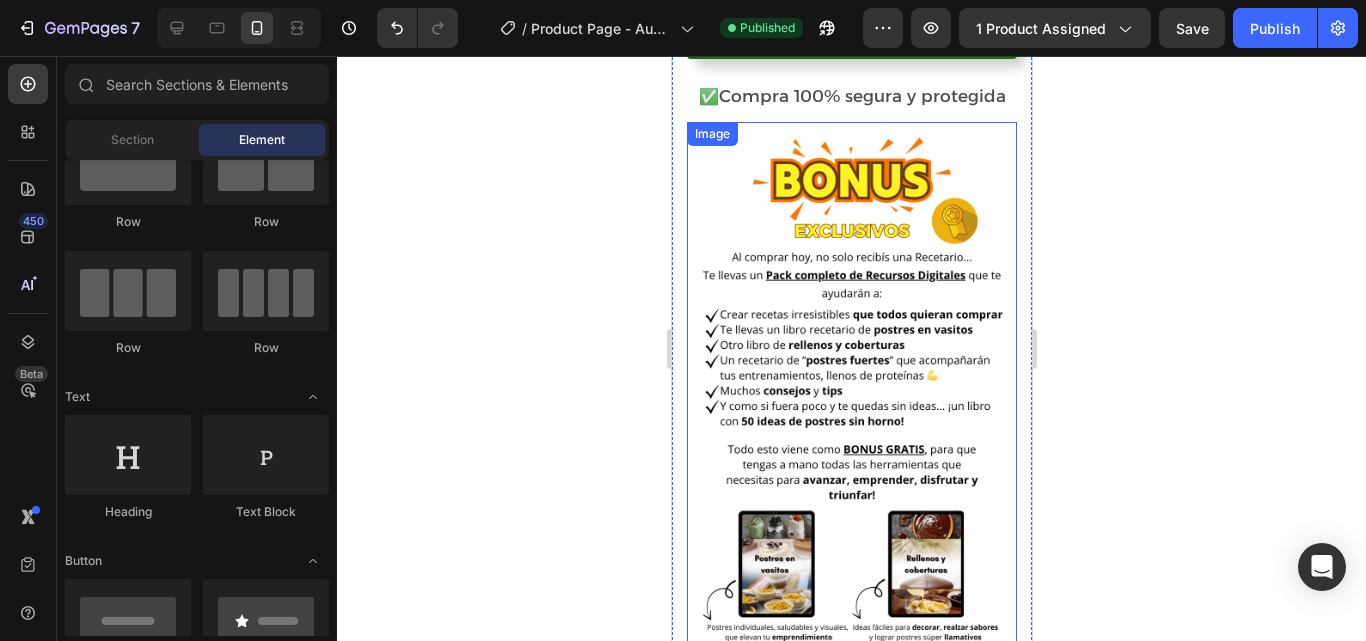 click at bounding box center [851, 452] 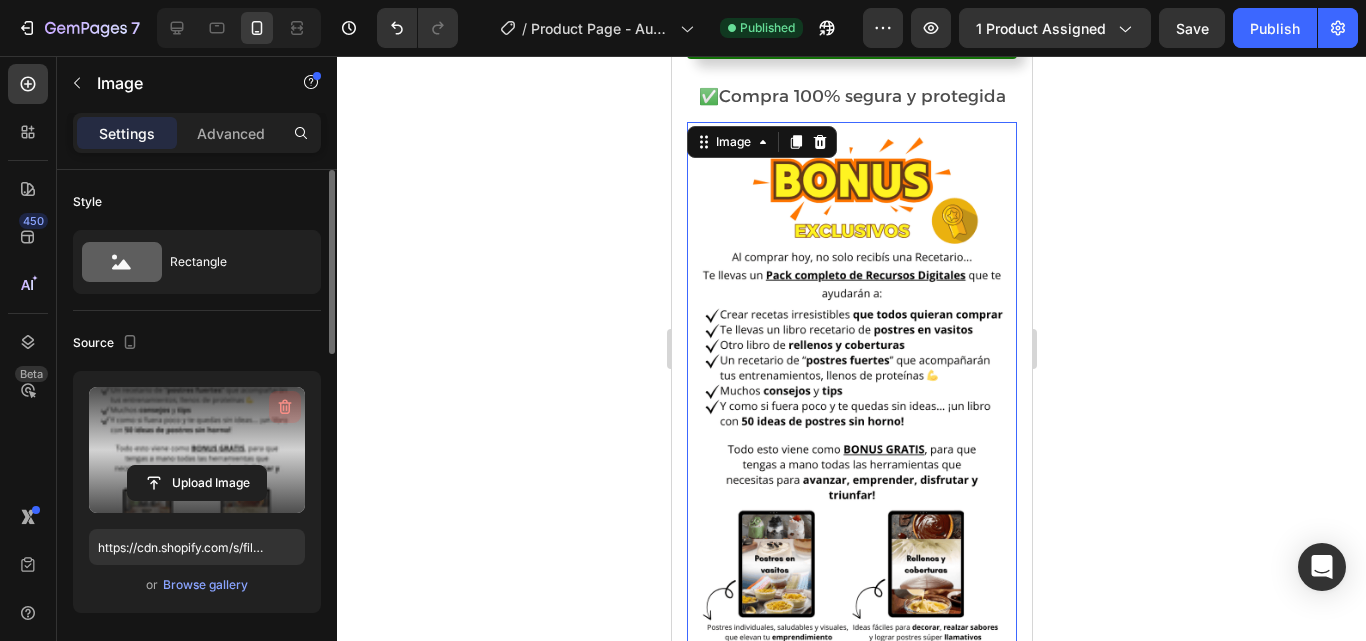 click 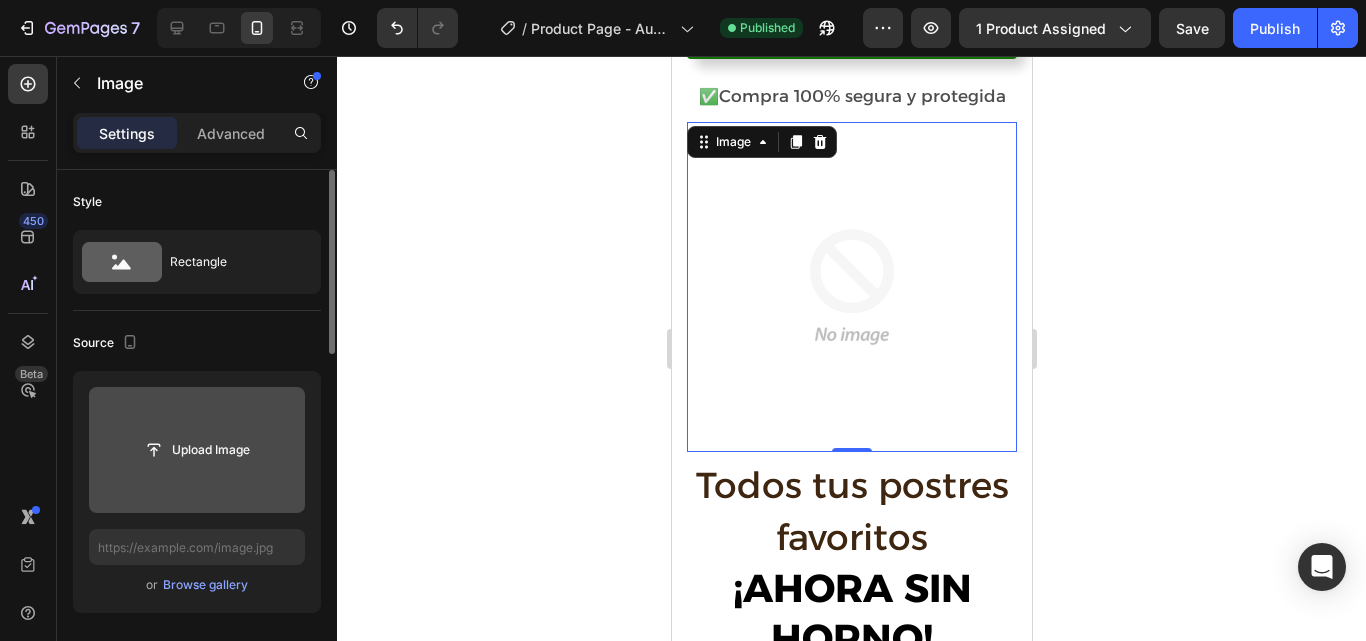 click 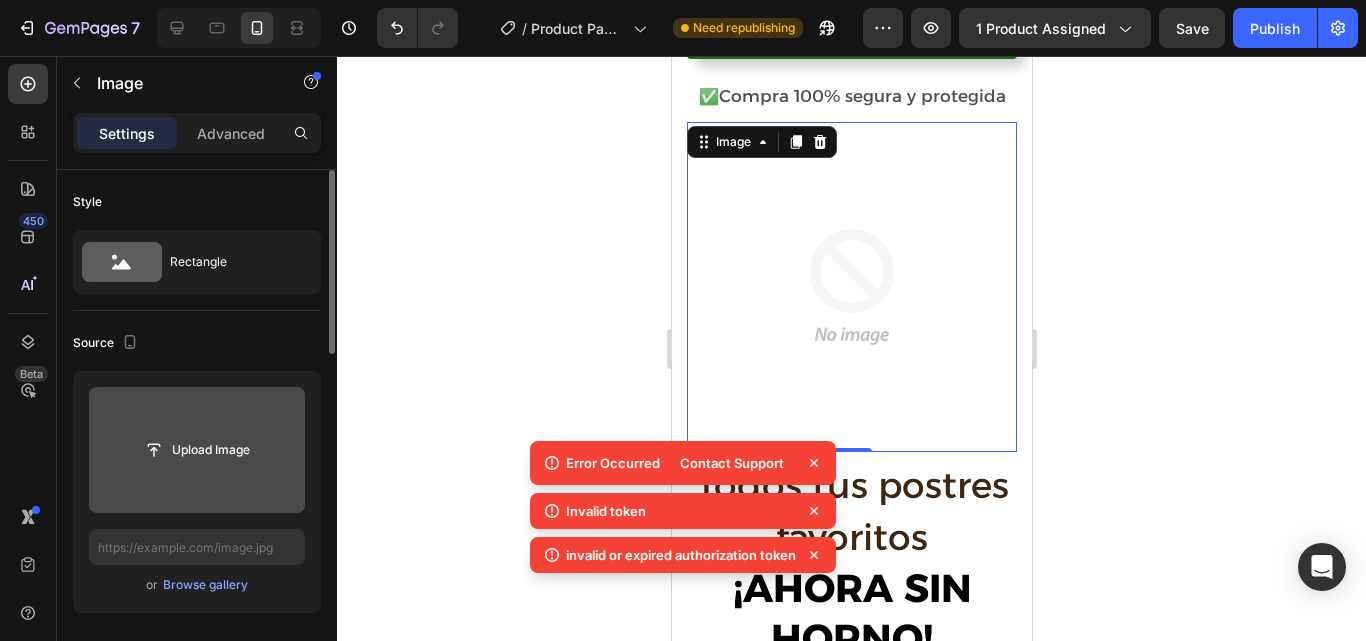 click at bounding box center (851, 287) 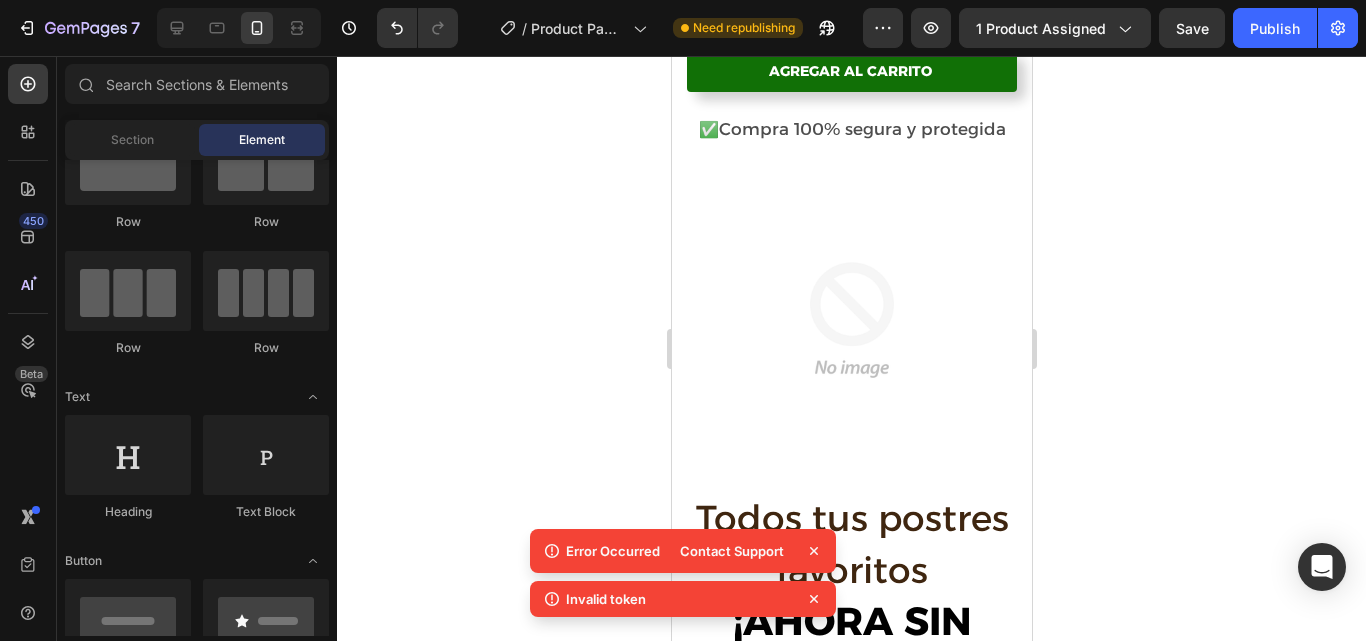 scroll, scrollTop: 1823, scrollLeft: 0, axis: vertical 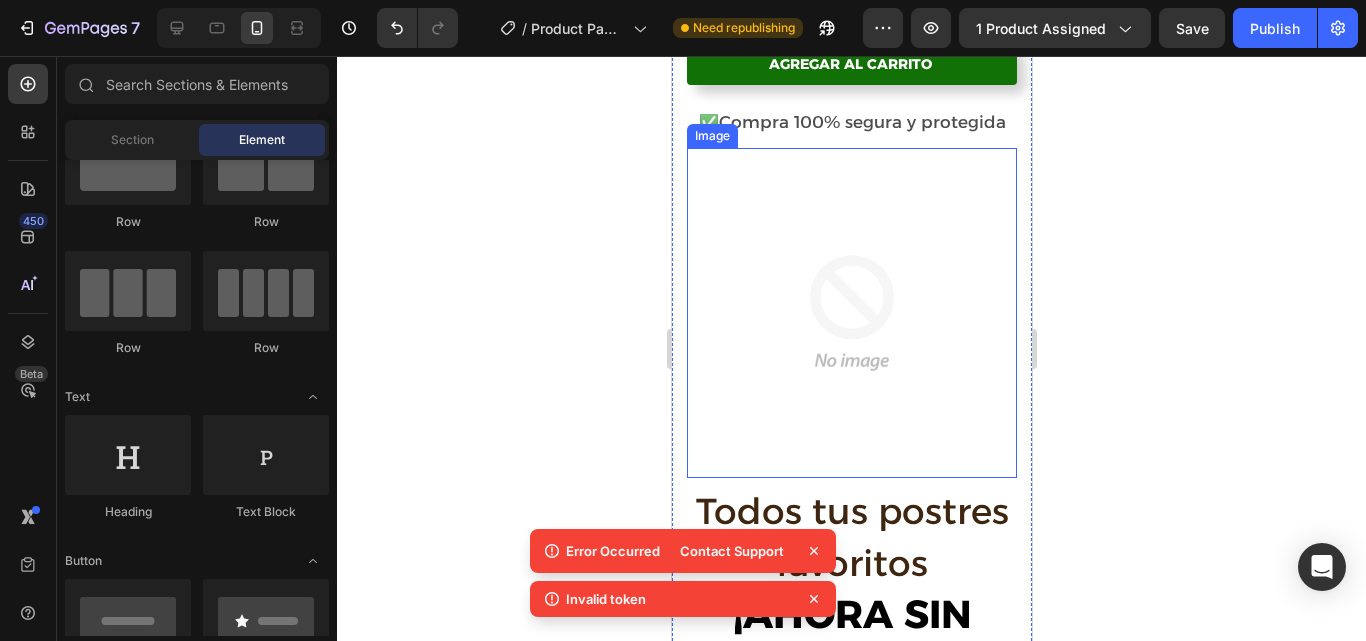 click at bounding box center (851, 313) 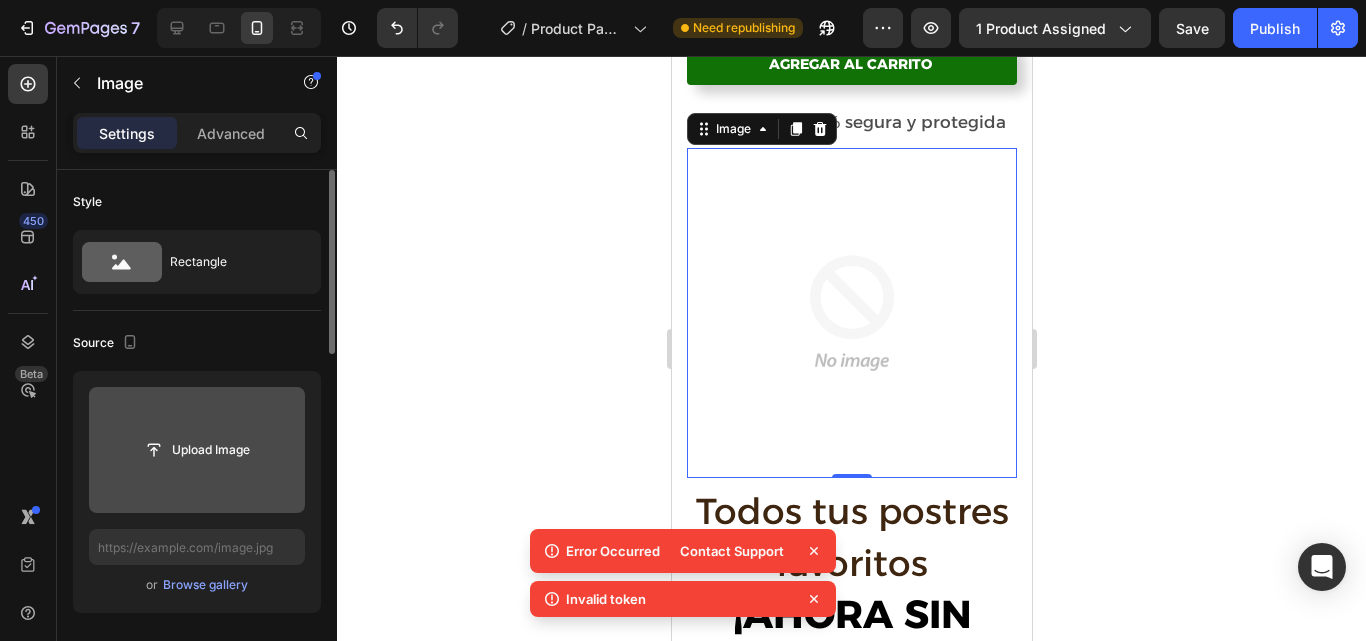 click 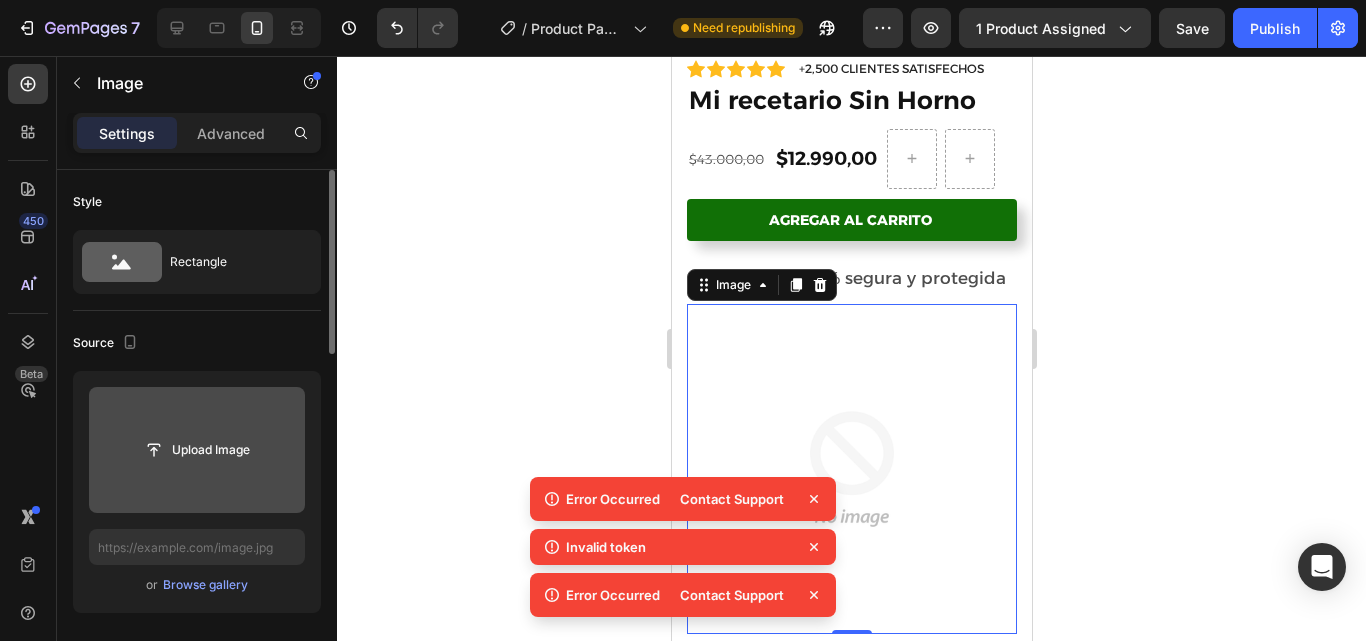 scroll, scrollTop: 1663, scrollLeft: 0, axis: vertical 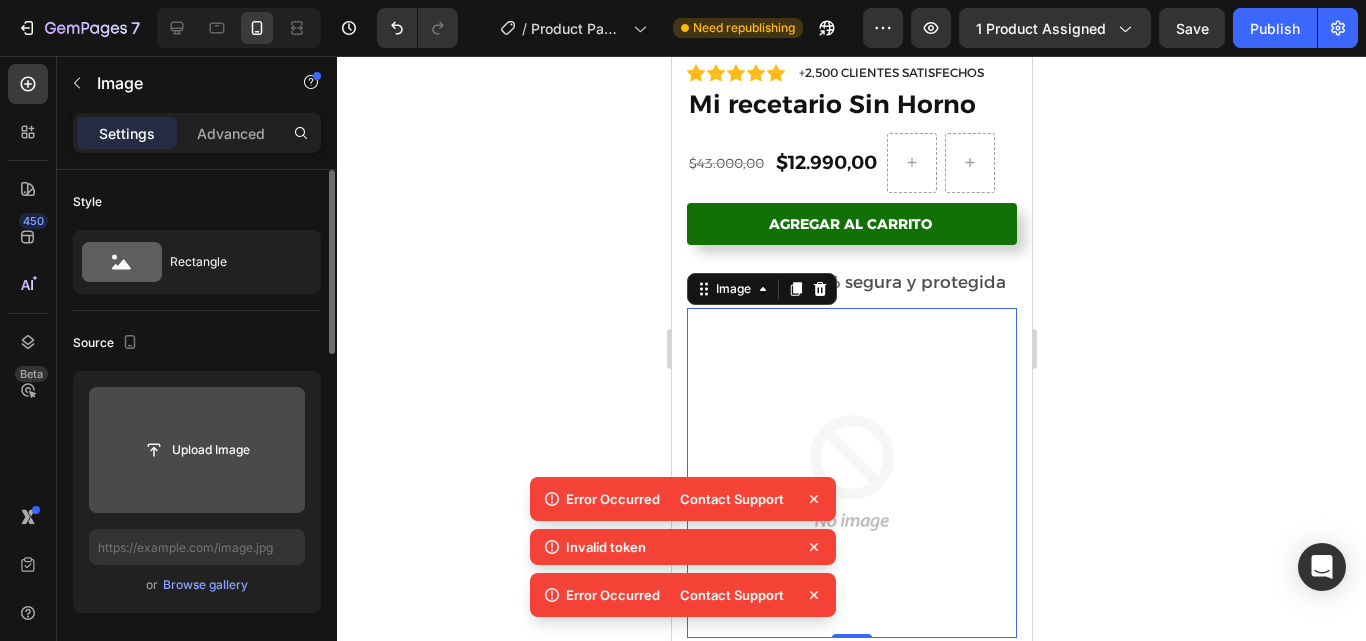 click 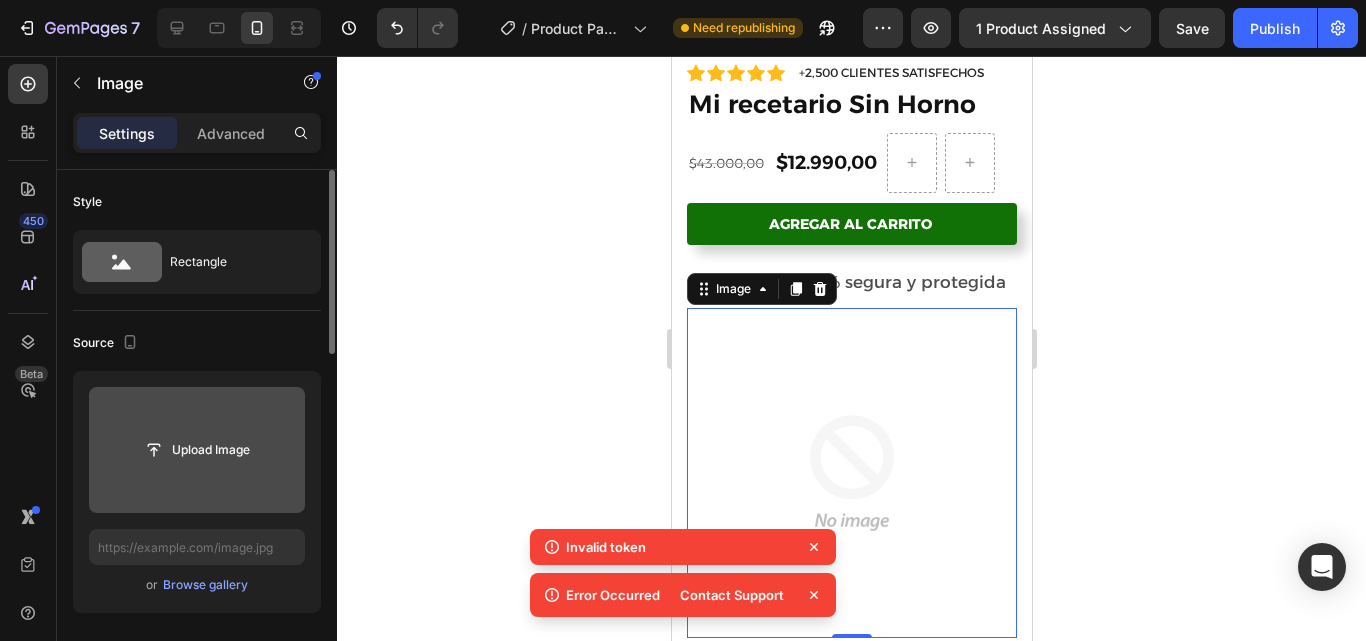 click 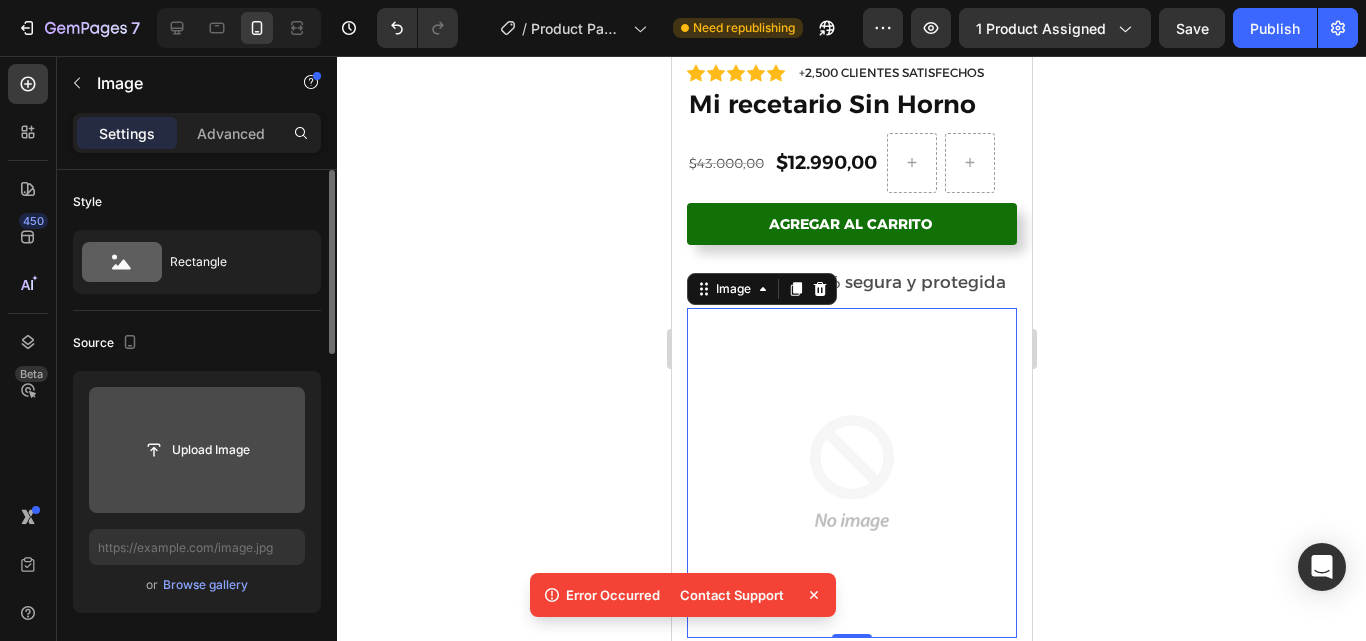 click 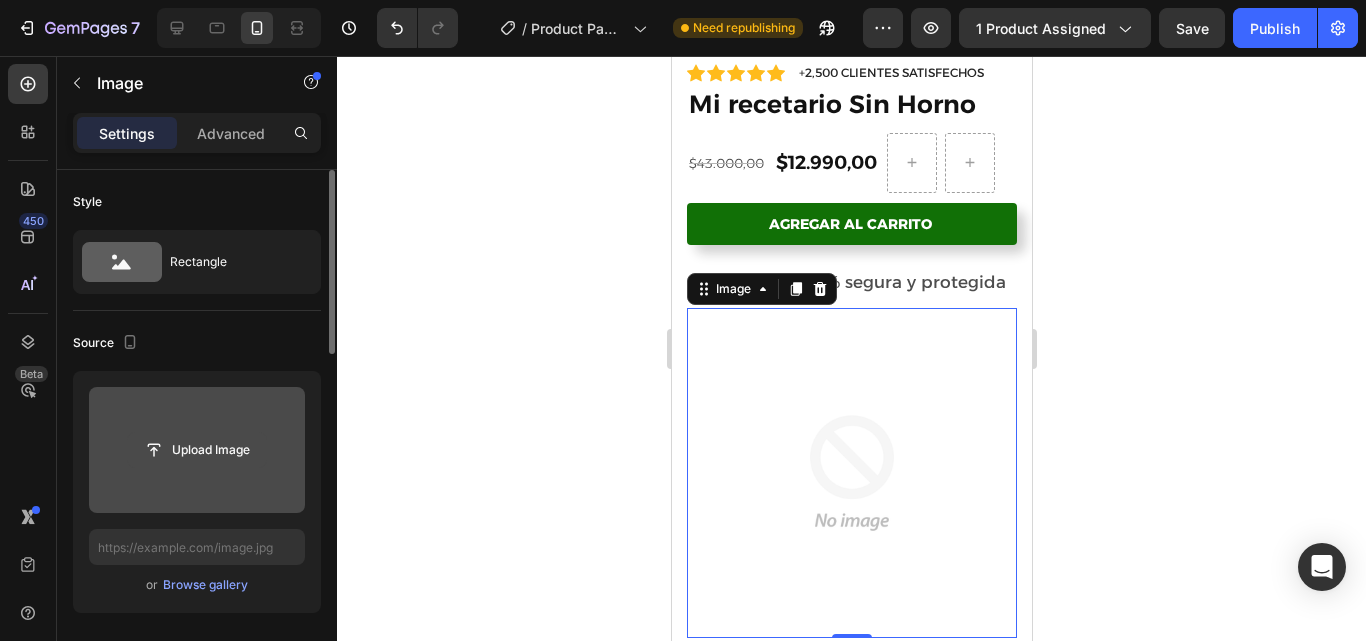 click 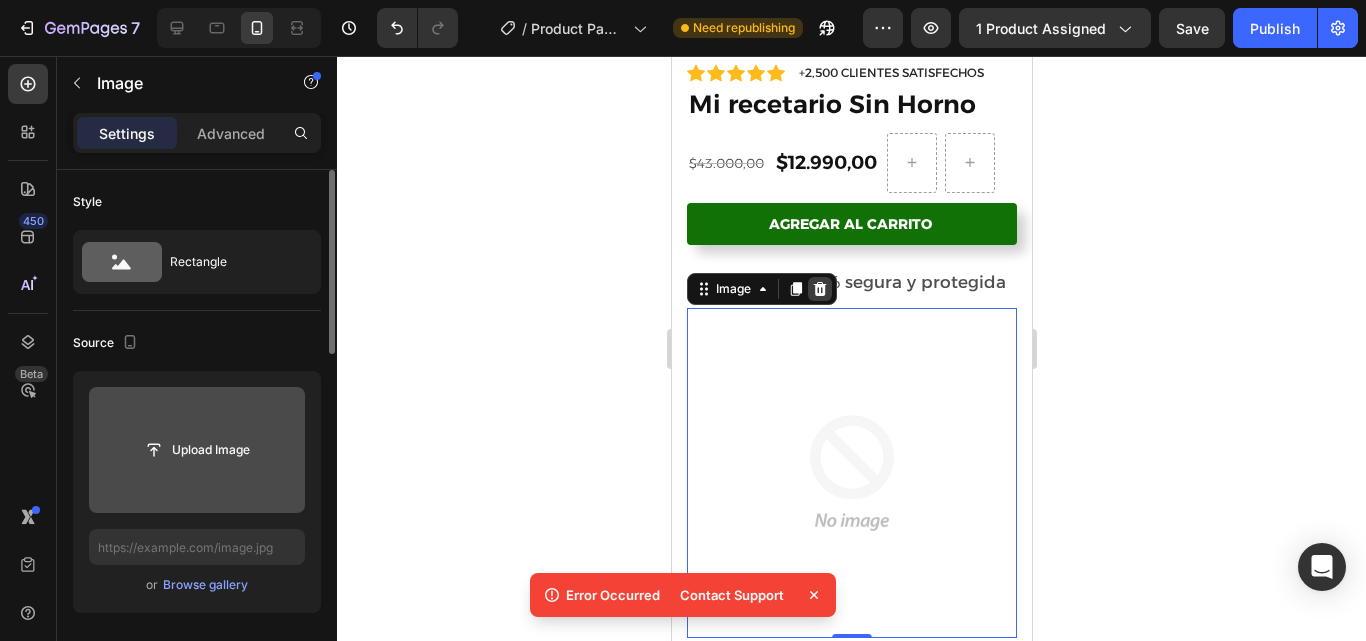 click at bounding box center [819, 289] 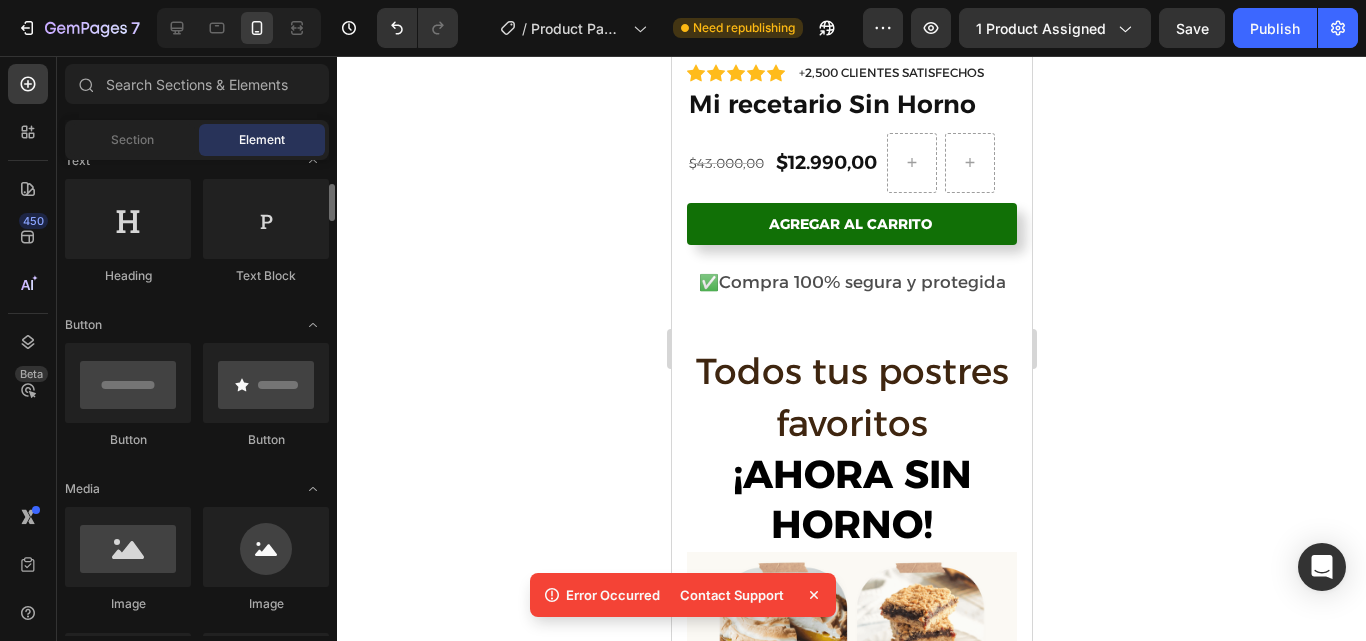 scroll, scrollTop: 337, scrollLeft: 0, axis: vertical 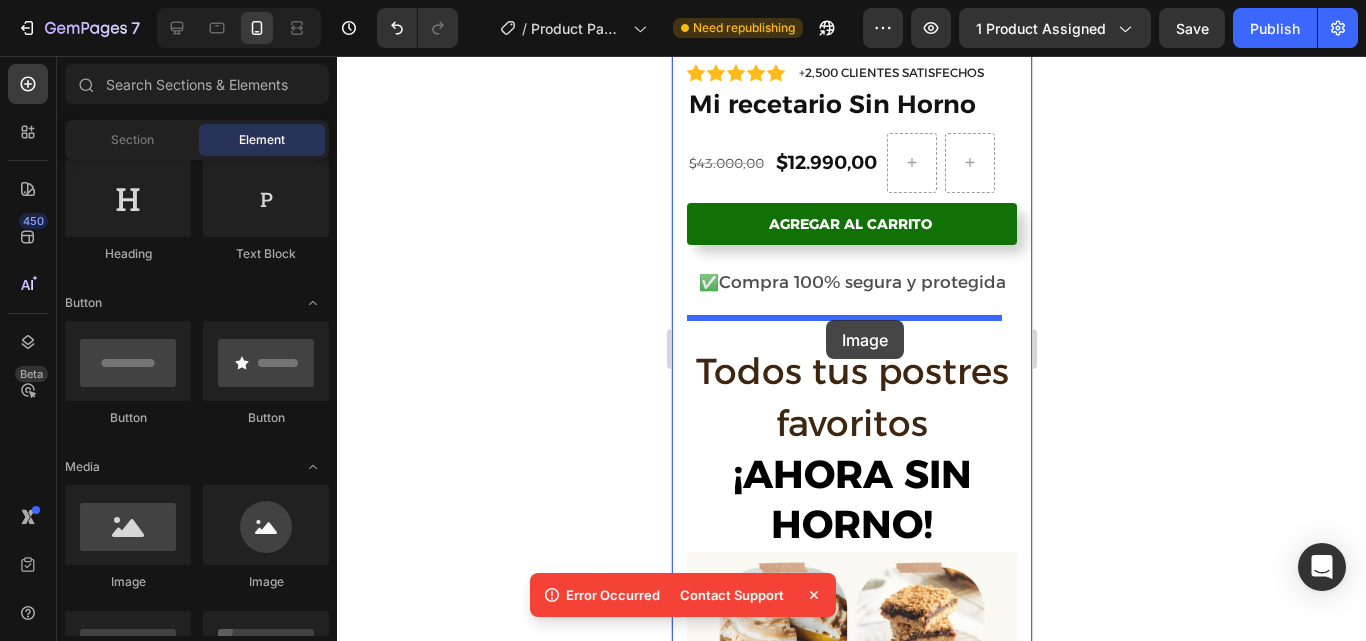 drag, startPoint x: 1082, startPoint y: 505, endPoint x: 827, endPoint y: 320, distance: 315.03967 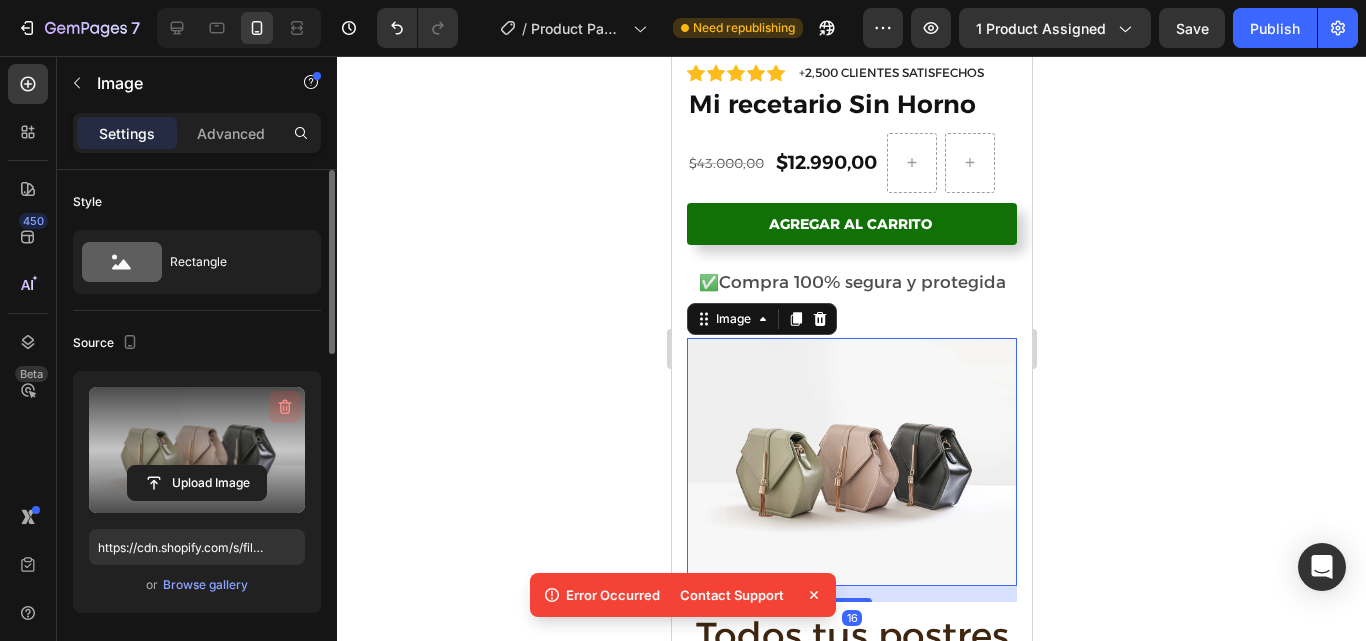 click 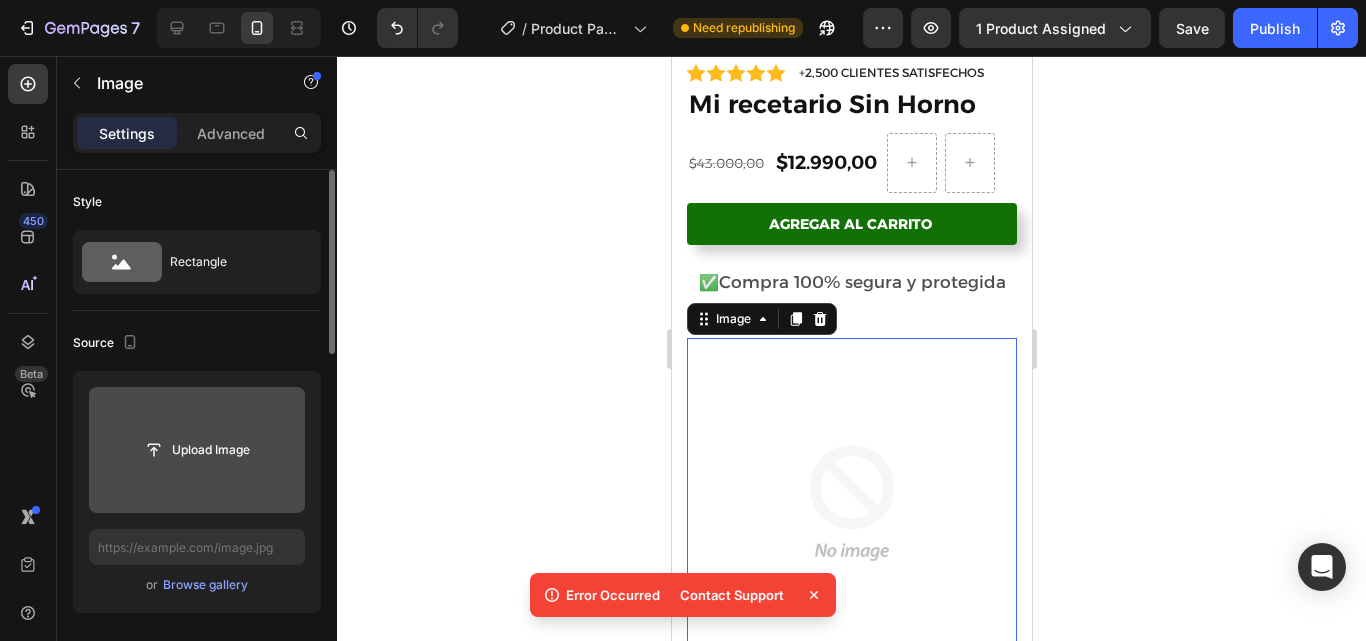 click 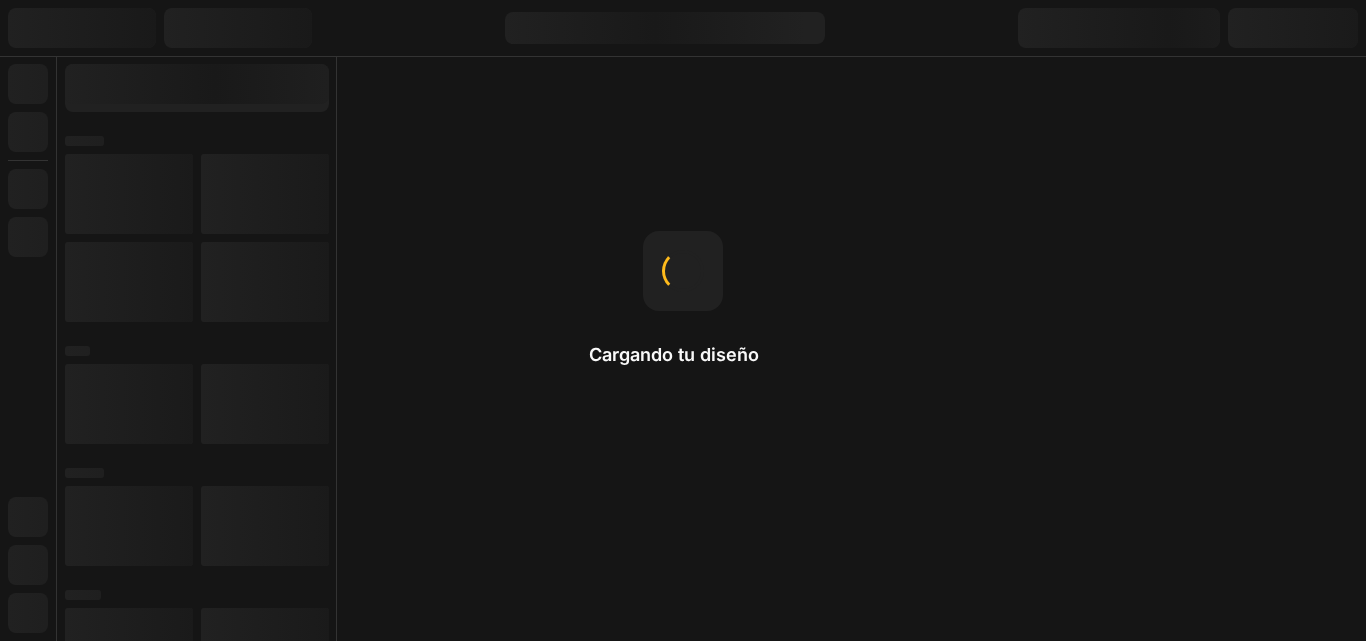 scroll, scrollTop: 0, scrollLeft: 0, axis: both 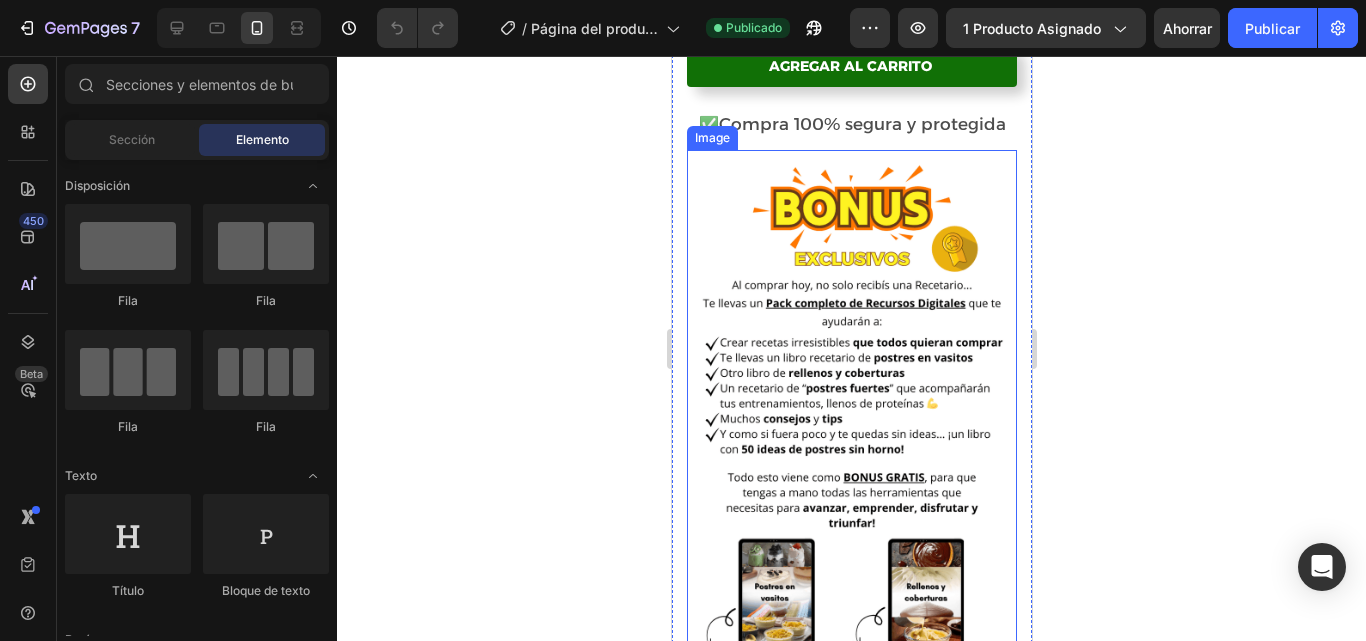 click at bounding box center (851, 480) 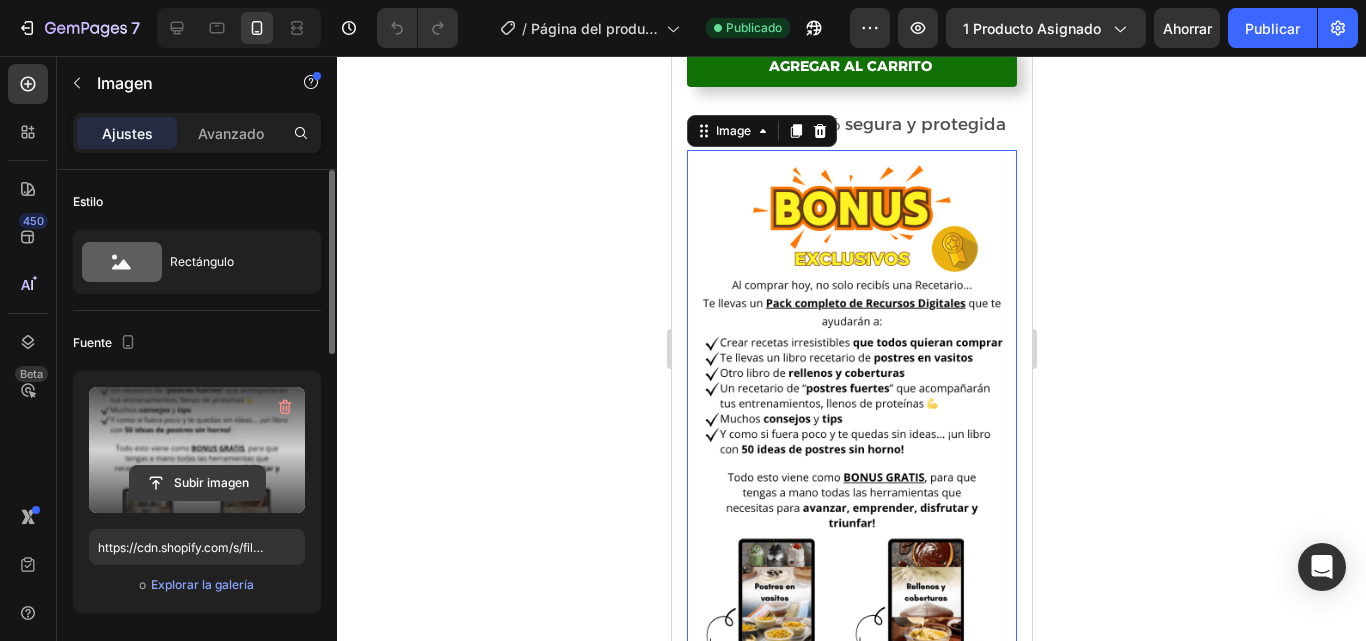 click 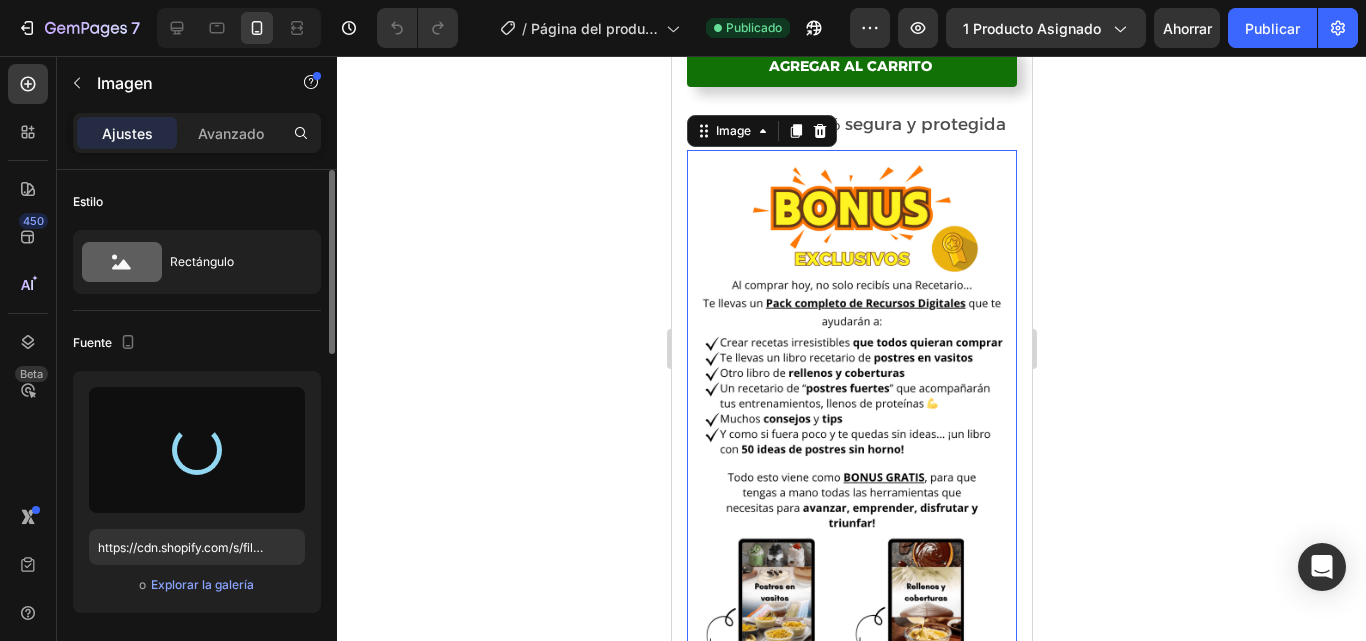 type on "https://cdn.shopify.com/s/files/1/0654/0512/4739/files/gempages_578022582096233148-19fae3e7-4940-4b41-85ff-8eda23dd9a13.png" 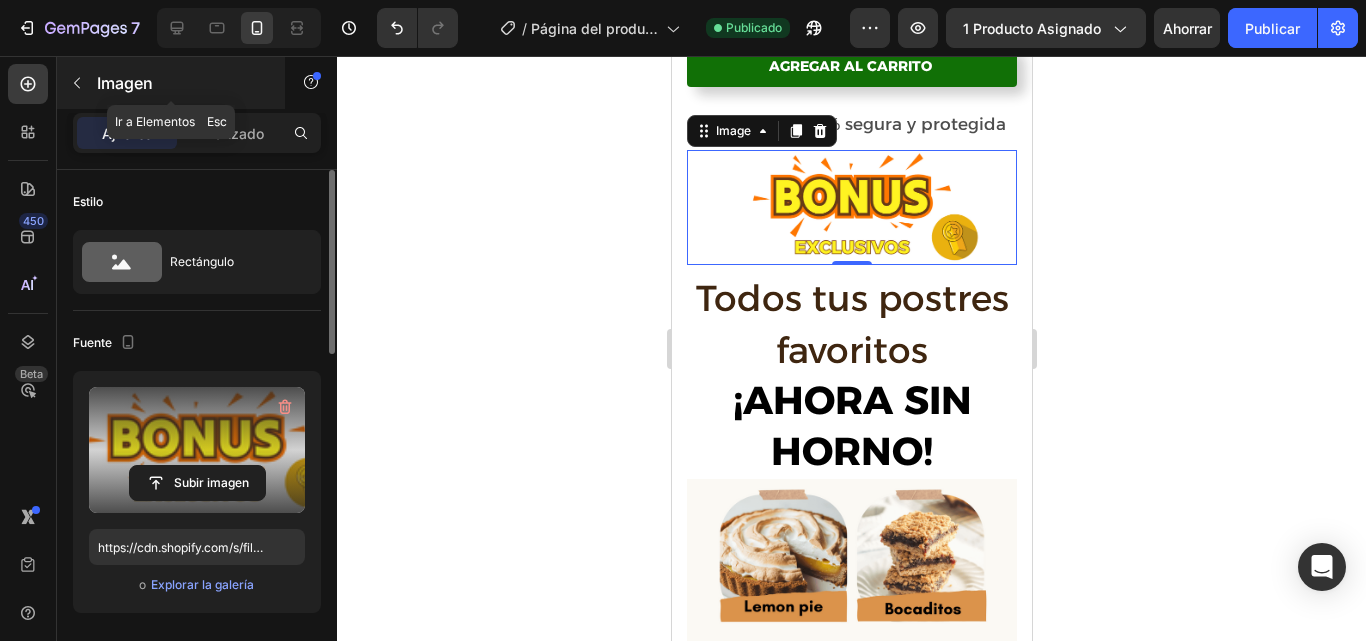 click on "Imagen" at bounding box center [125, 83] 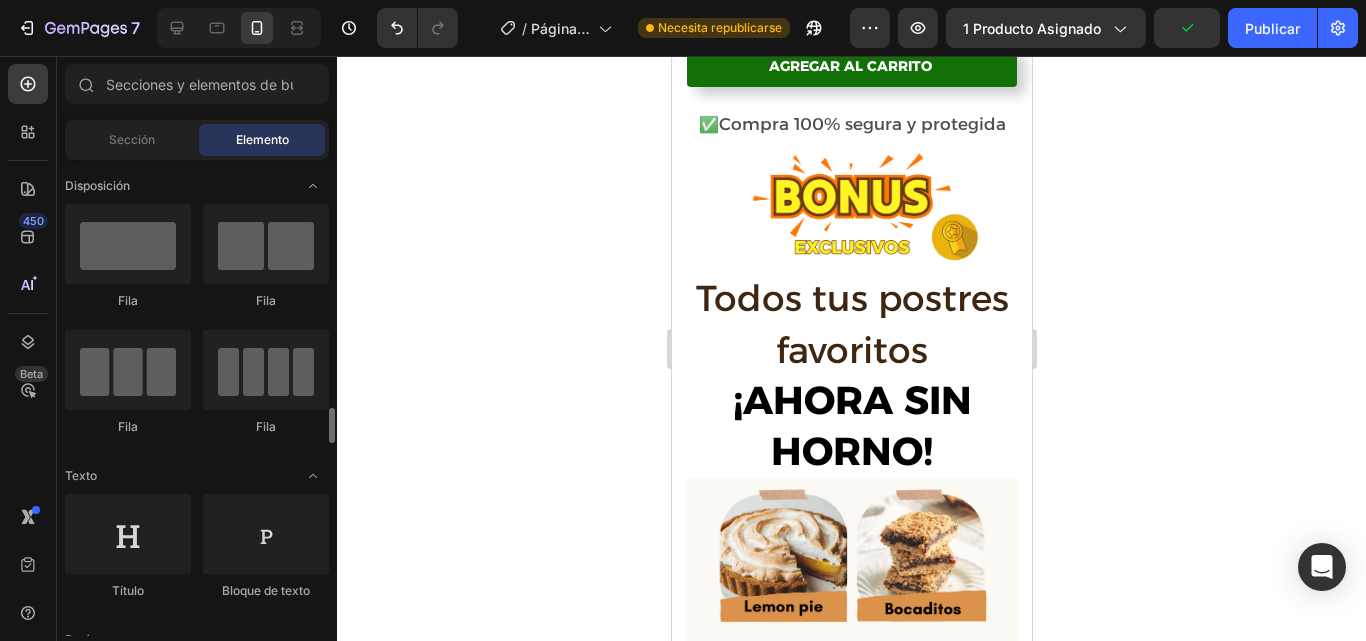 scroll, scrollTop: 231, scrollLeft: 0, axis: vertical 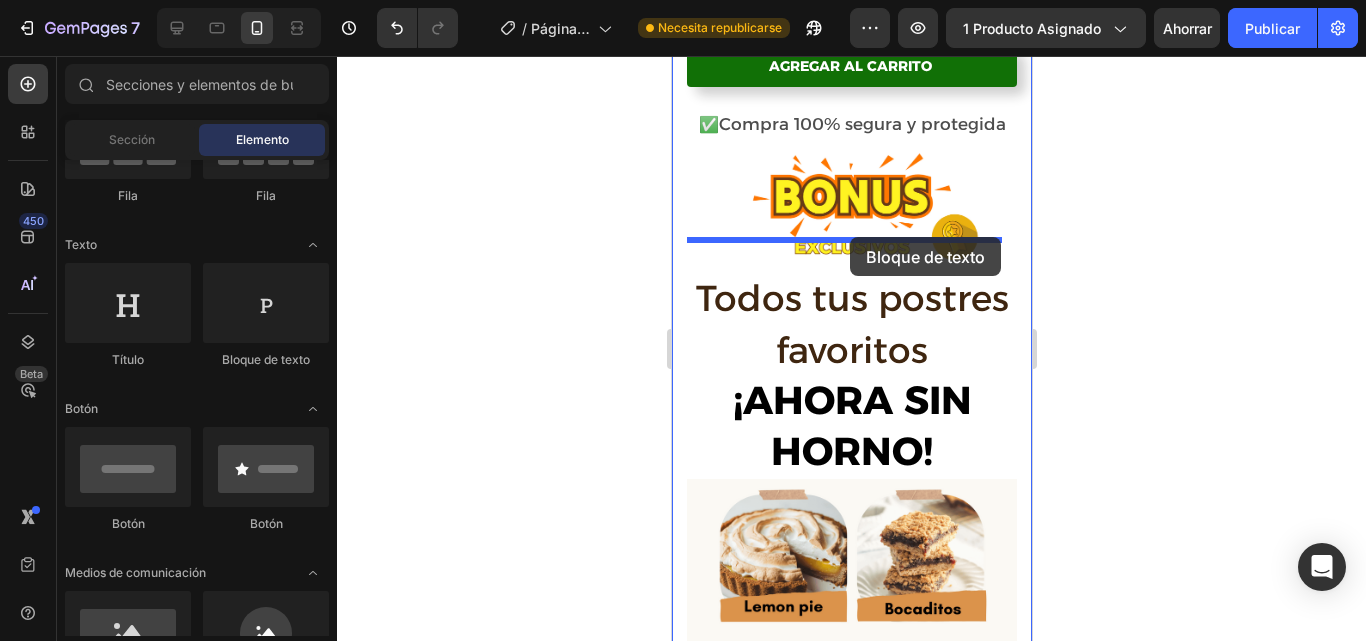 drag, startPoint x: 685, startPoint y: 258, endPoint x: 850, endPoint y: 237, distance: 166.331 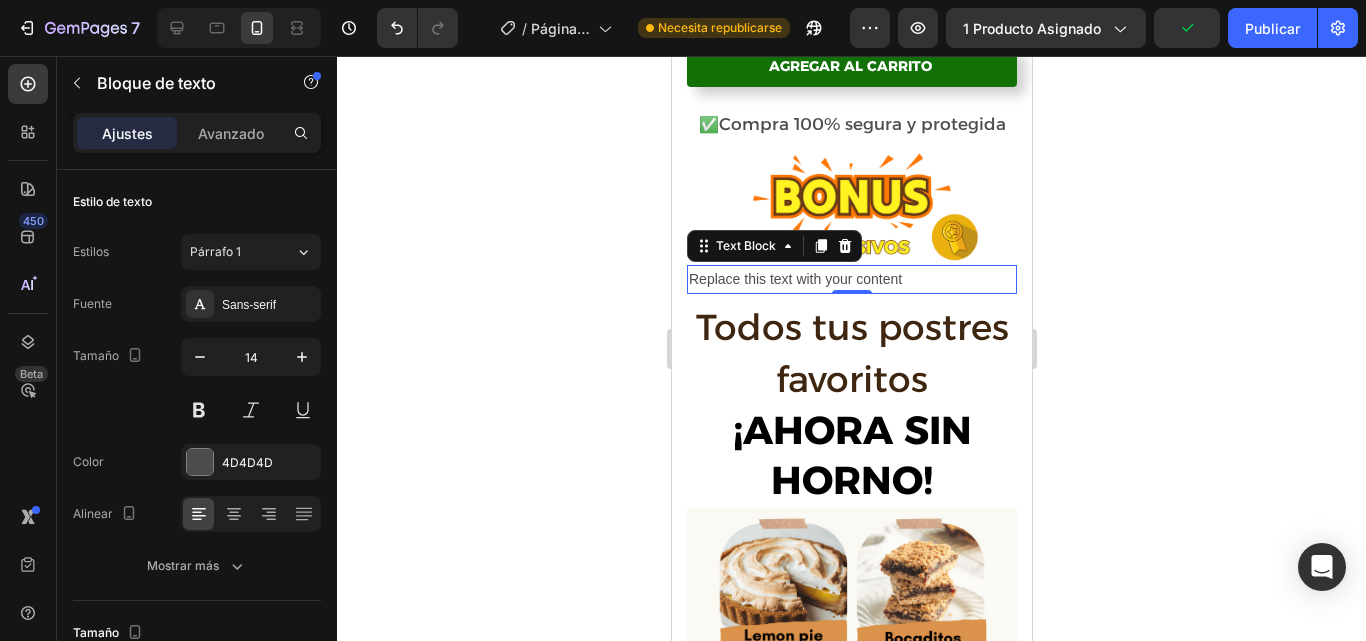 click on "Replace this text with your content" at bounding box center [851, 279] 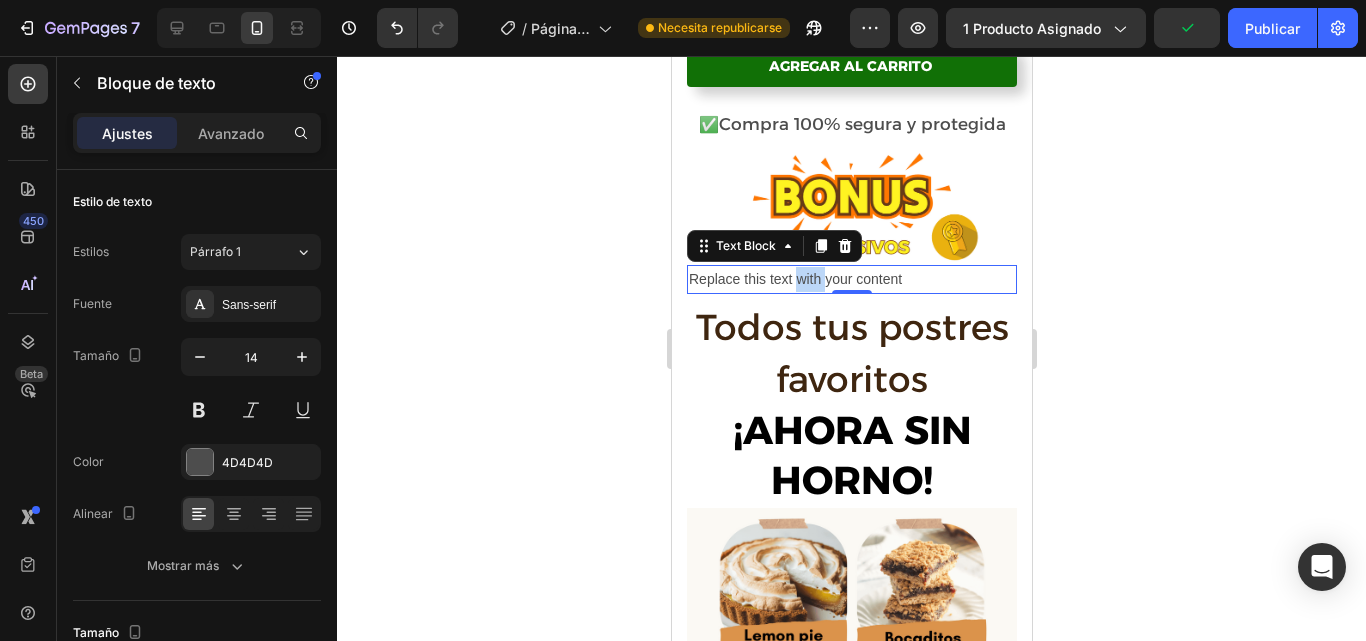 click on "Replace this text with your content" at bounding box center (851, 279) 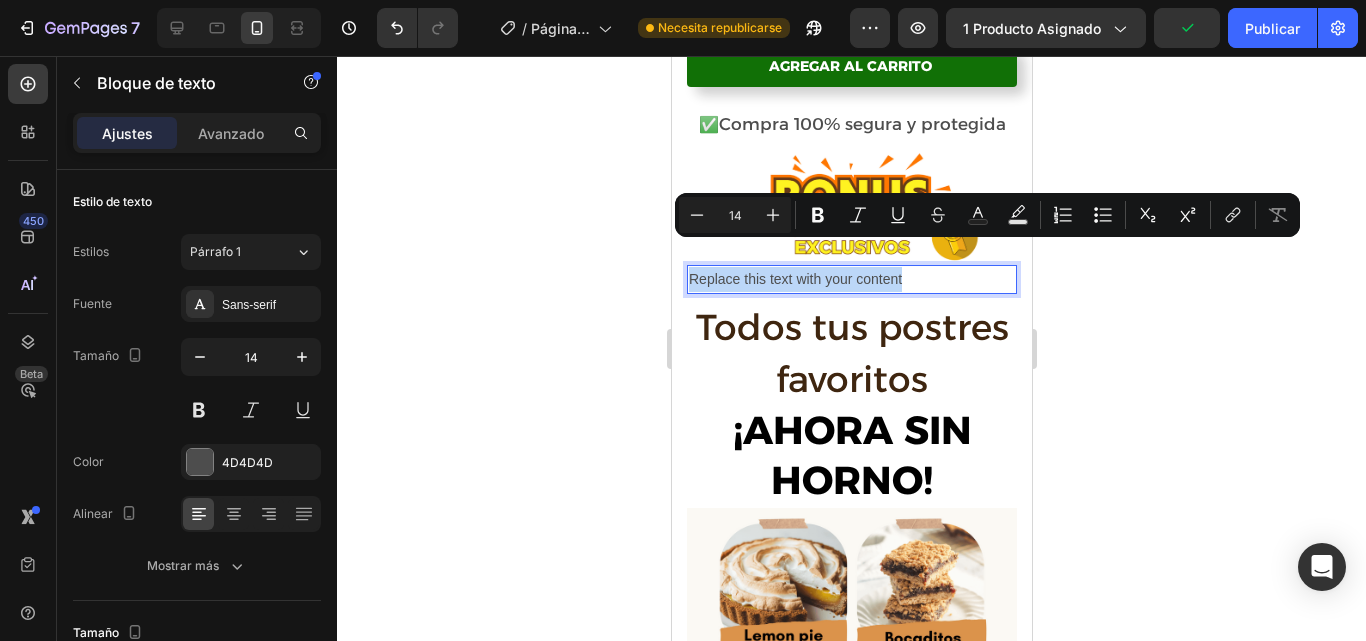 click on "Replace this text with your content" at bounding box center [851, 279] 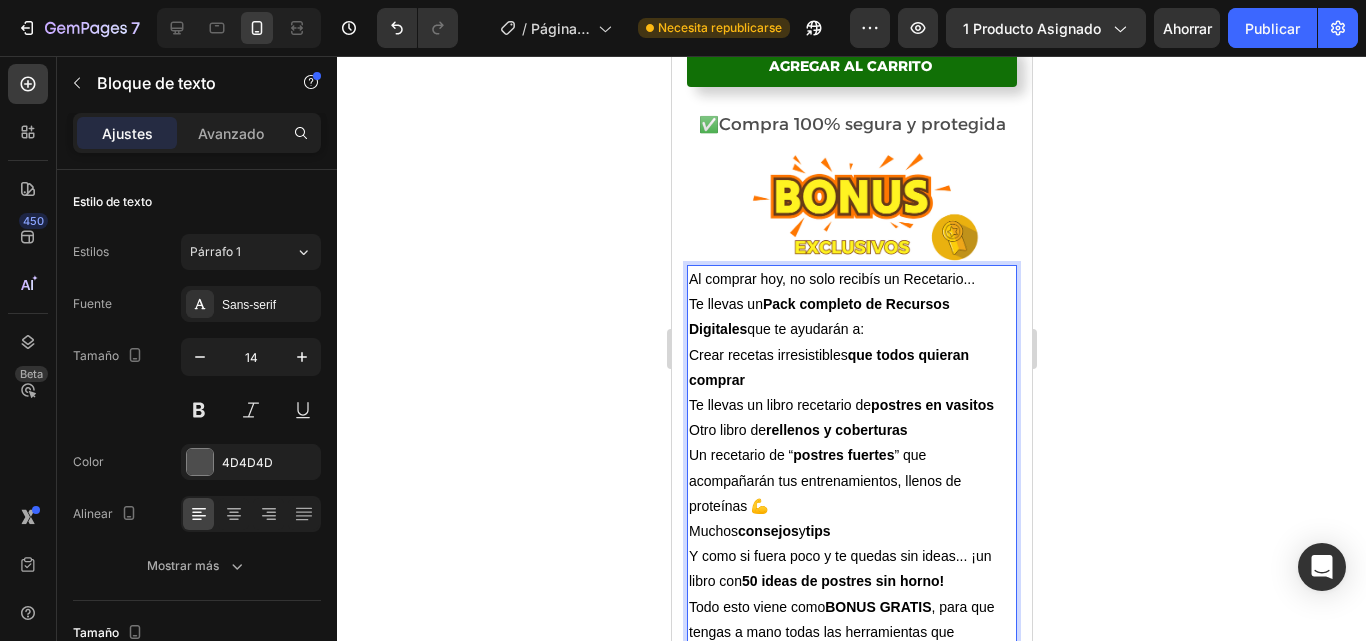 scroll, scrollTop: 2210, scrollLeft: 0, axis: vertical 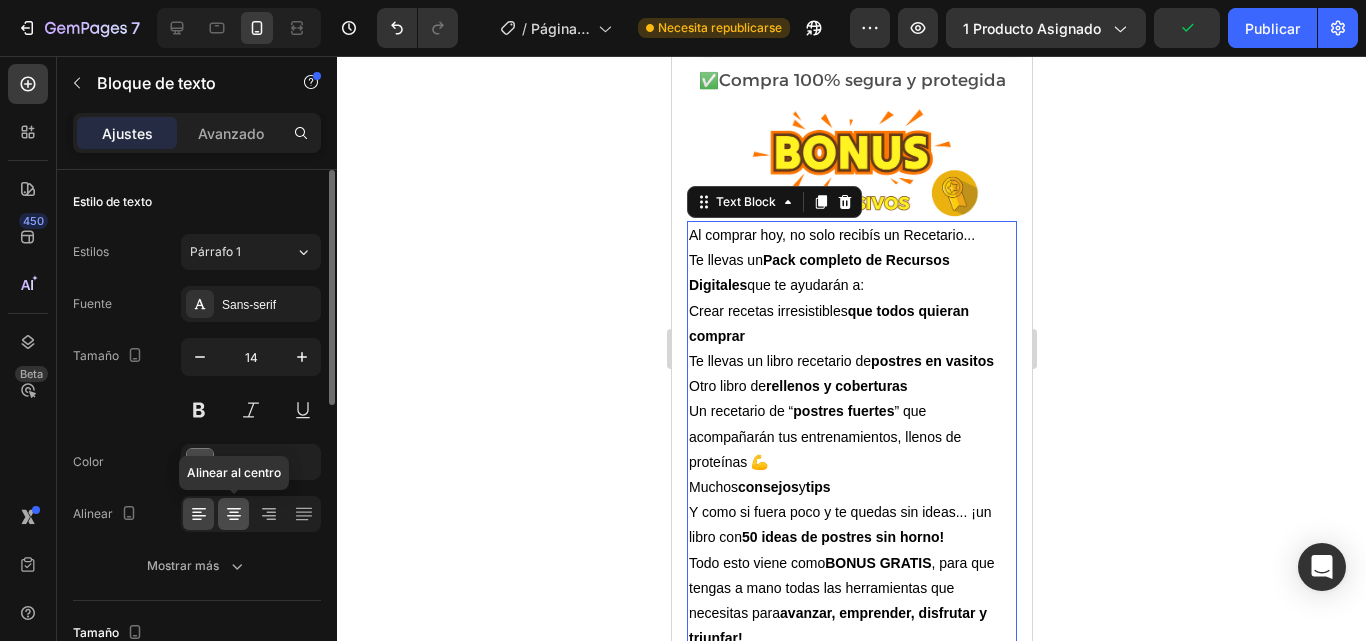 click 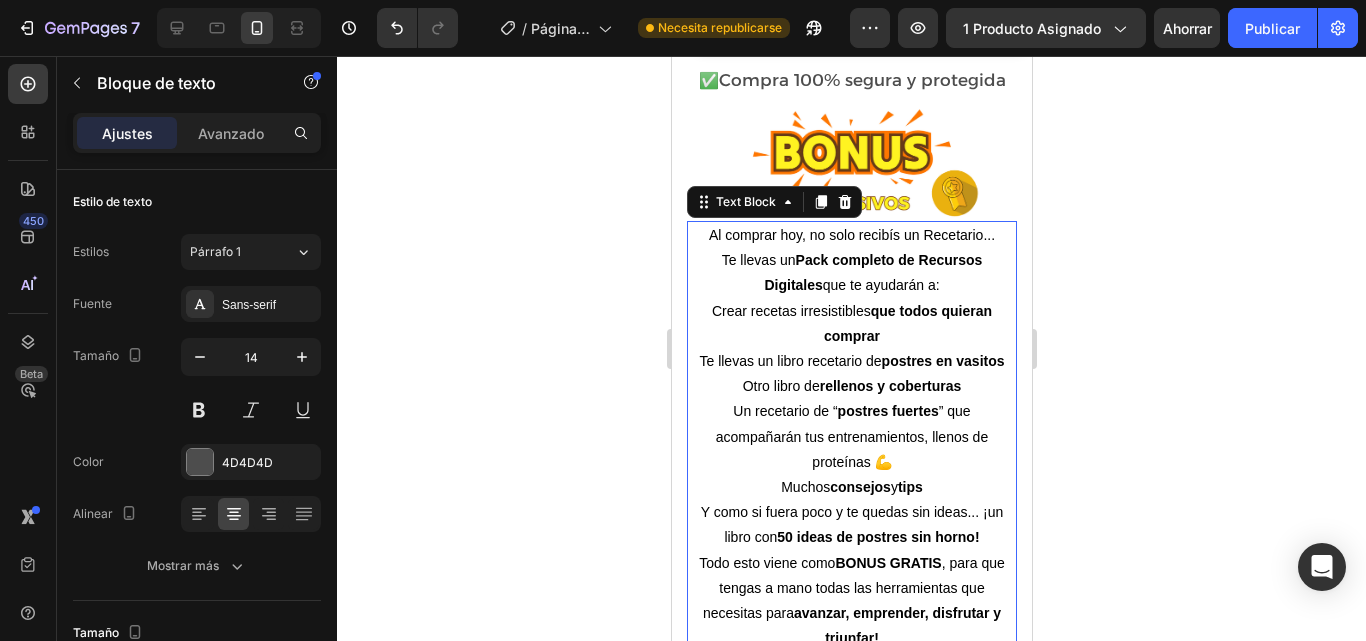 click on "Otro libro de  rellenos y coberturas" at bounding box center (851, 386) 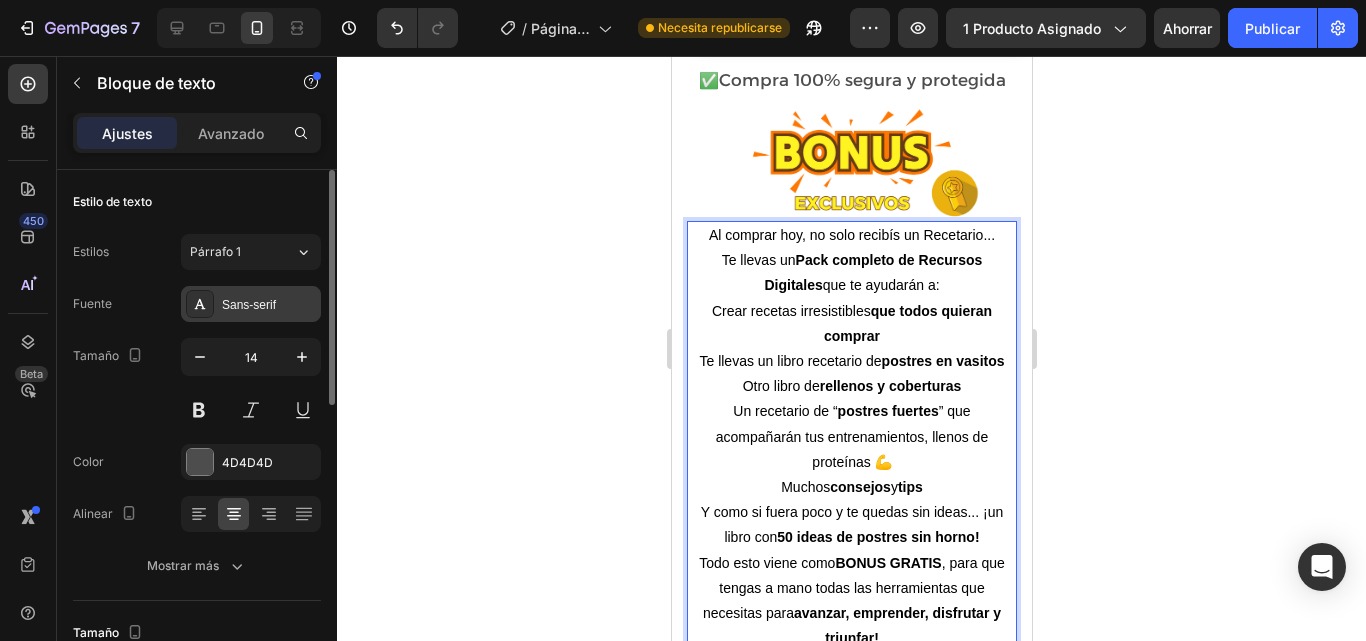 click on "Sans-serif" at bounding box center [249, 305] 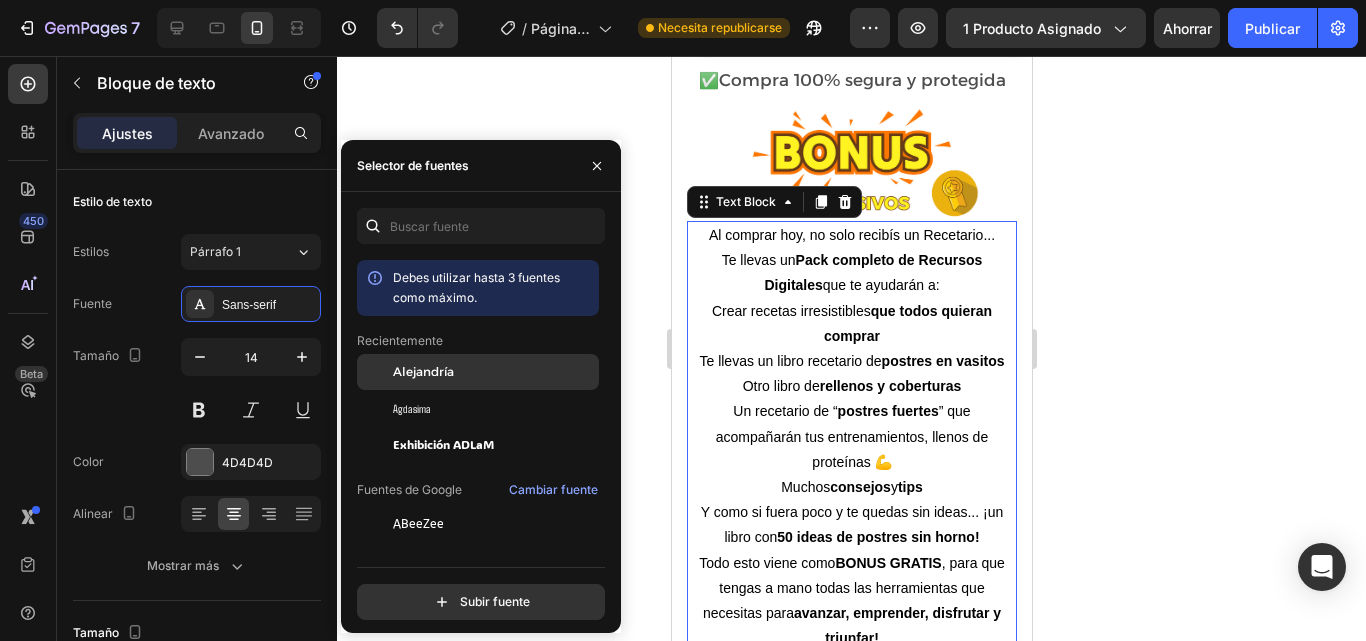 click on "Alejandría" at bounding box center [423, 371] 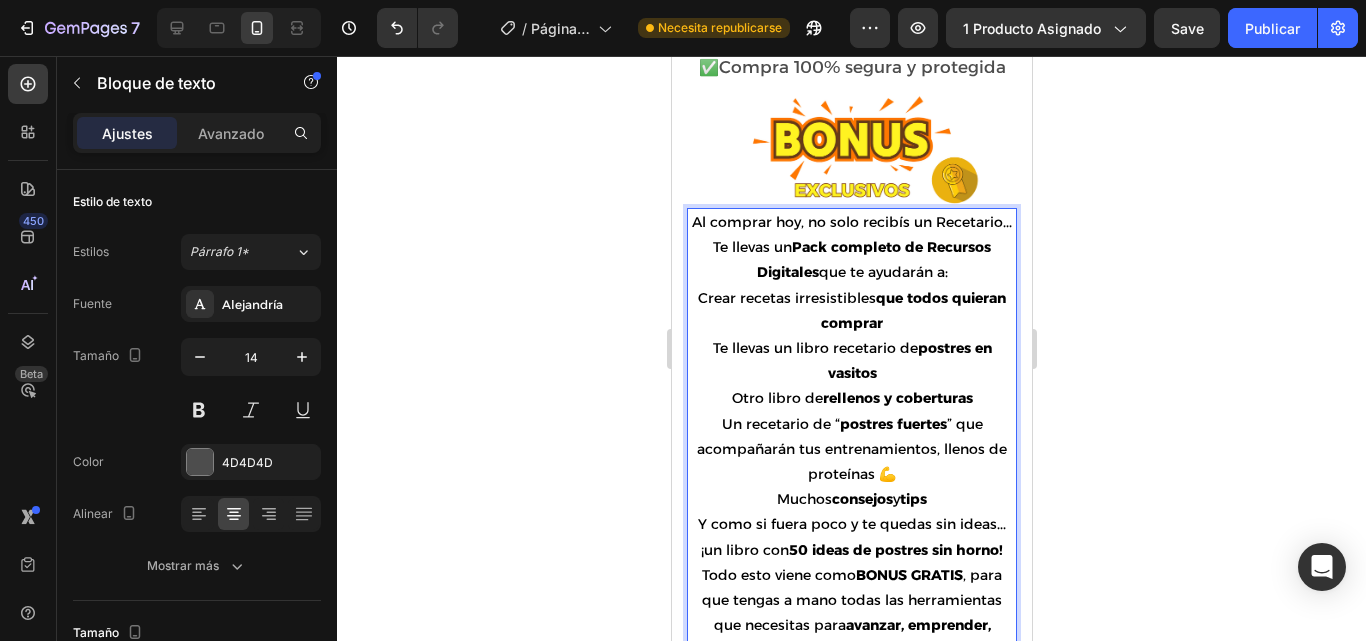 scroll, scrollTop: 2231, scrollLeft: 0, axis: vertical 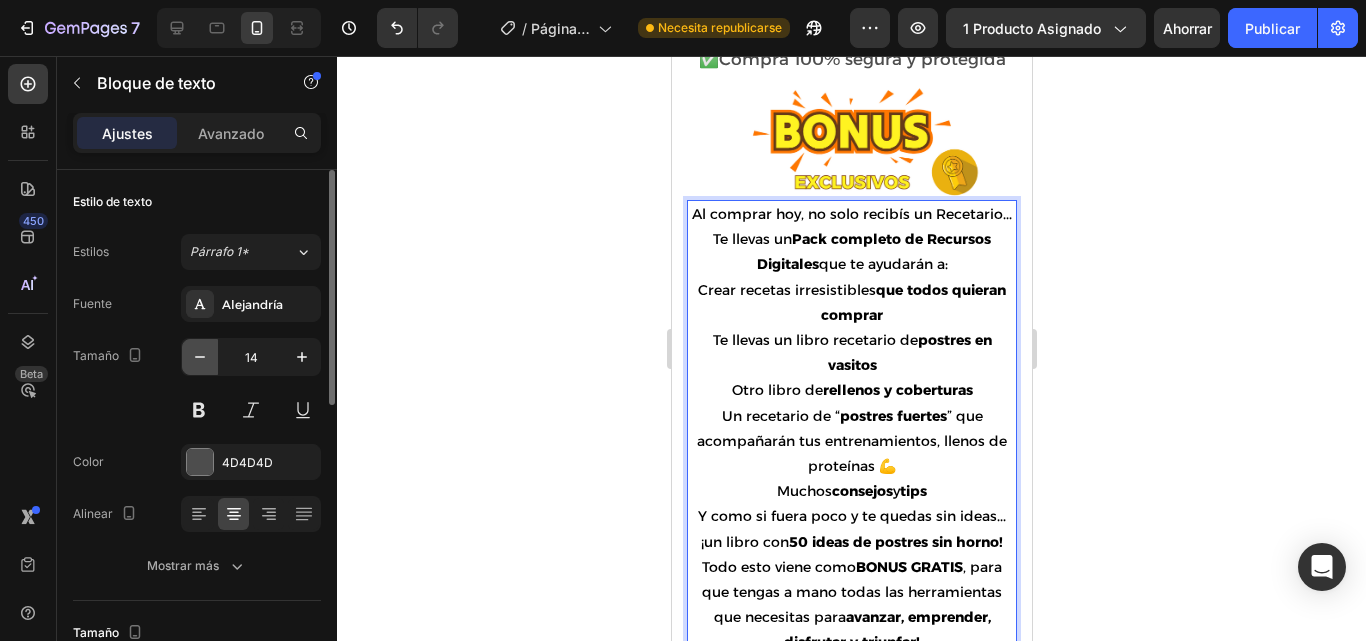click 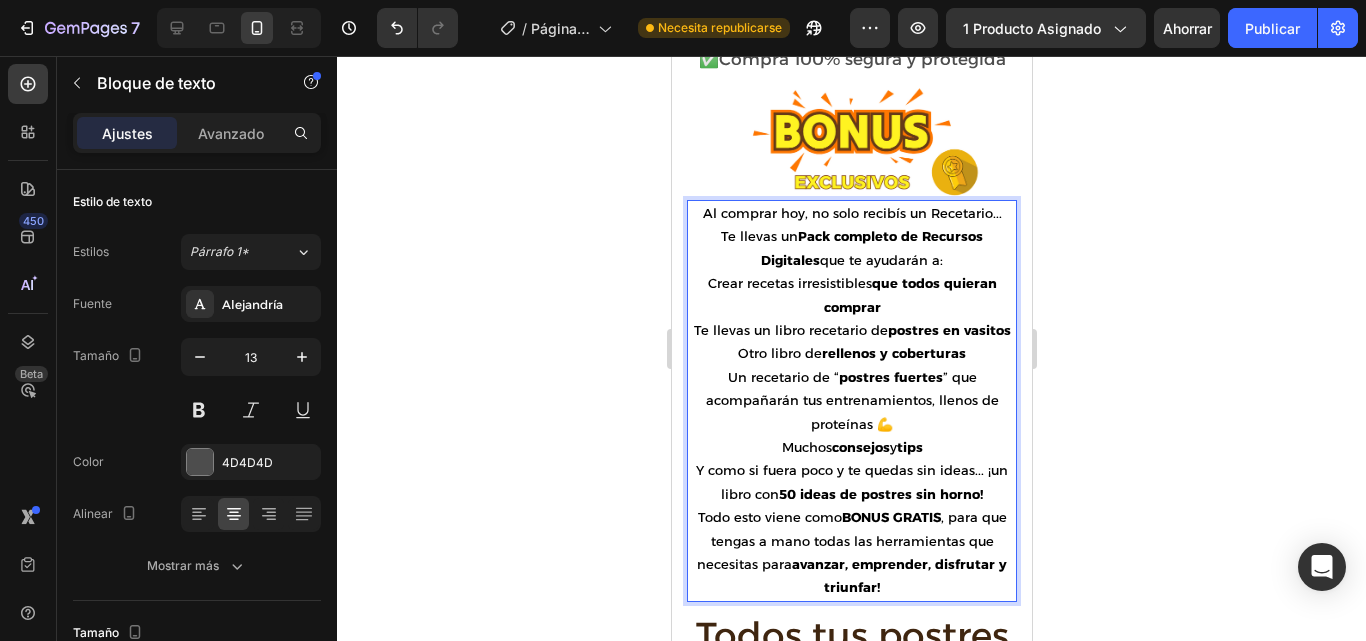 click on "Te llevas un  Pack completo de Recursos Digitales  que te ayudarán a:" at bounding box center (851, 248) 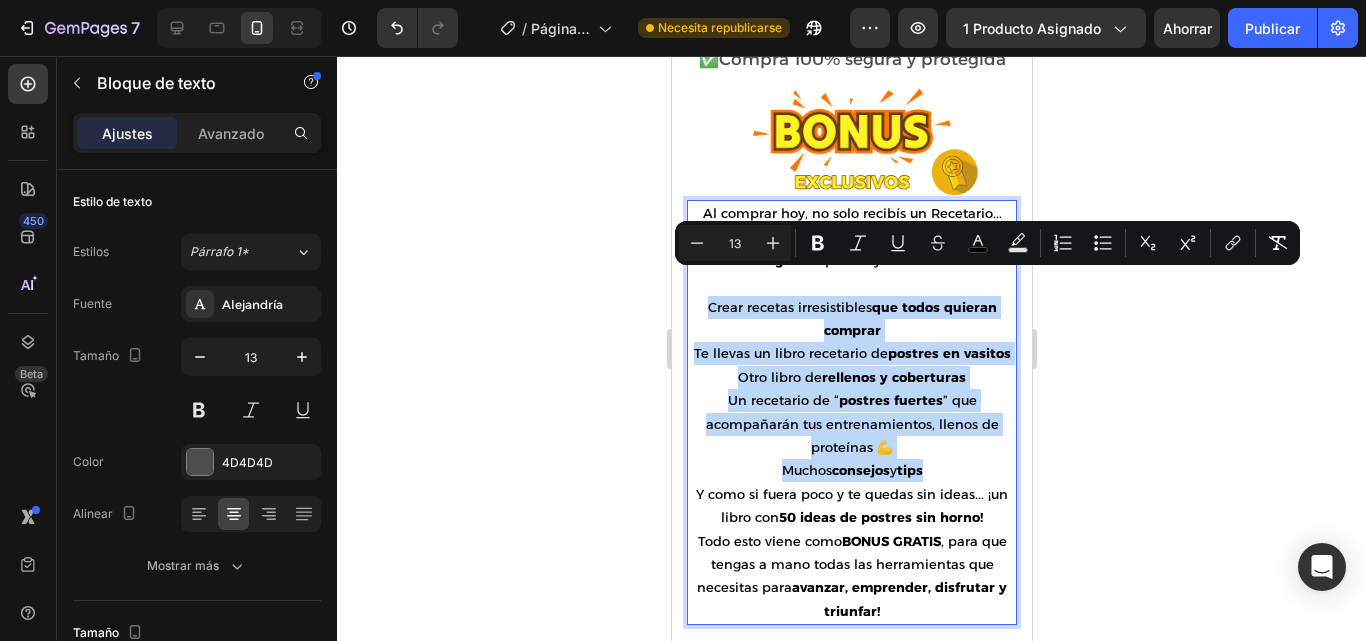 drag, startPoint x: 702, startPoint y: 281, endPoint x: 918, endPoint y: 468, distance: 285.7009 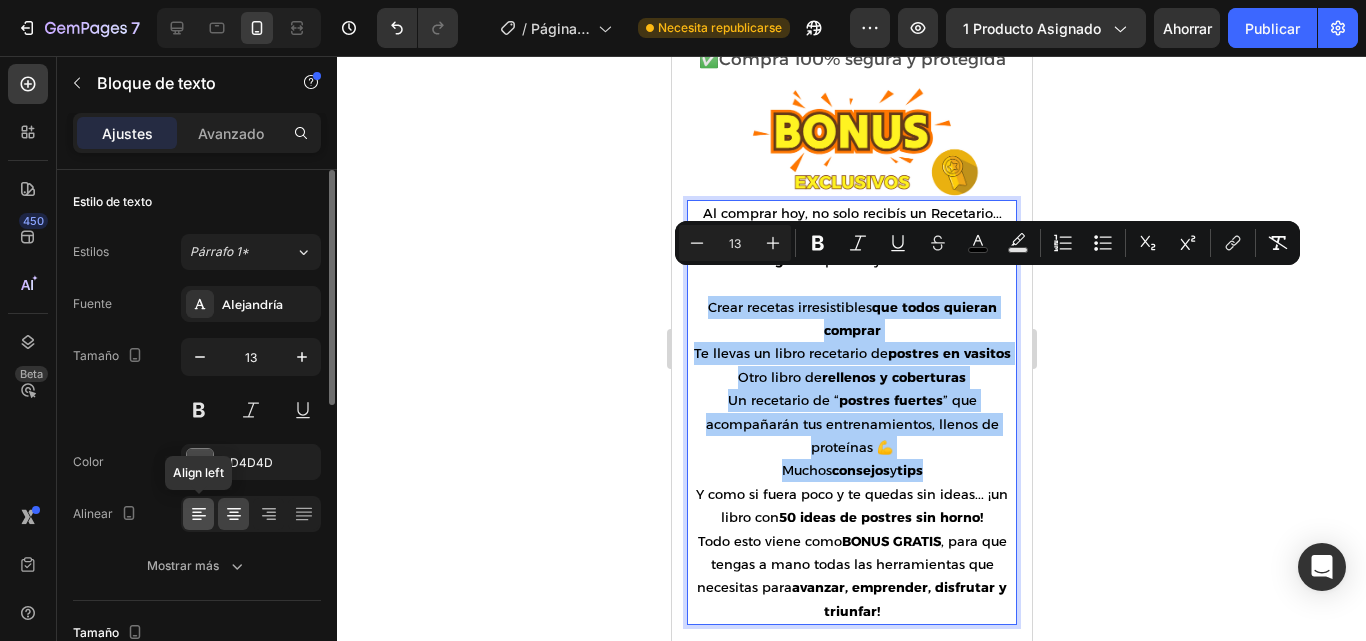 click 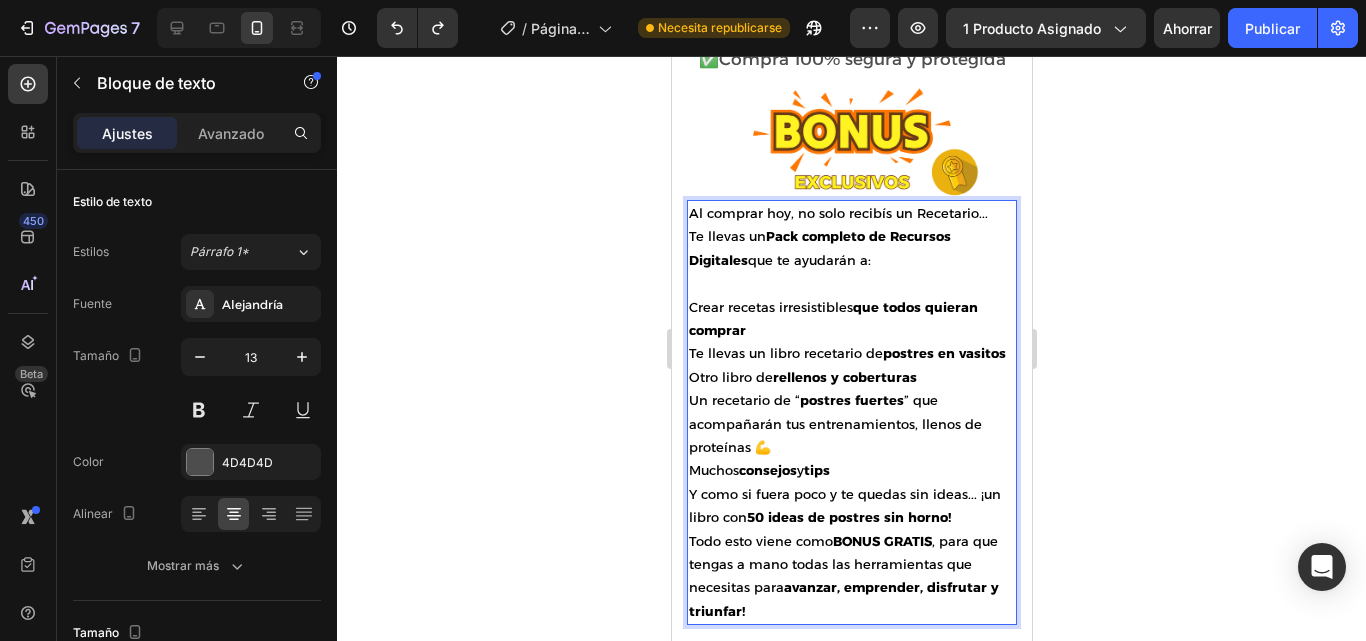 click on "Y como si fuera poco y te quedas sin ideas... ¡un libro con  50 ideas de postres sin horno!" at bounding box center [844, 505] 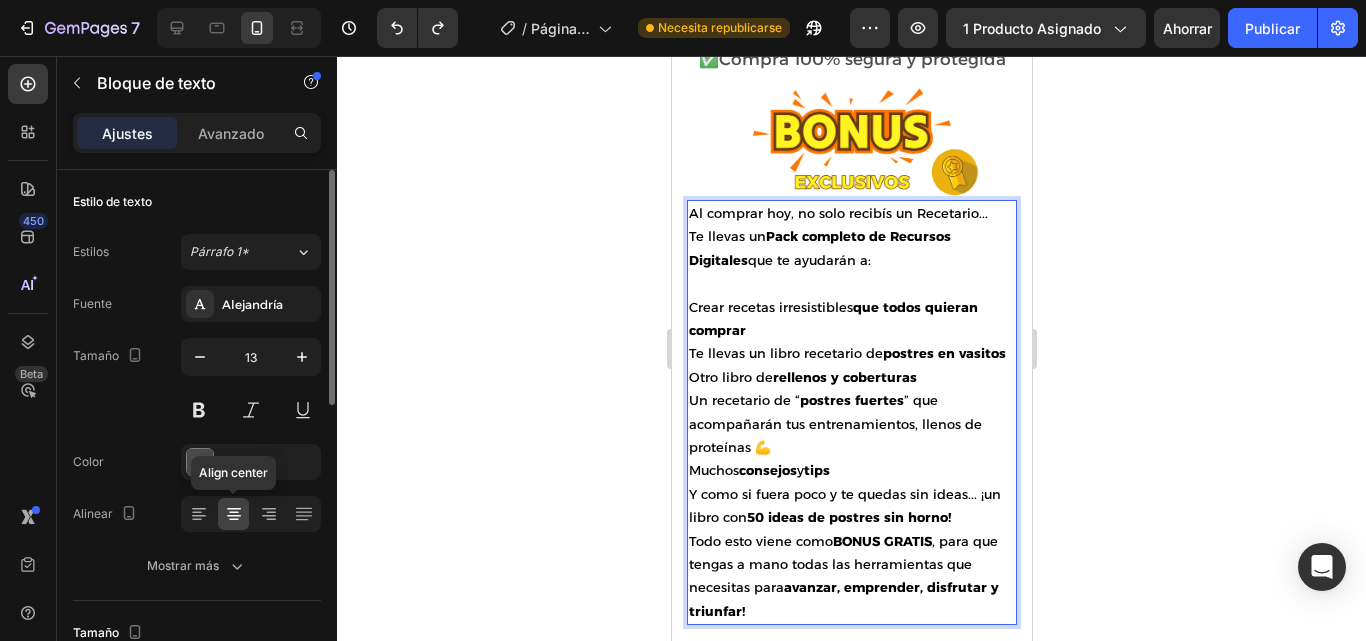 click 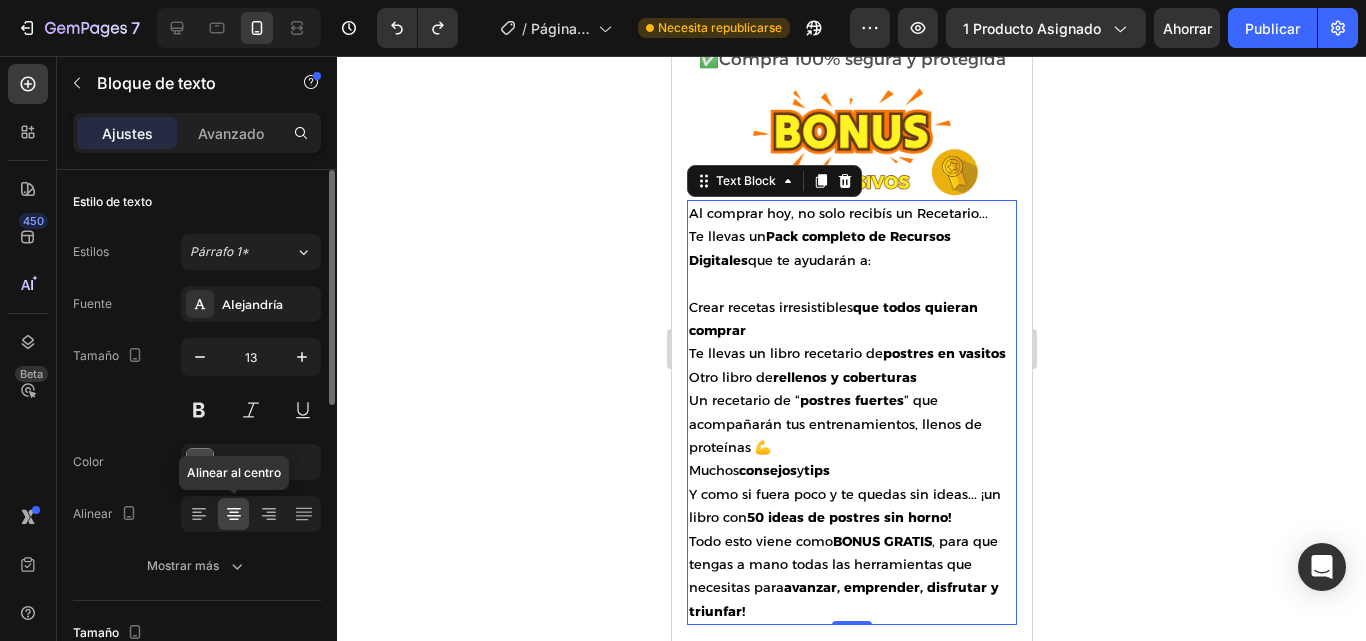 click 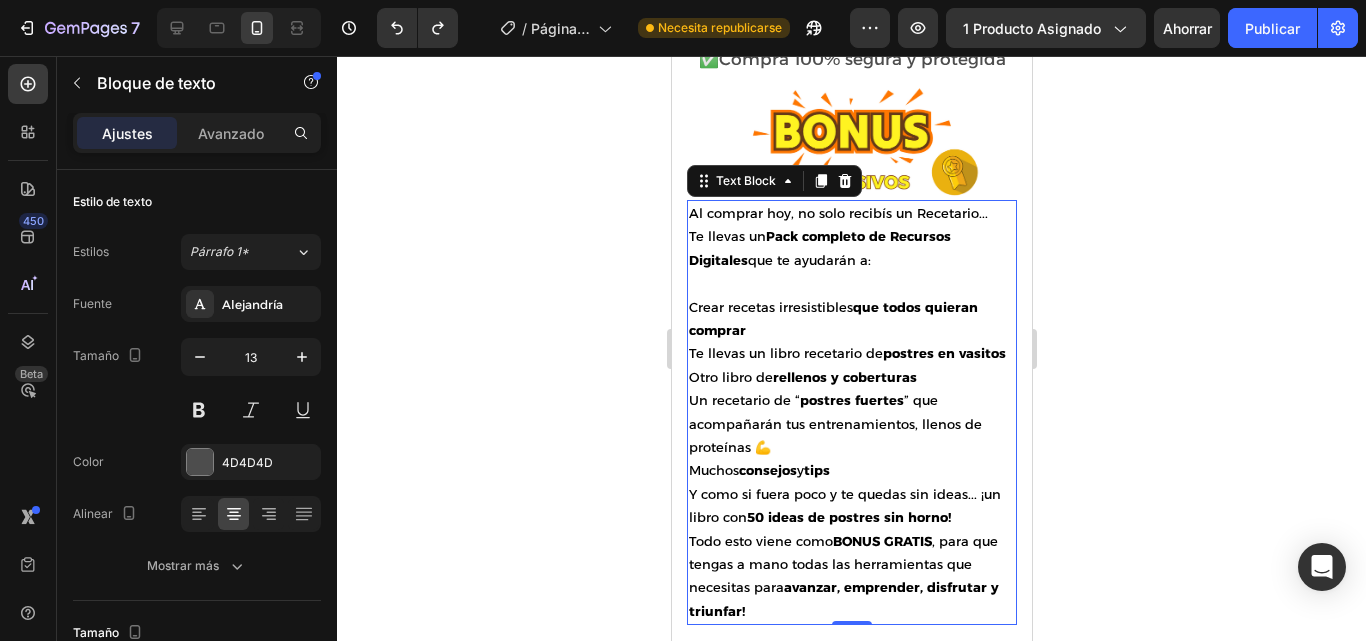 click on "Todo esto viene como  BONUS GRATIS , para que tengas a mano todas las herramientas que necesitas para  avanzar, emprender, disfrutar y triunfar!" at bounding box center [851, 577] 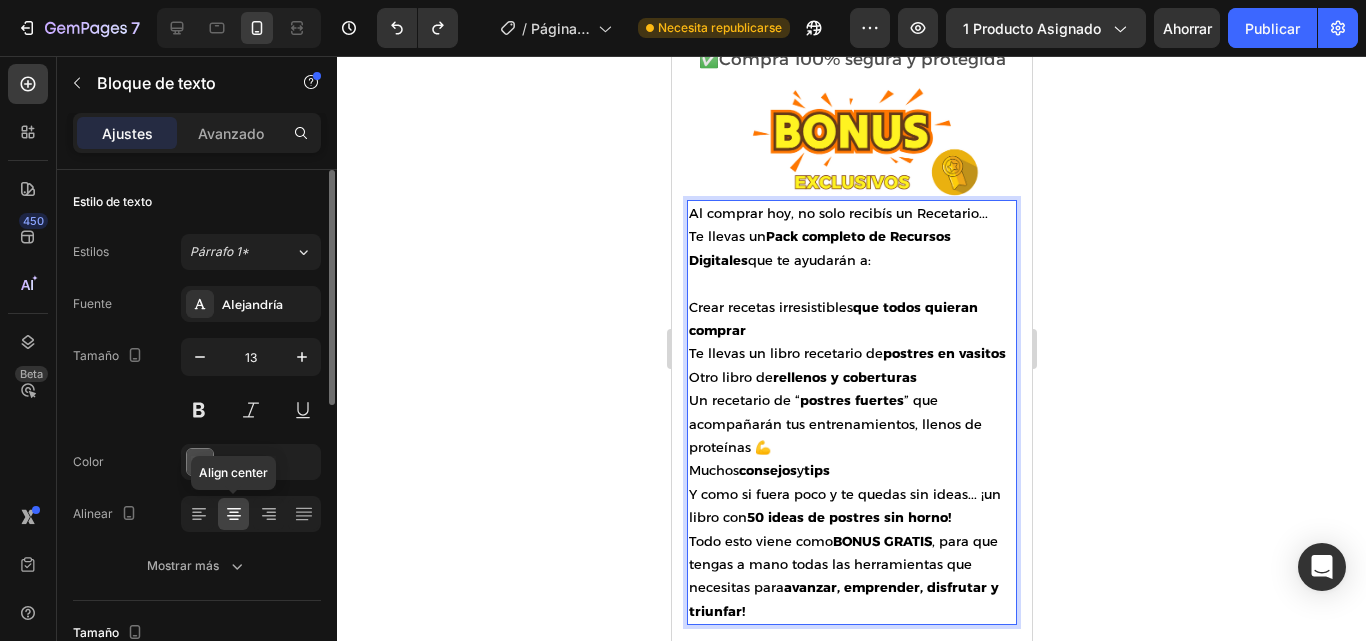 click 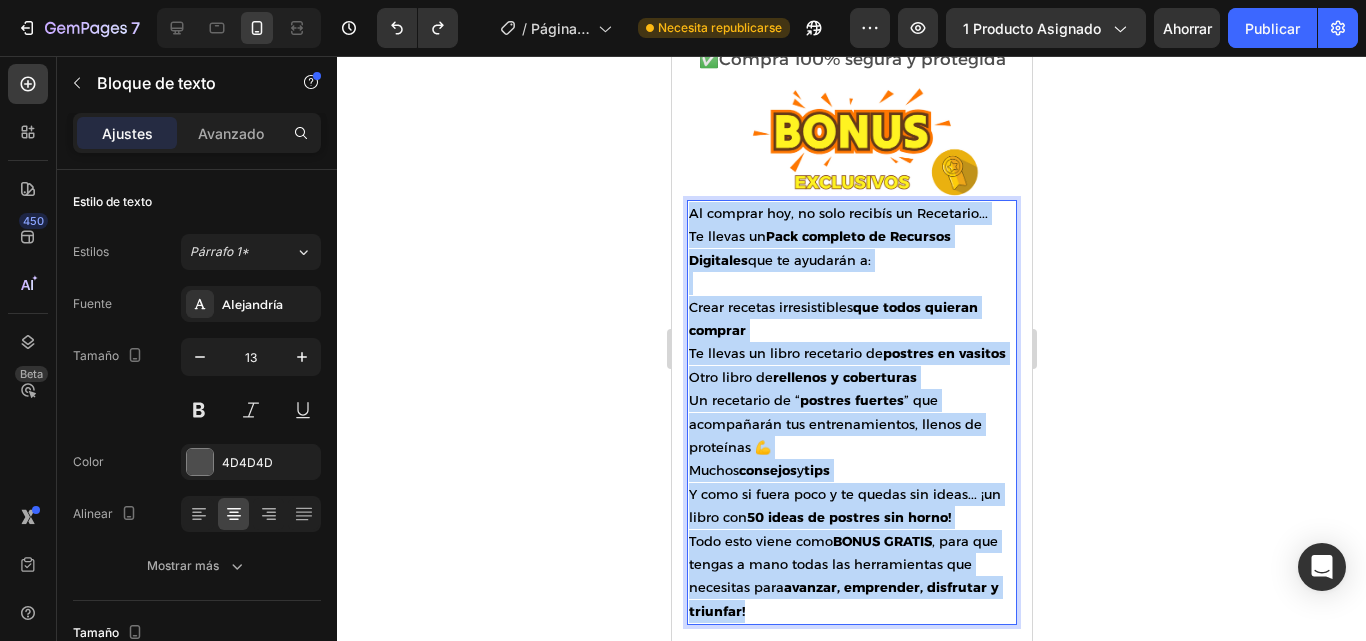 drag, startPoint x: 749, startPoint y: 605, endPoint x: 689, endPoint y: 184, distance: 425.25403 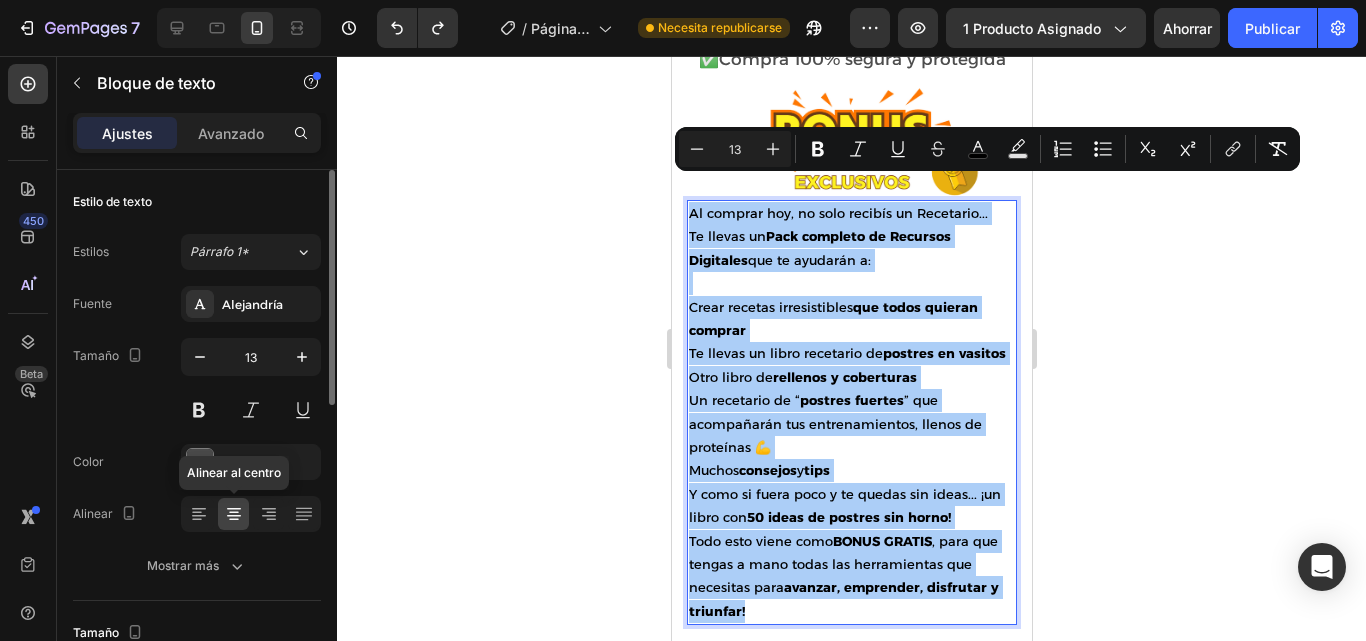 click 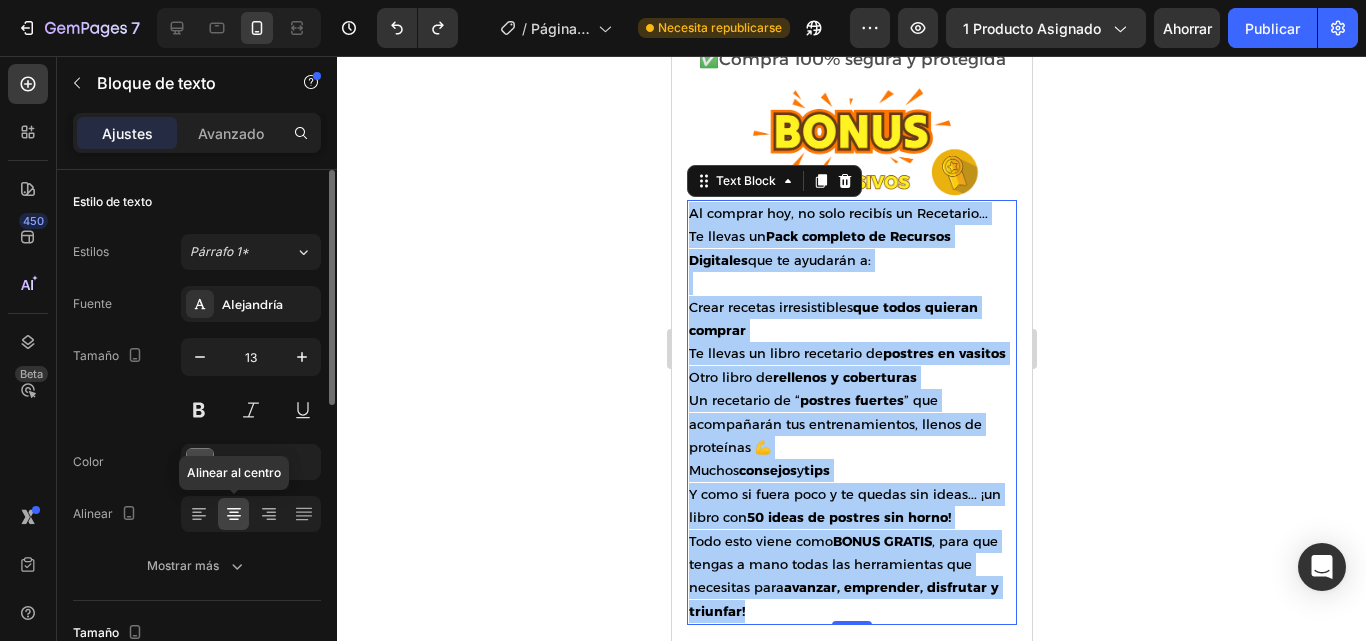 click 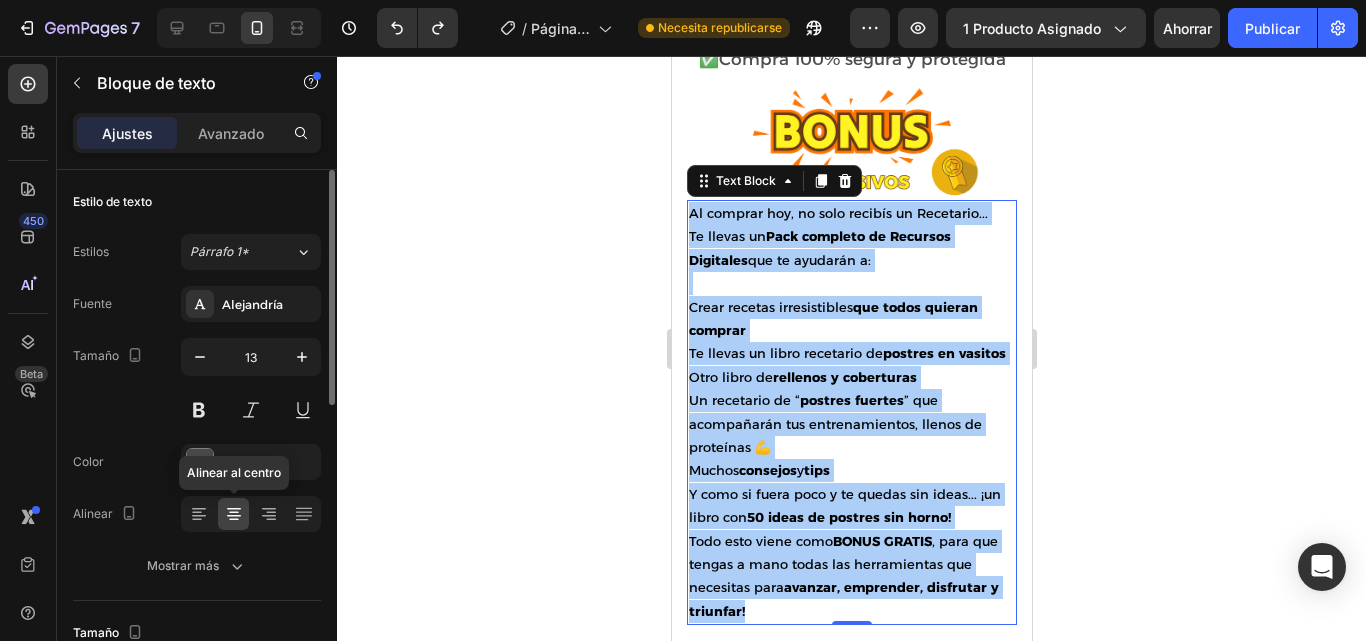 click 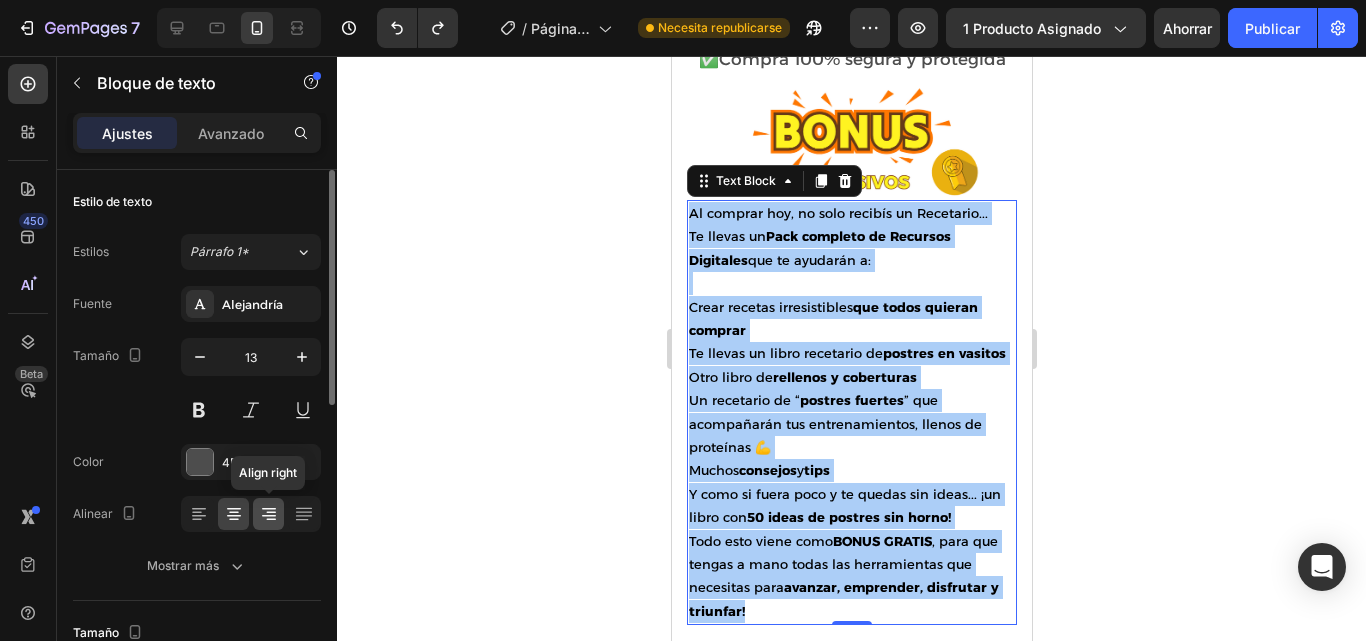 click 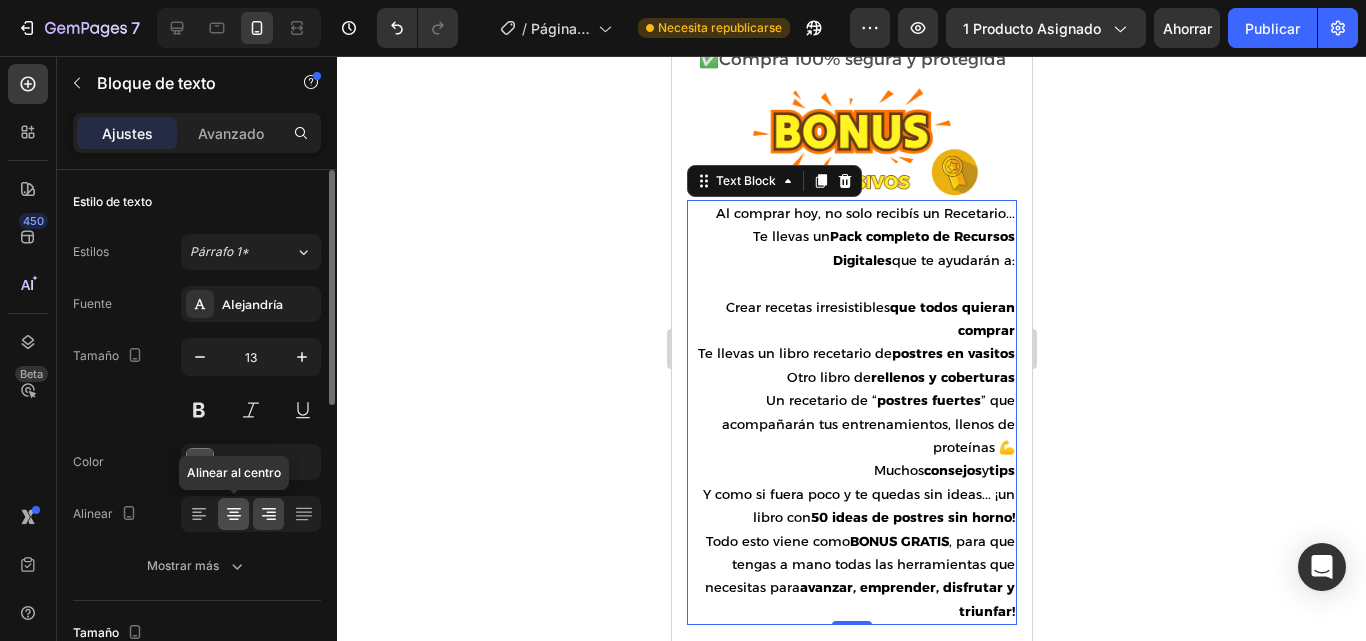 click 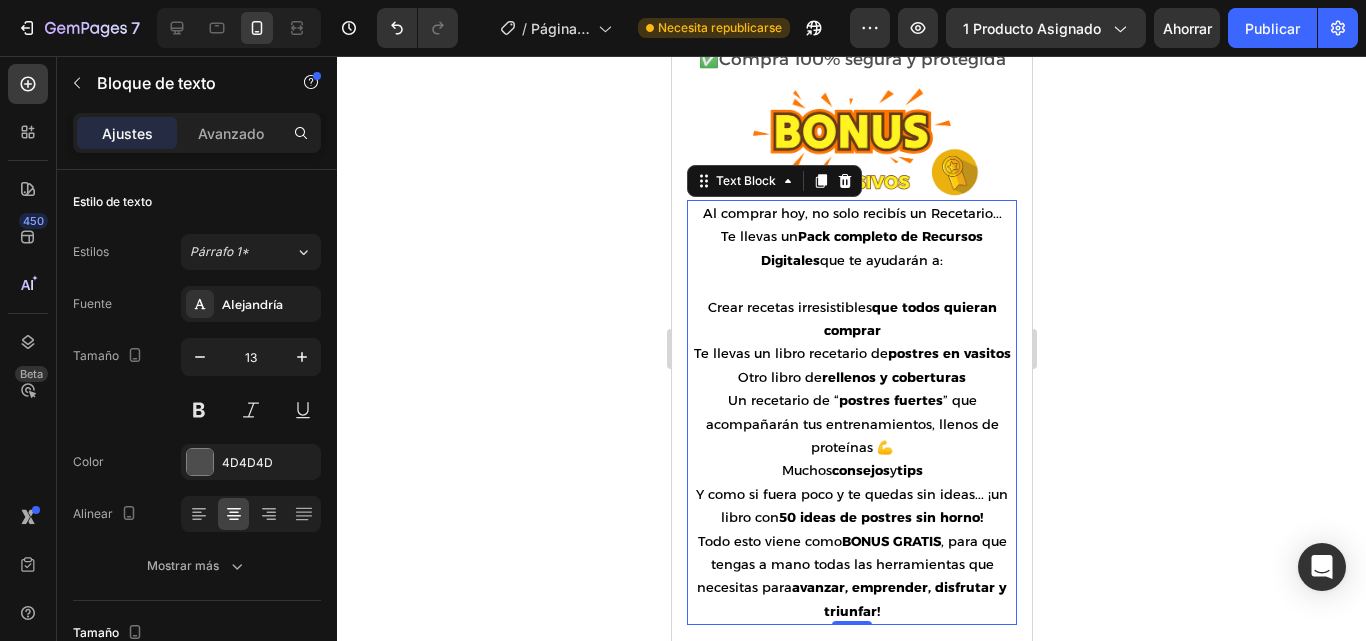 click on "Un recetario de “ postres fuertes ” que acompañarán tus entrenamientos, llenos de proteínas 💪" at bounding box center [851, 423] 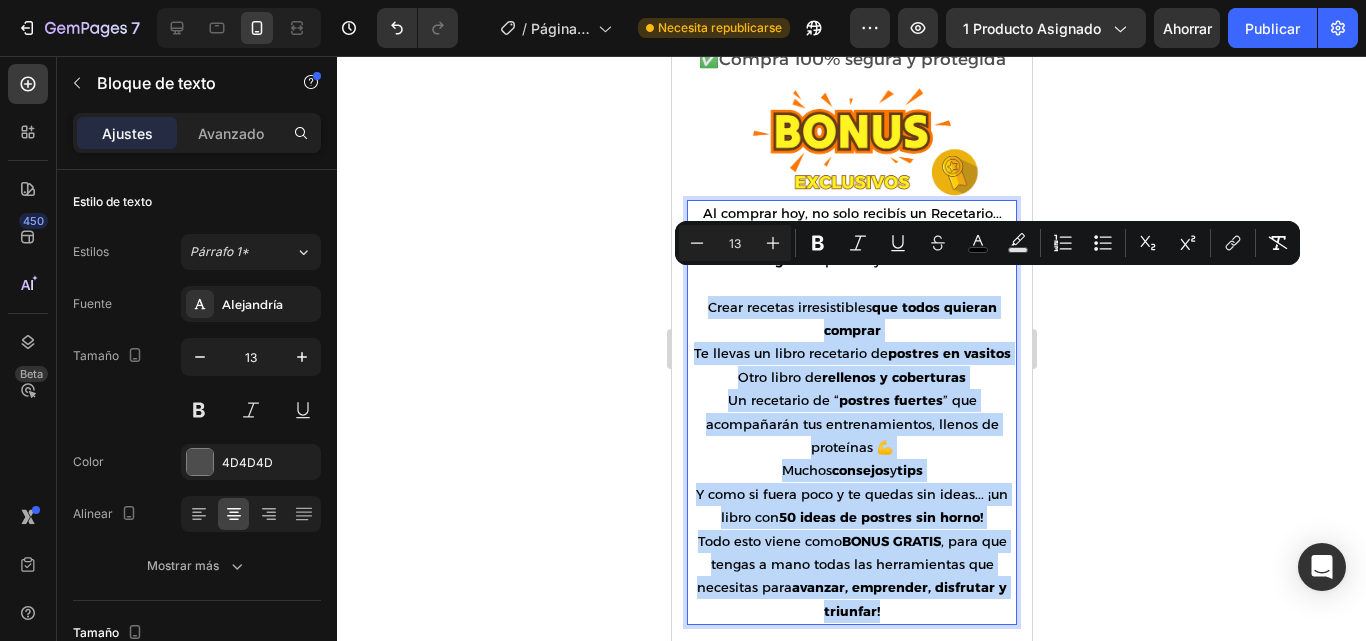 drag, startPoint x: 877, startPoint y: 586, endPoint x: 703, endPoint y: 284, distance: 348.53983 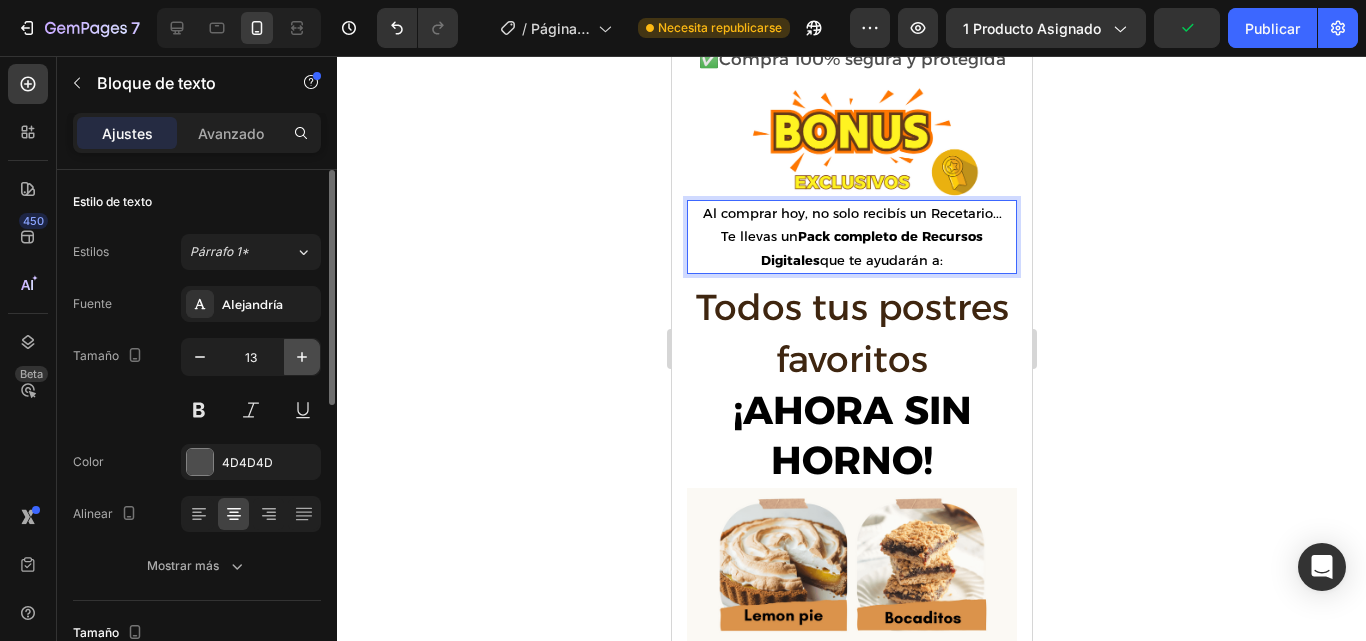 click 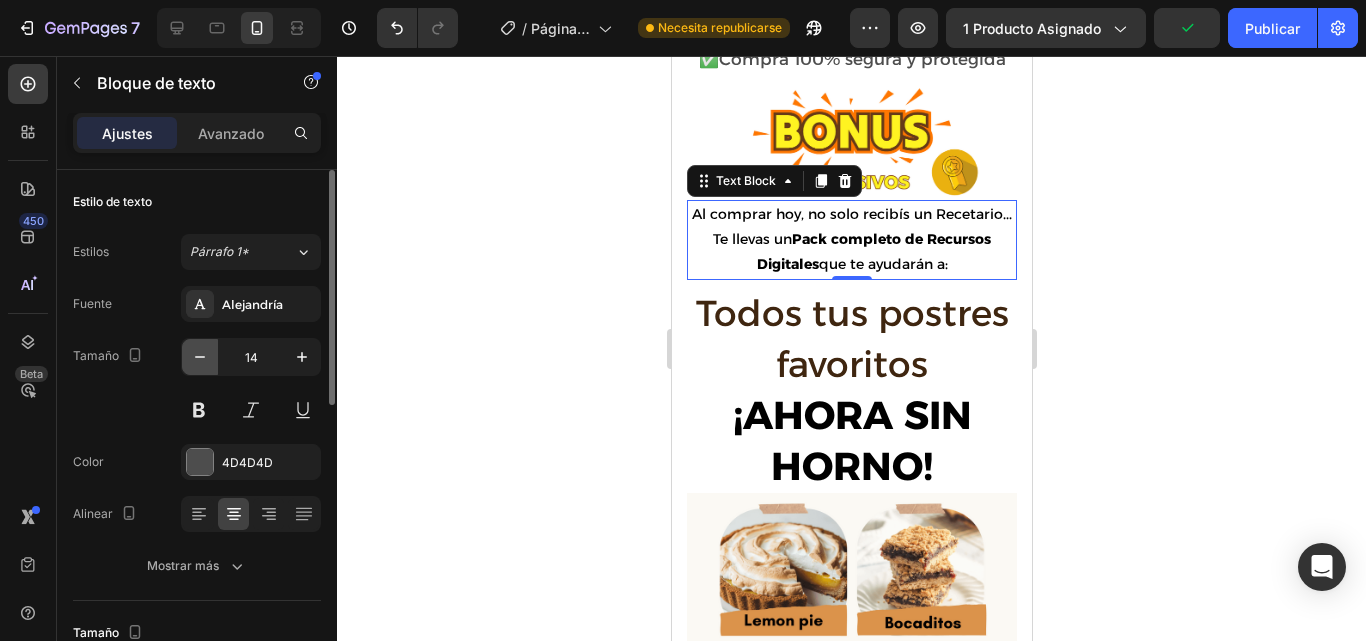 click 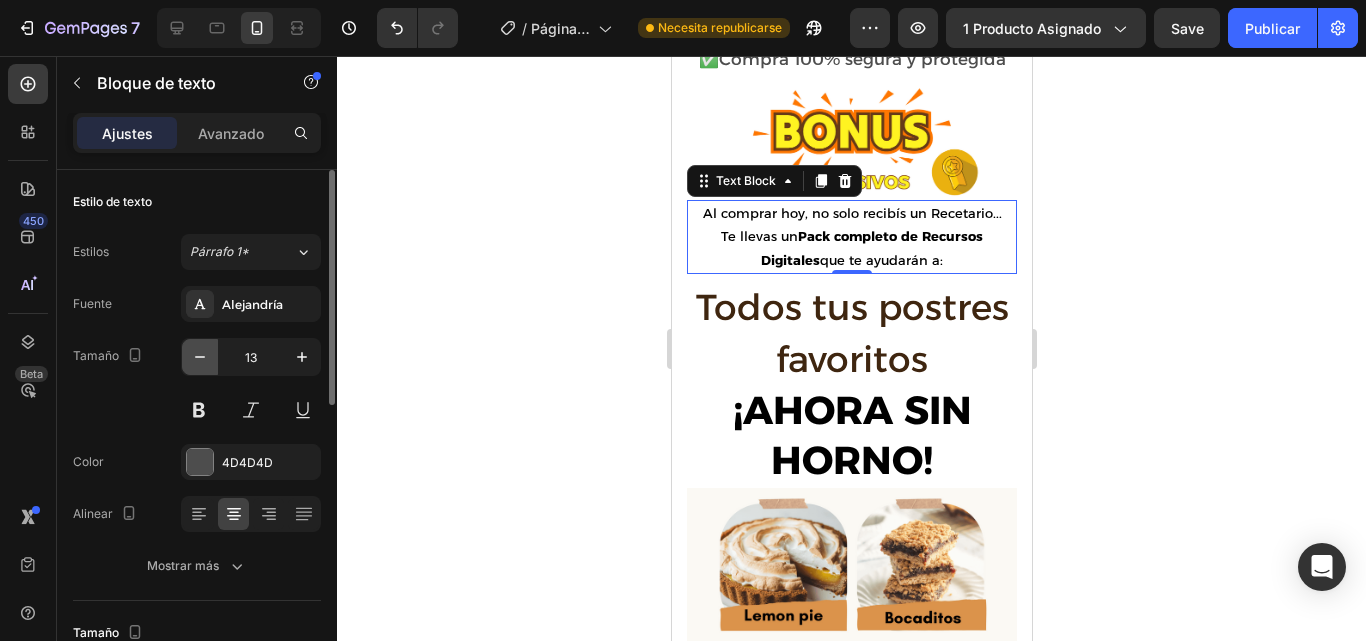 click 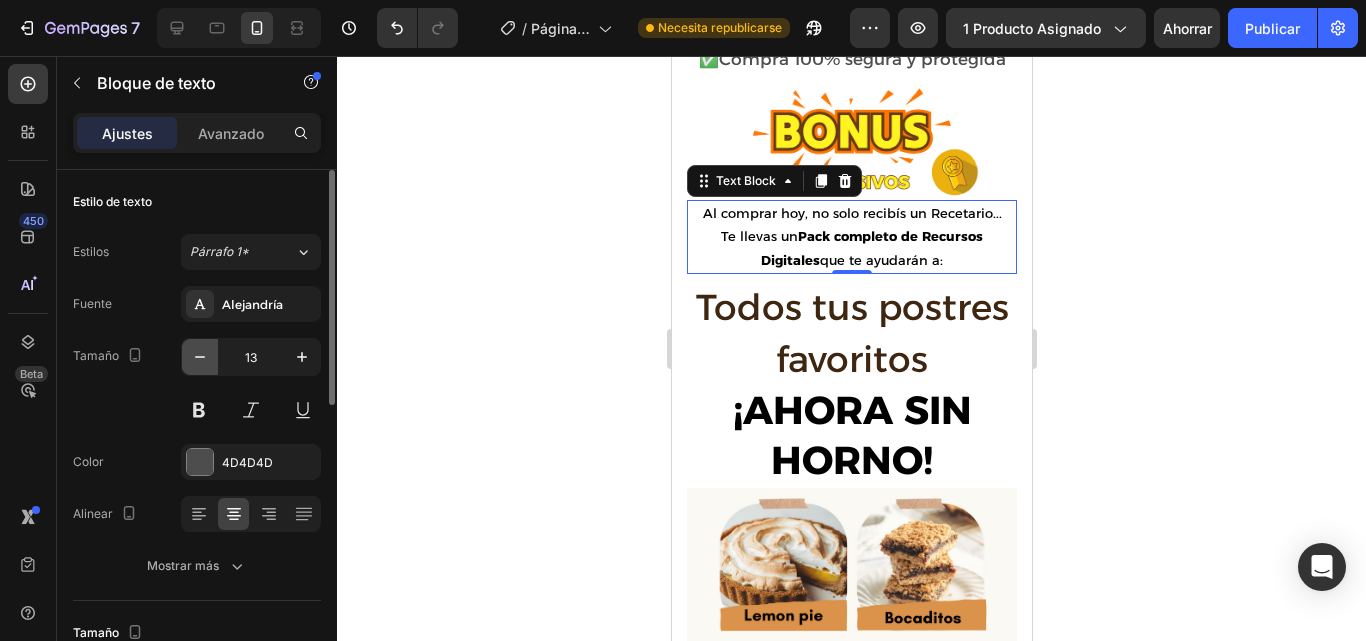 type on "12" 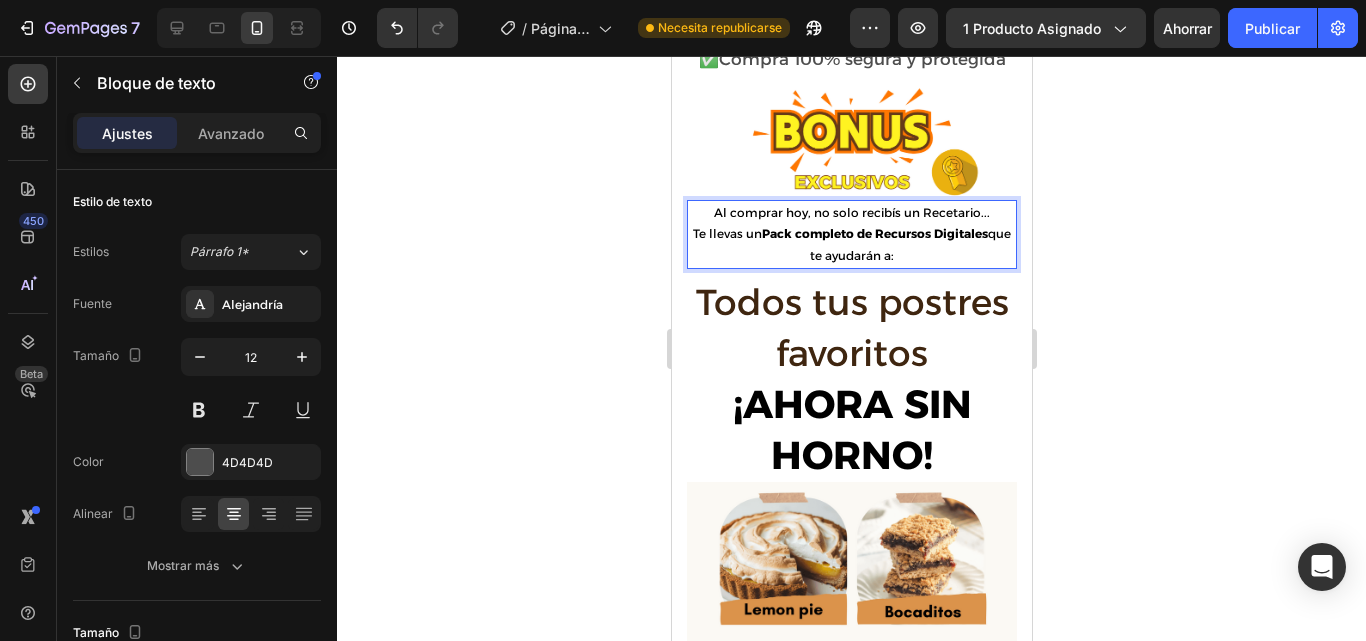 click 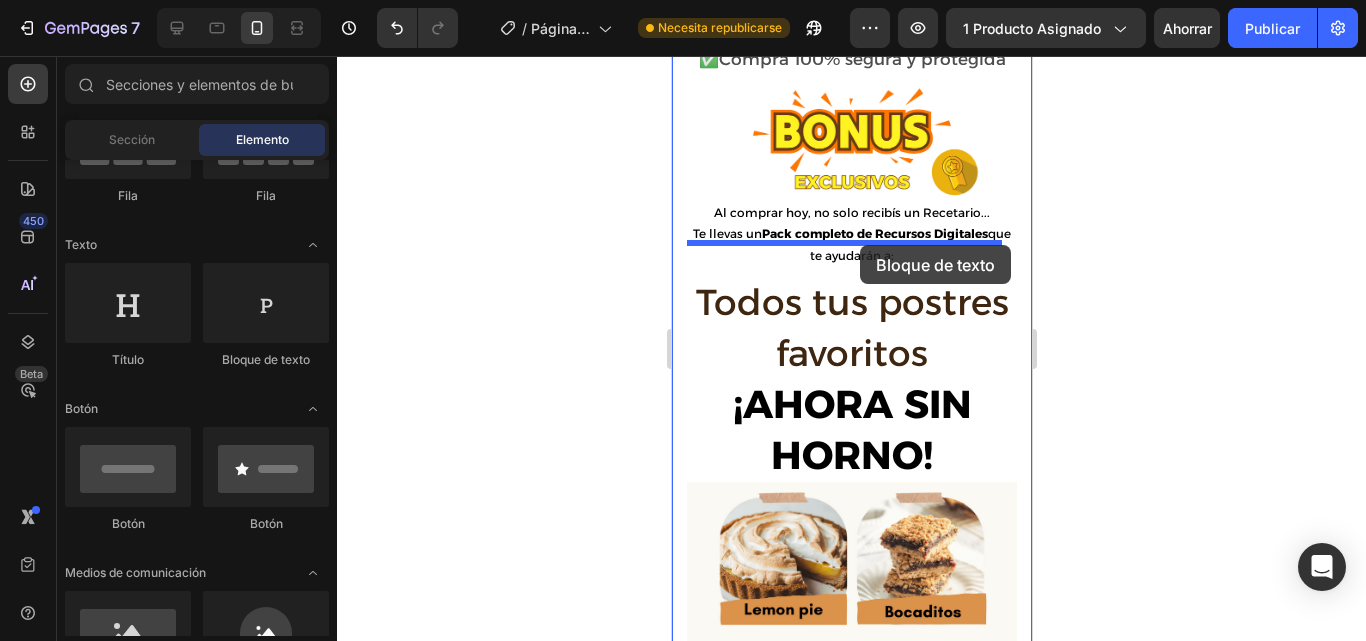 drag, startPoint x: 904, startPoint y: 360, endPoint x: 859, endPoint y: 245, distance: 123.49089 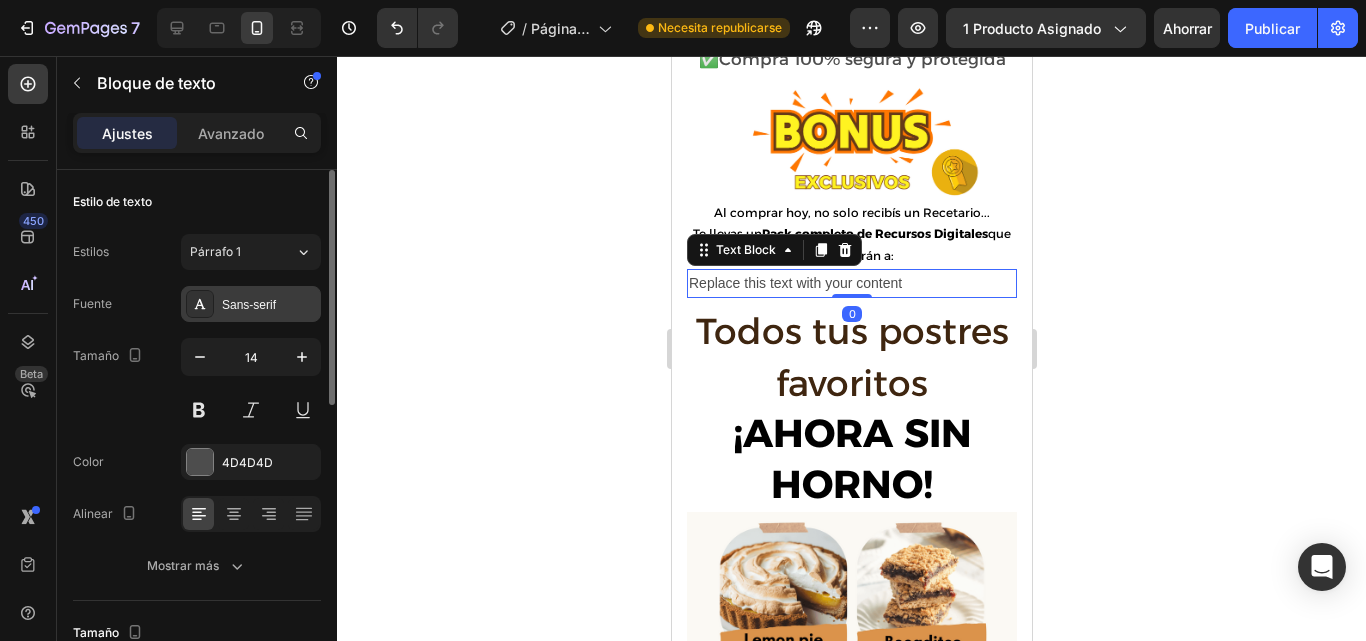 click on "Sans-serif" at bounding box center [251, 304] 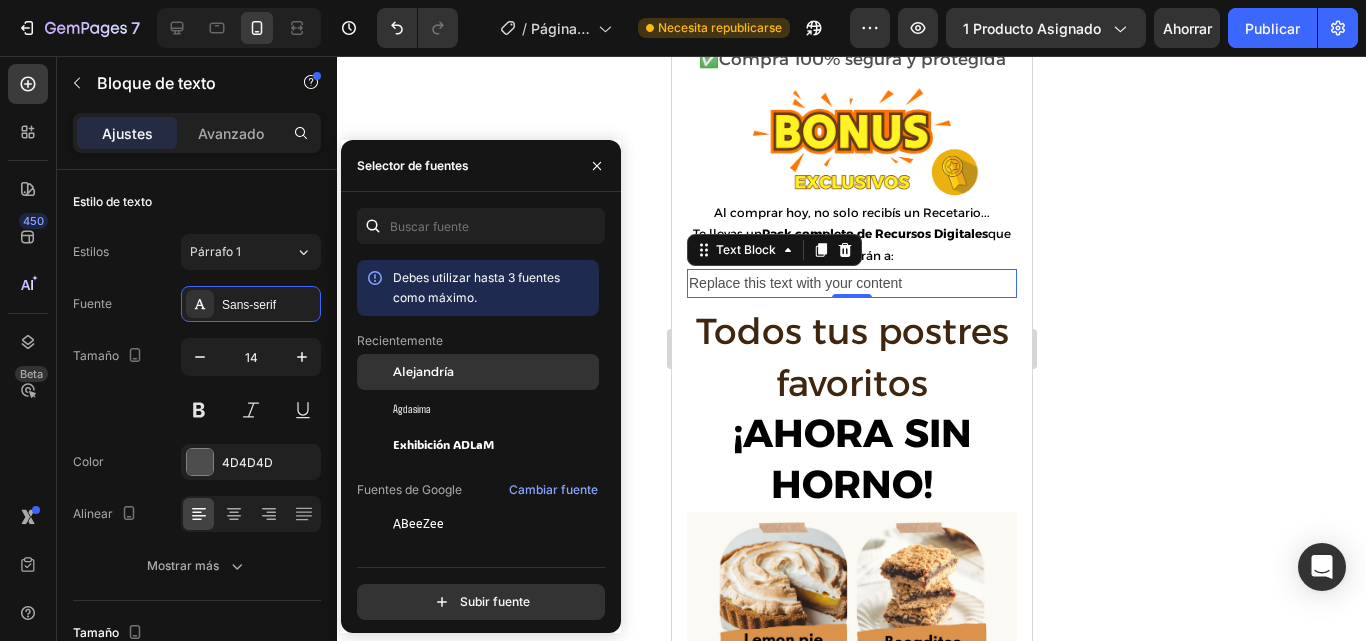 click on "Alejandría" at bounding box center [423, 371] 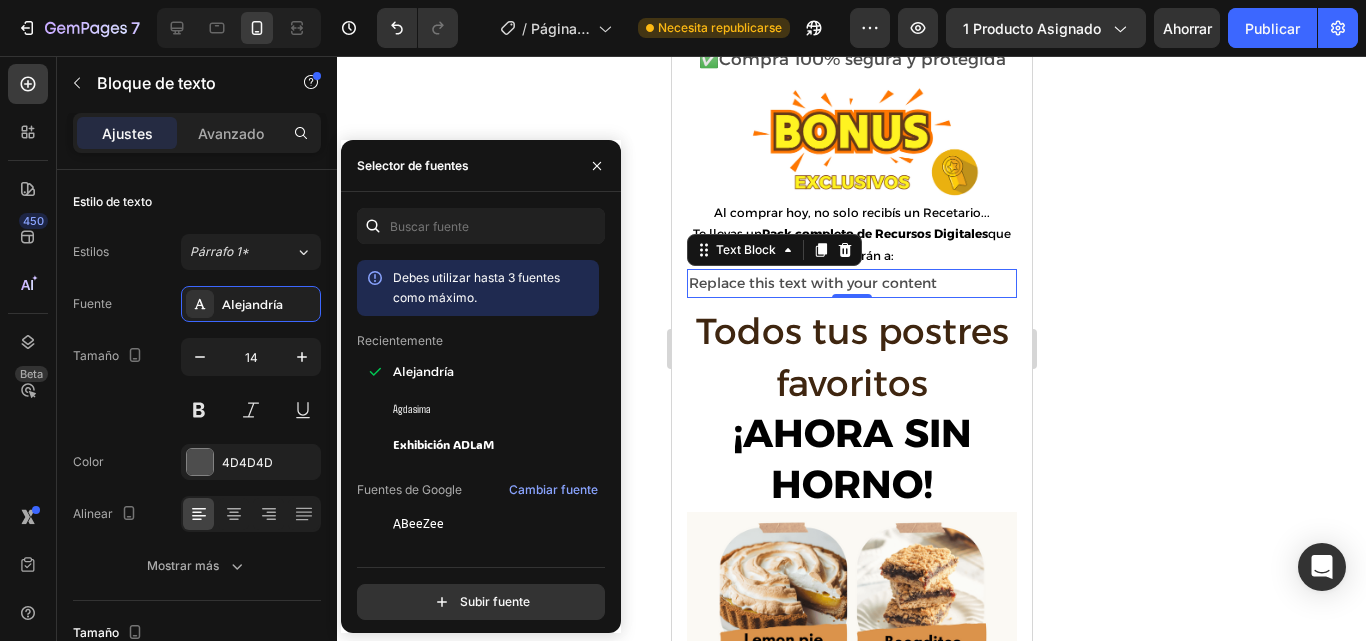 click on "Replace this text with your content" at bounding box center [851, 283] 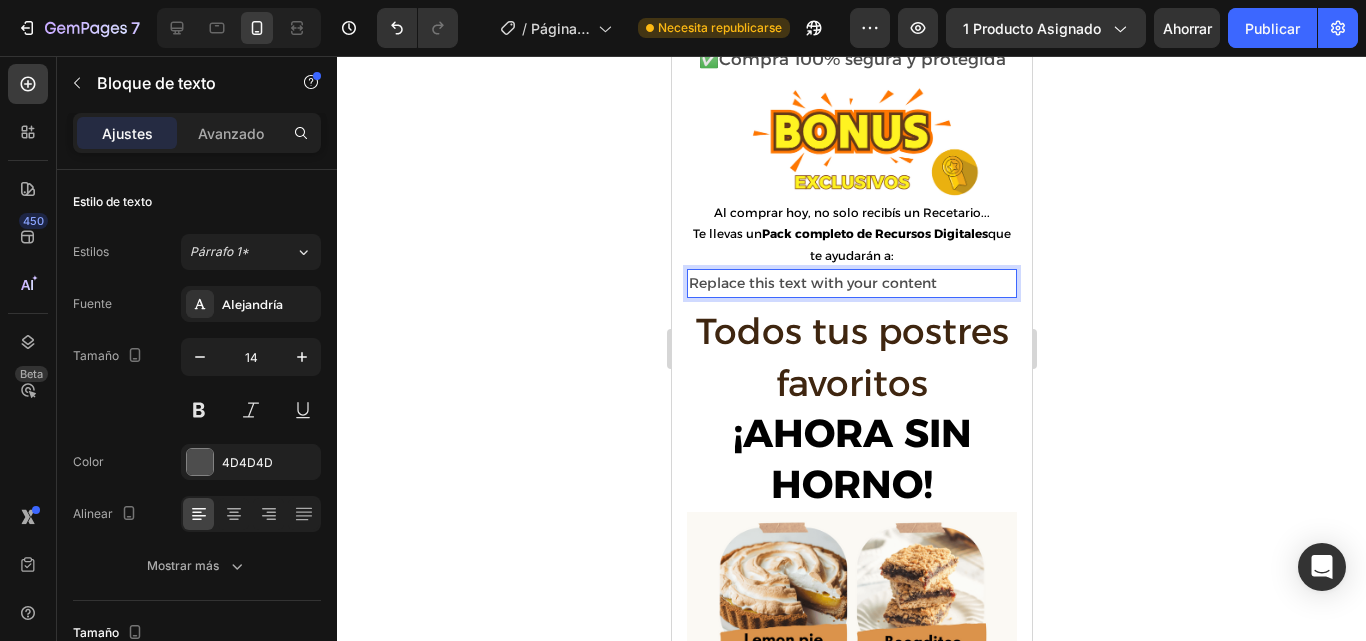 click on "Replace this text with your content" at bounding box center [851, 283] 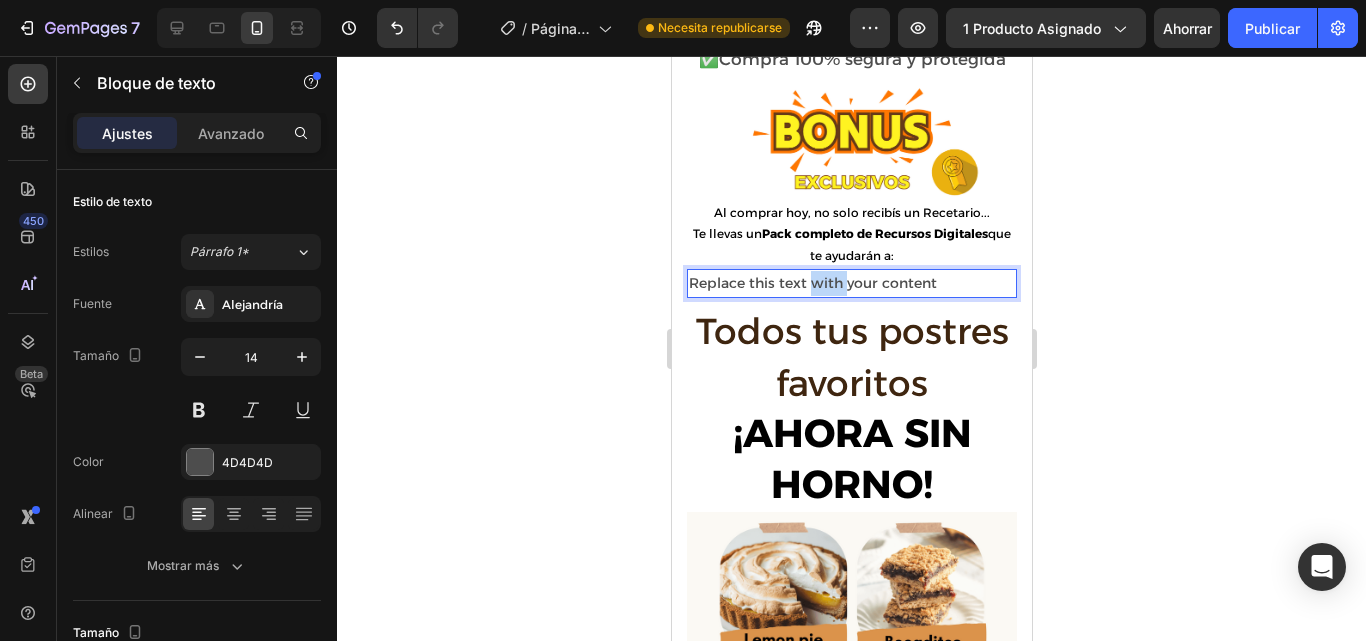 click on "Replace this text with your content" at bounding box center [851, 283] 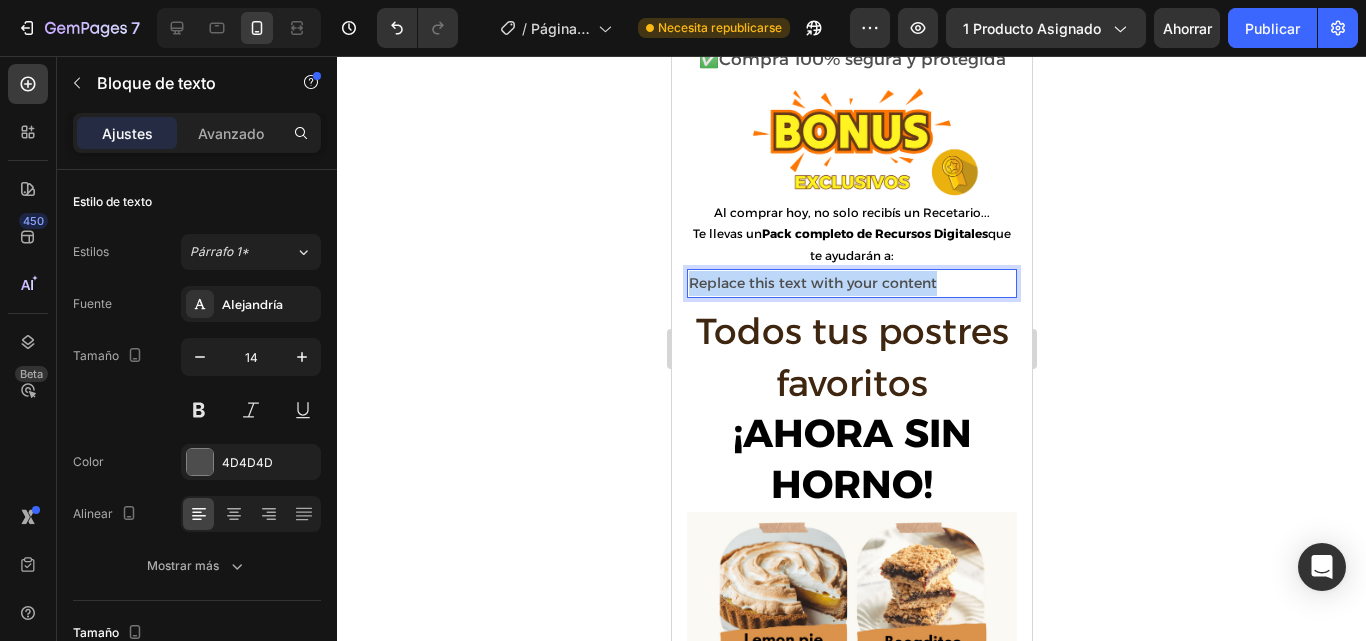click on "Replace this text with your content" at bounding box center (851, 283) 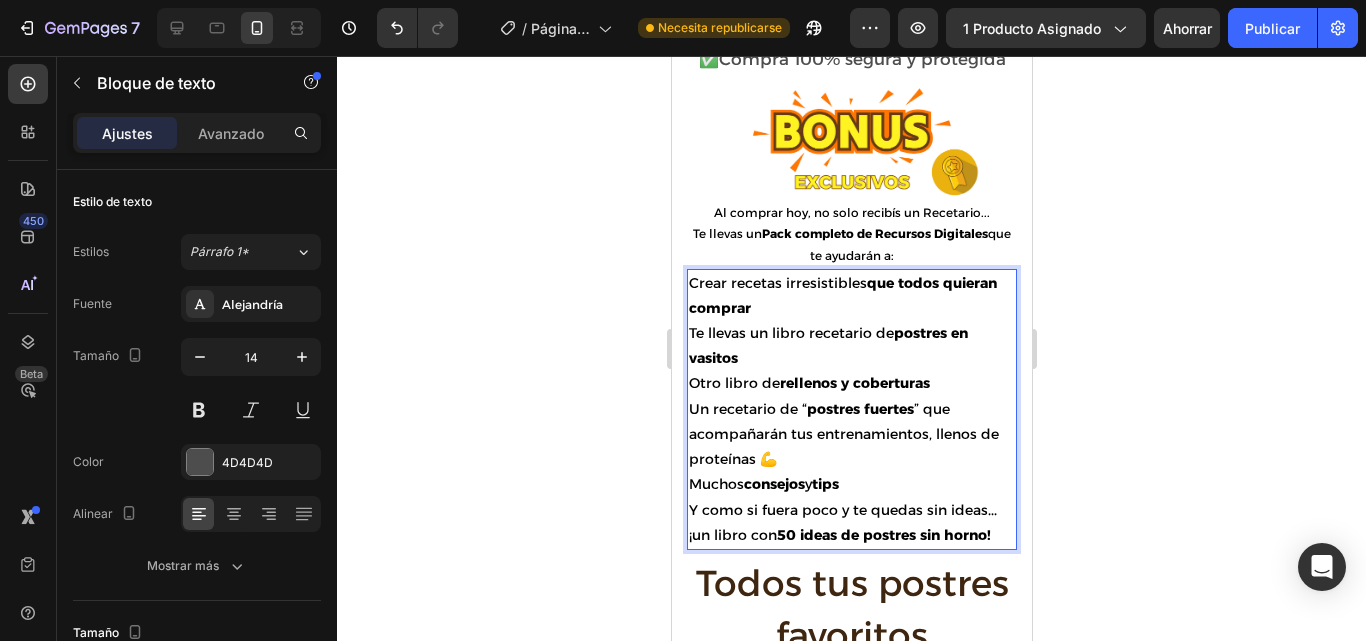 click on "Y como si fuera poco y te quedas sin ideas... ¡un libro con  50 ideas de postres sin horno!" at bounding box center [842, 522] 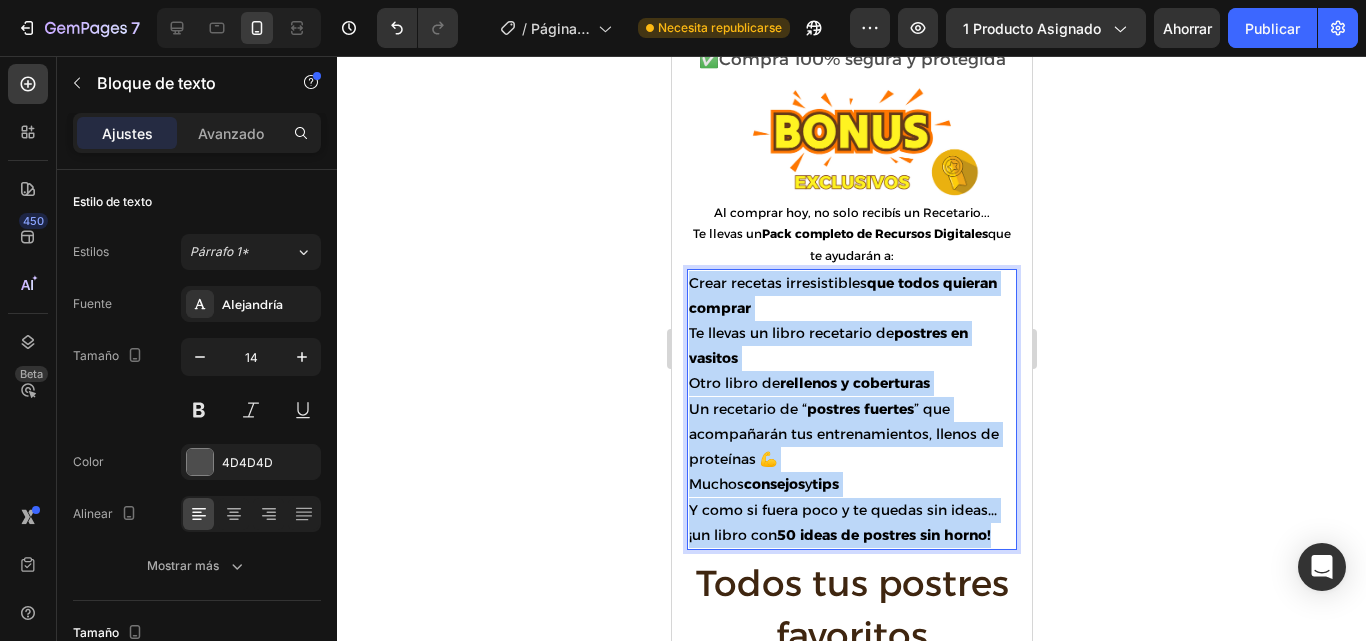 drag, startPoint x: 994, startPoint y: 508, endPoint x: 690, endPoint y: 259, distance: 392.9593 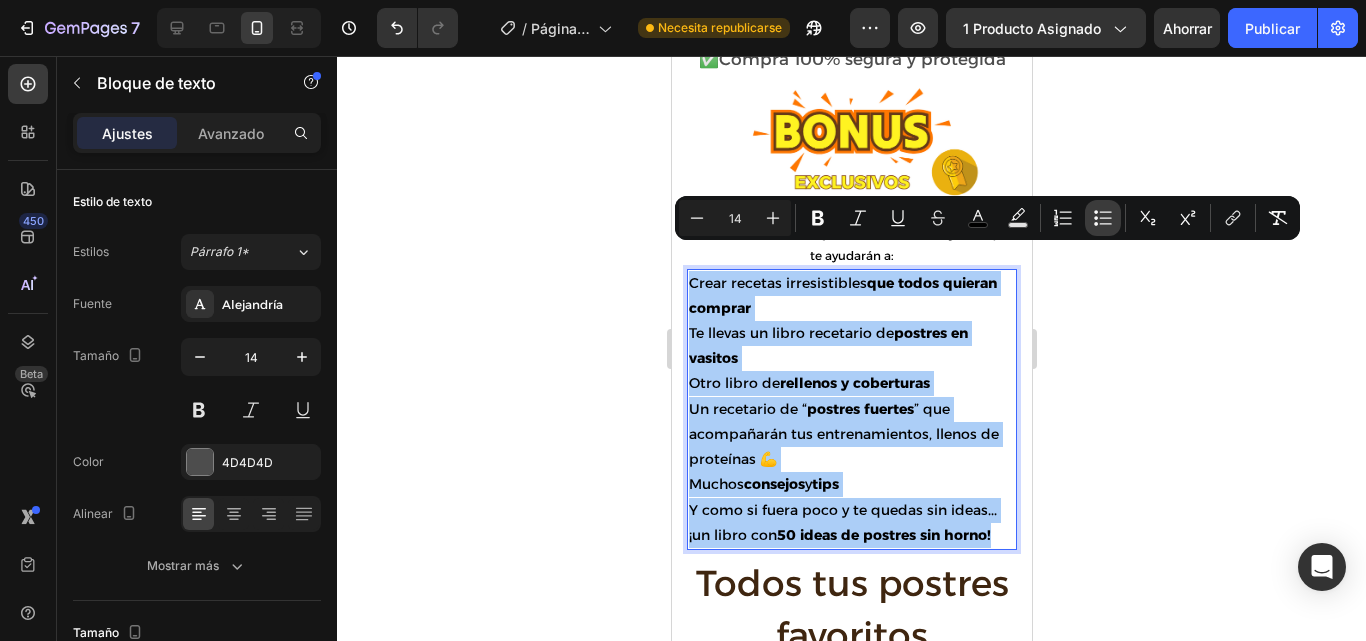 click 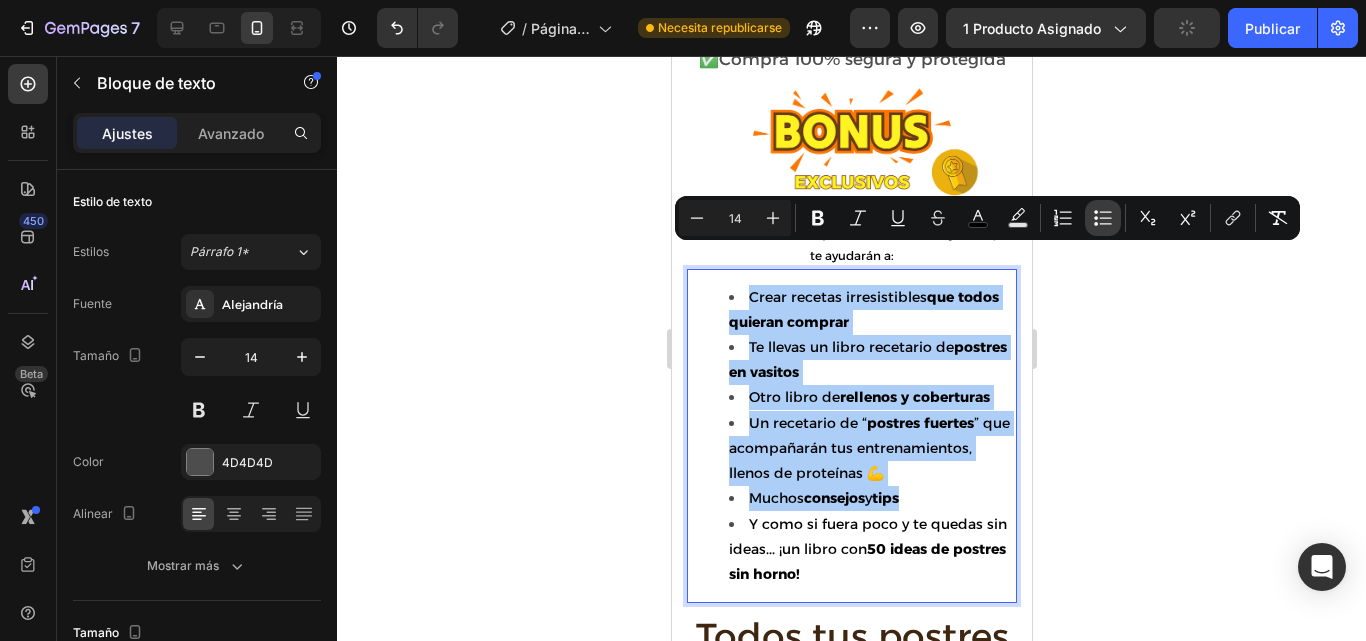 click 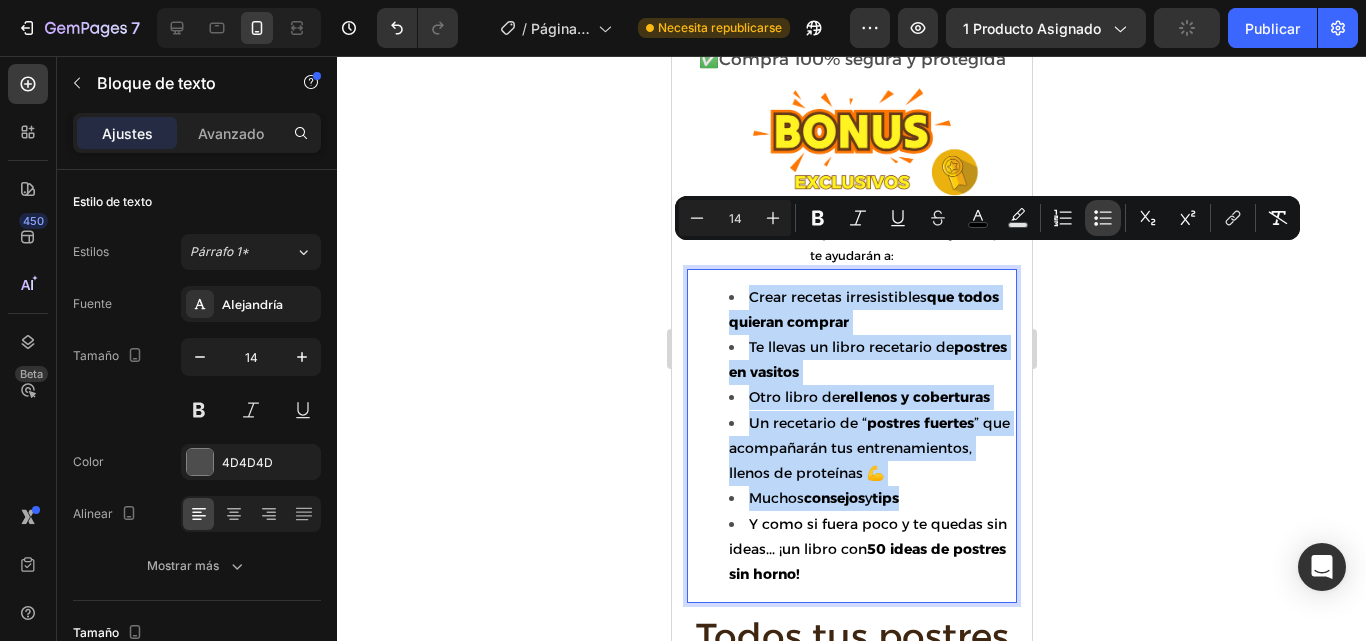 type on "14" 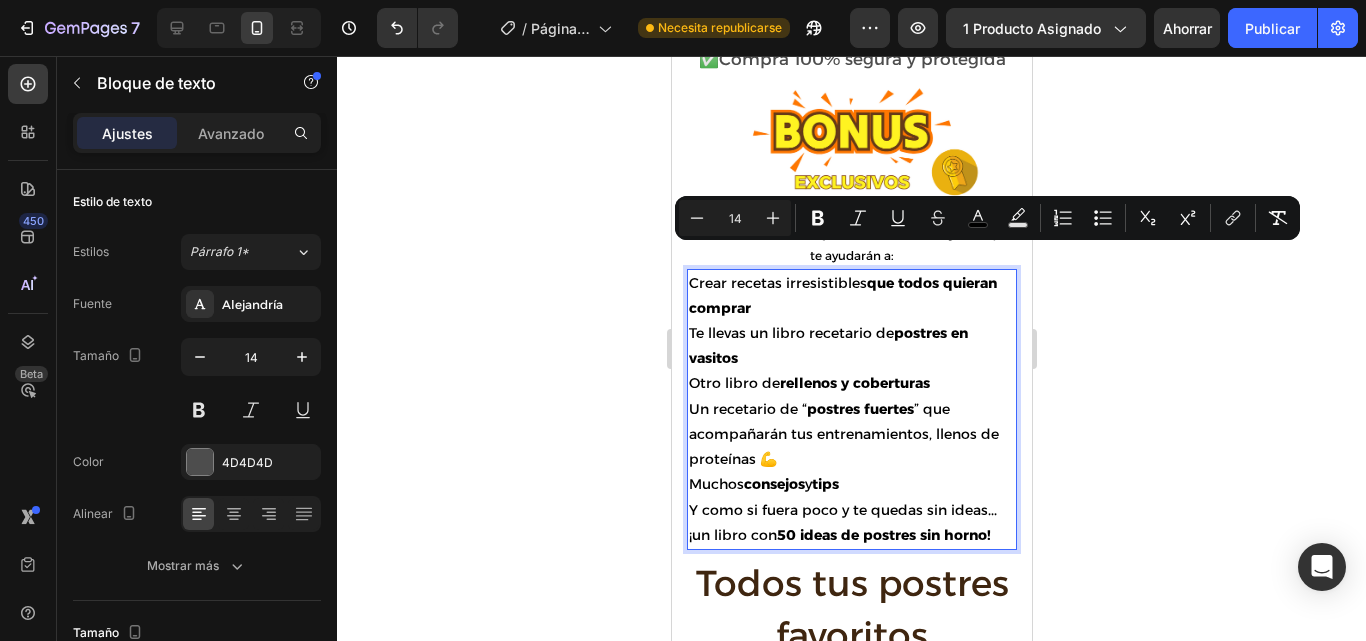 click on "Te llevas un libro recetario de  postres en vasitos" at bounding box center [827, 345] 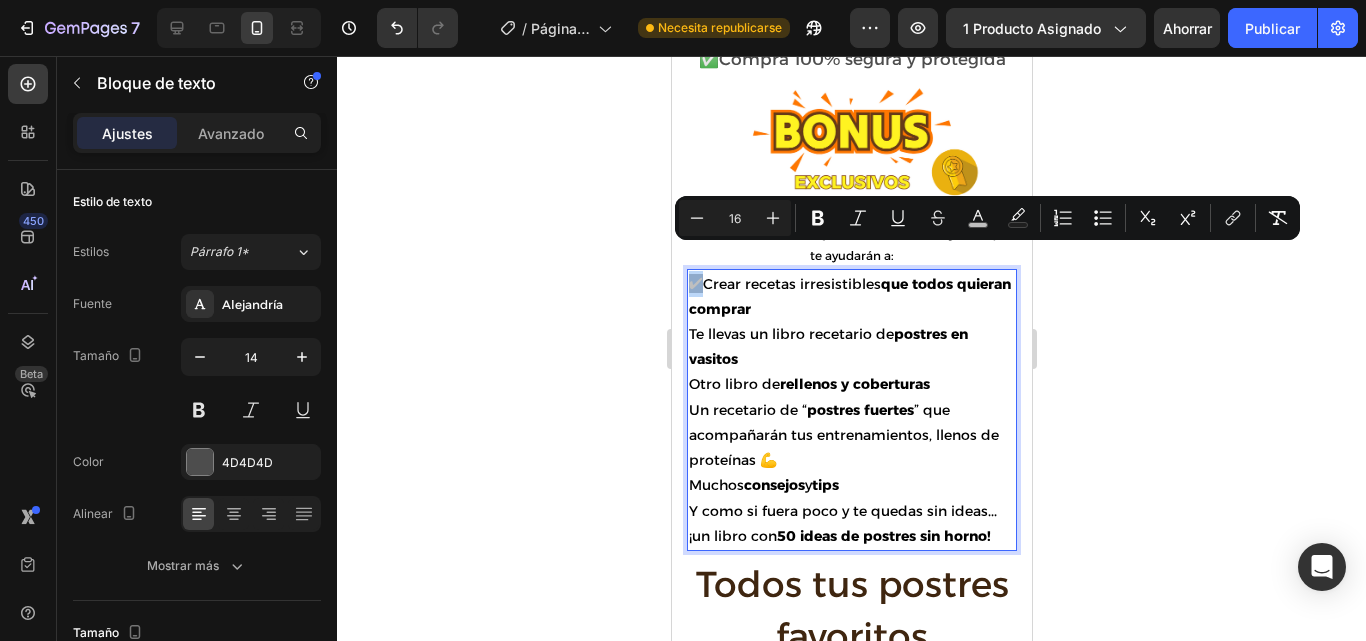 drag, startPoint x: 702, startPoint y: 263, endPoint x: 690, endPoint y: 262, distance: 12.0415945 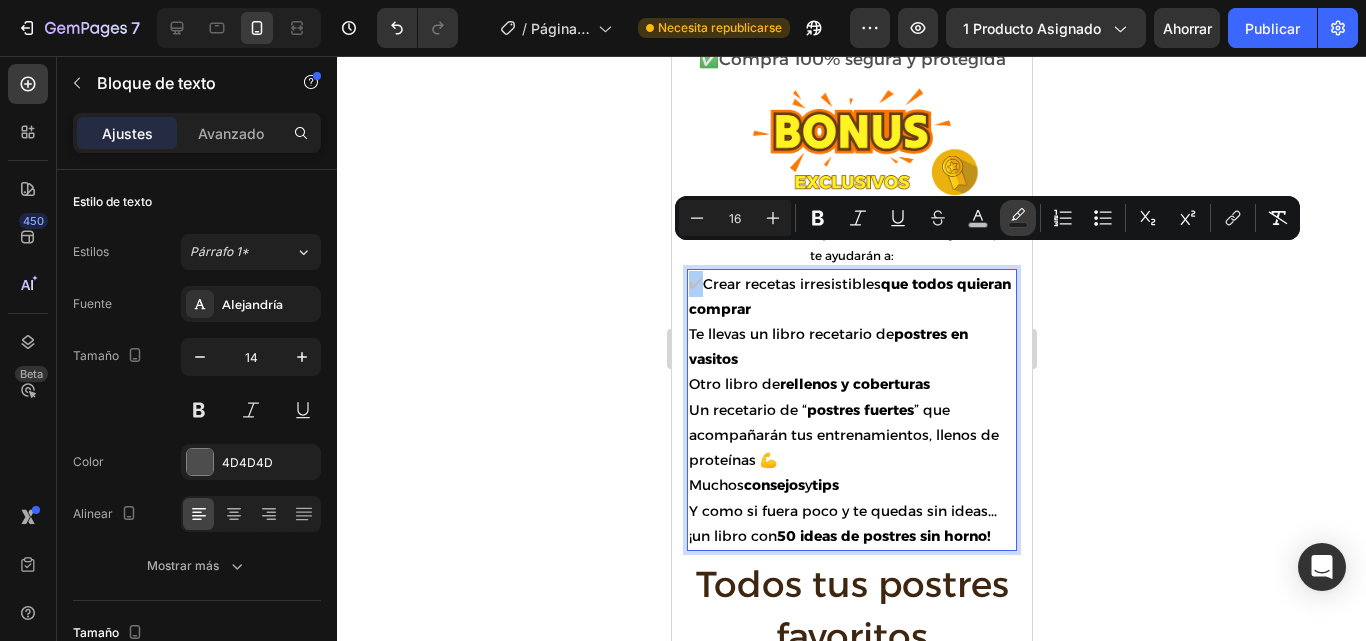 click 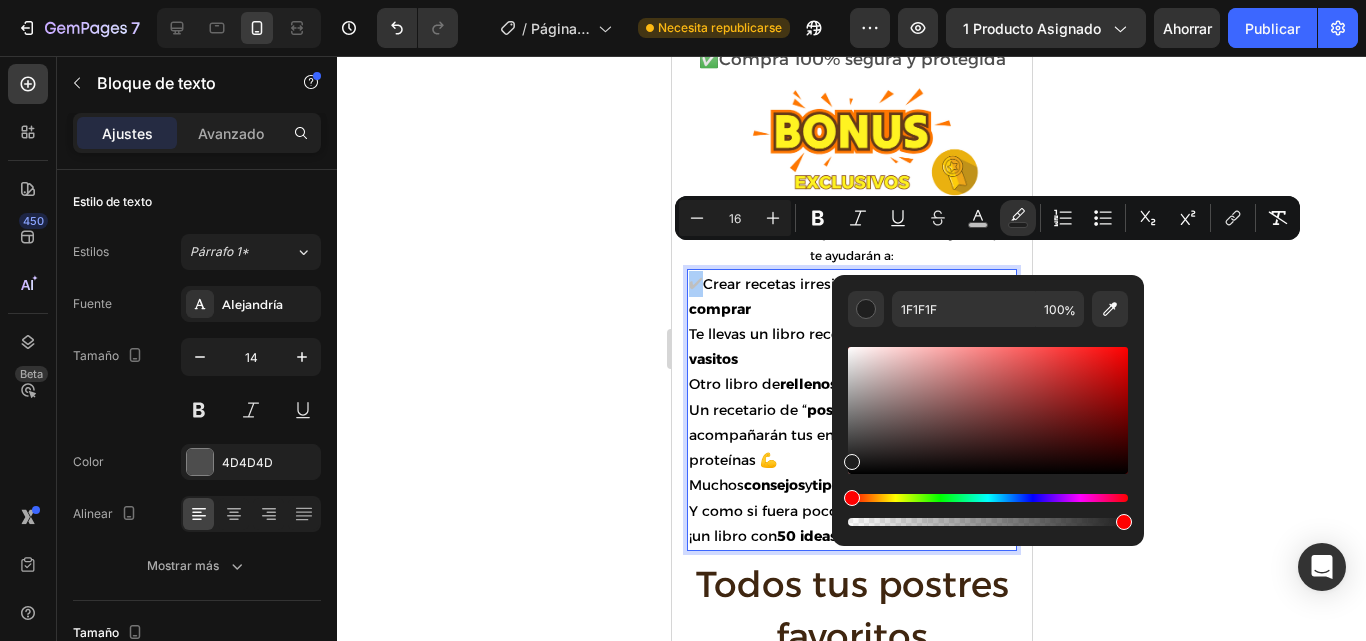 click at bounding box center (988, 522) 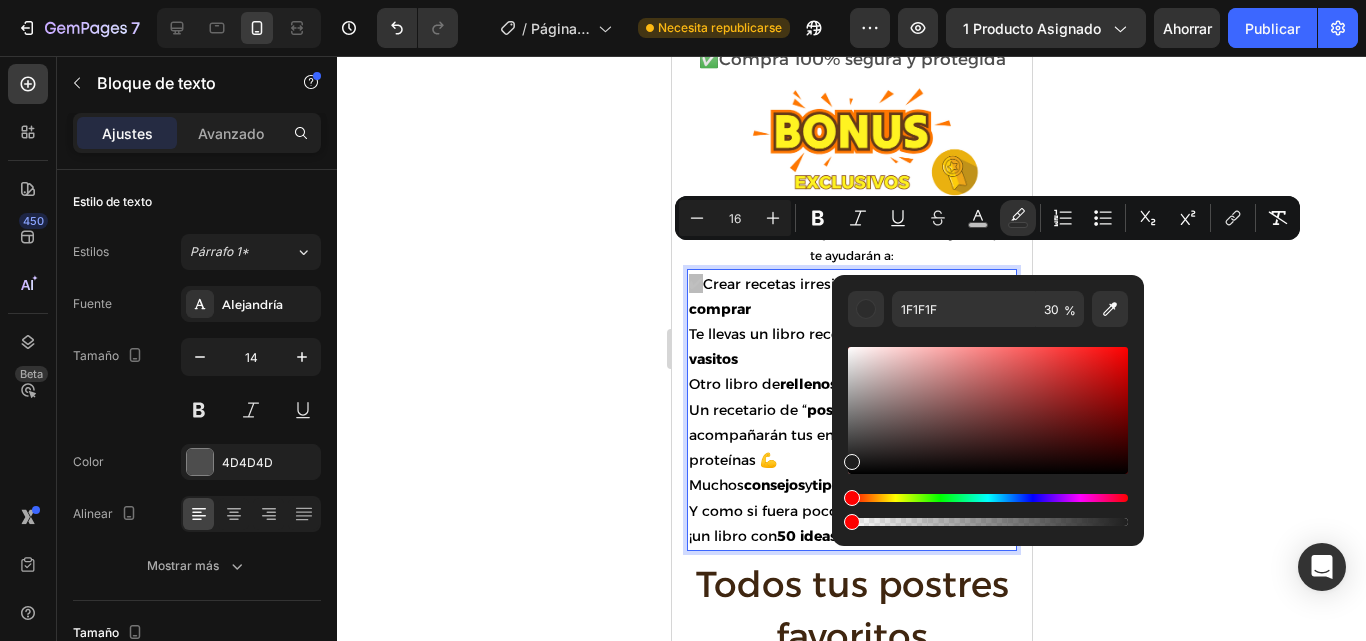 type on "0" 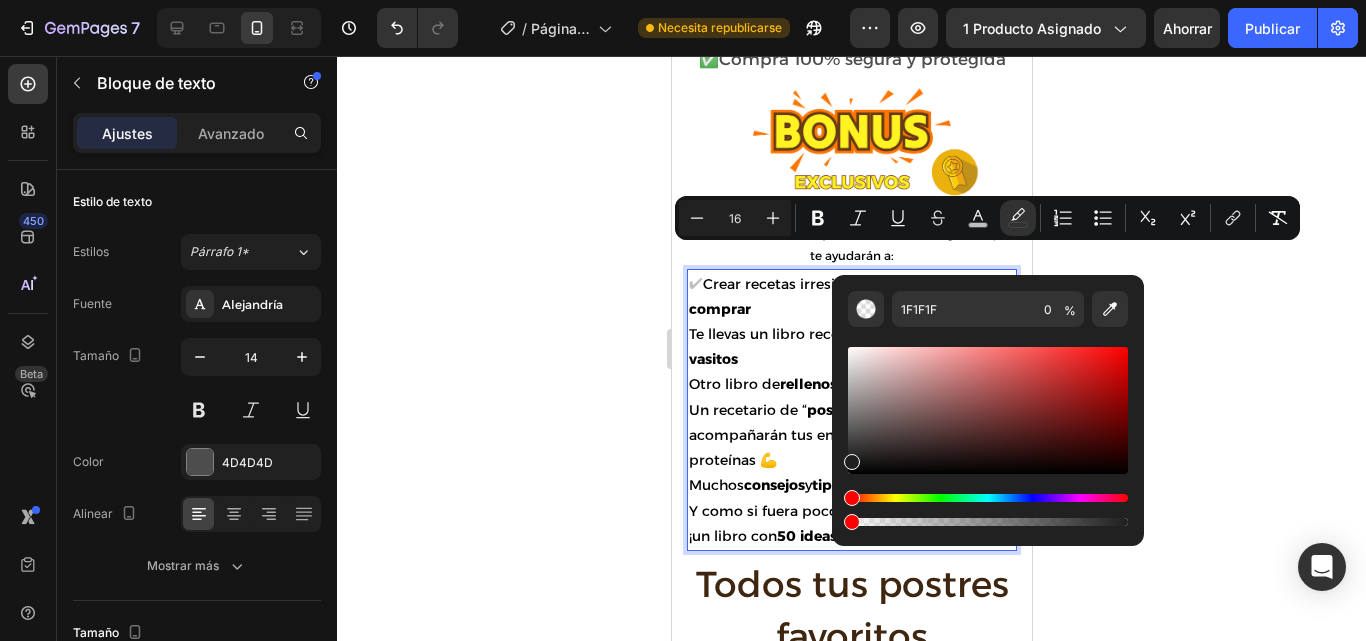 drag, startPoint x: 932, startPoint y: 524, endPoint x: 835, endPoint y: 525, distance: 97.00516 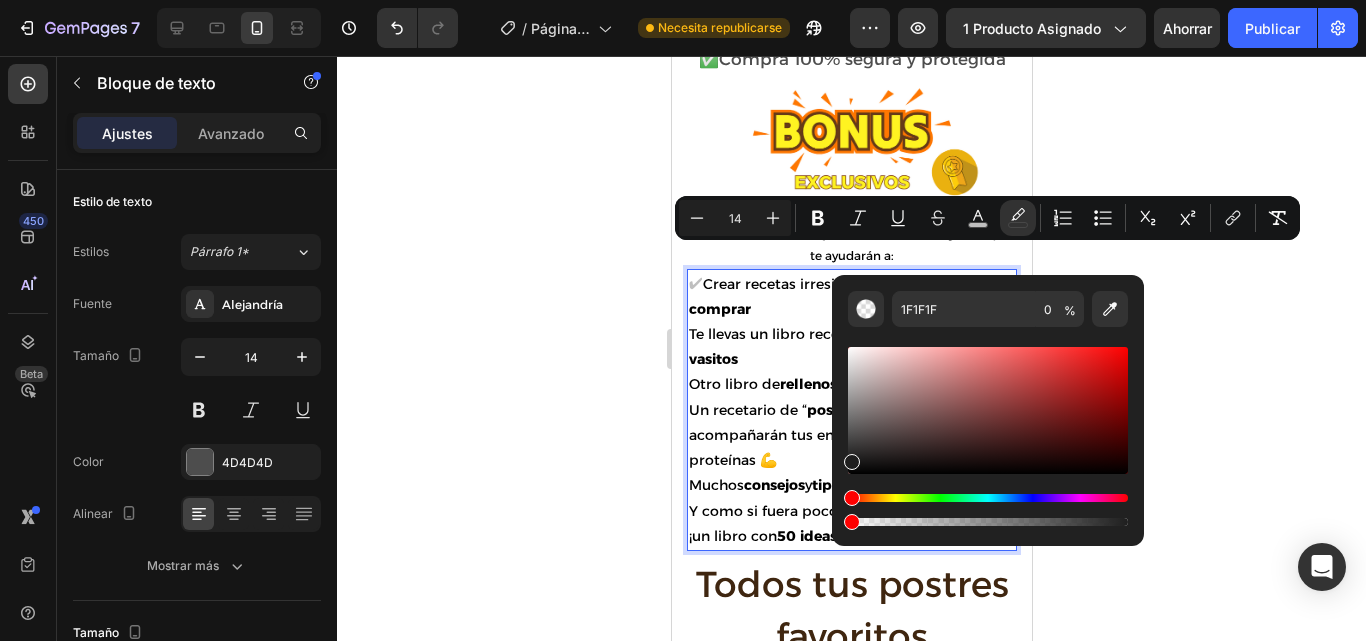 click on "Te llevas un libro recetario de  postres en vasitos" at bounding box center [851, 347] 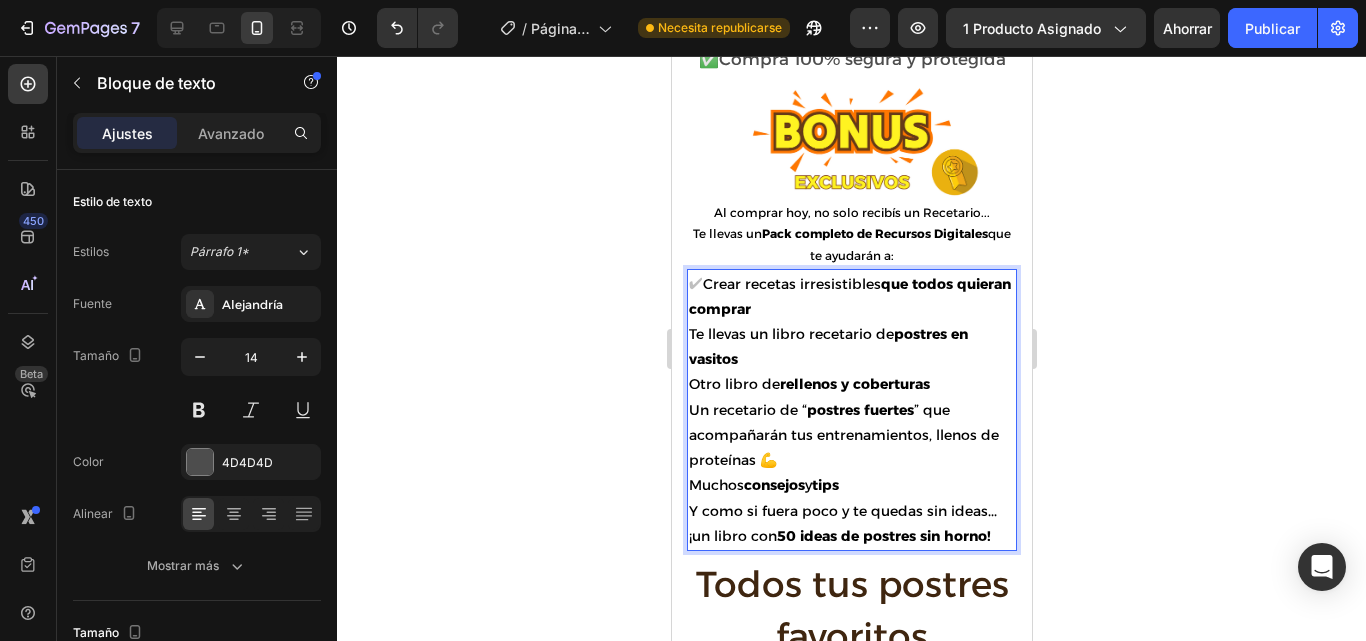 click on "✔" at bounding box center [695, 283] 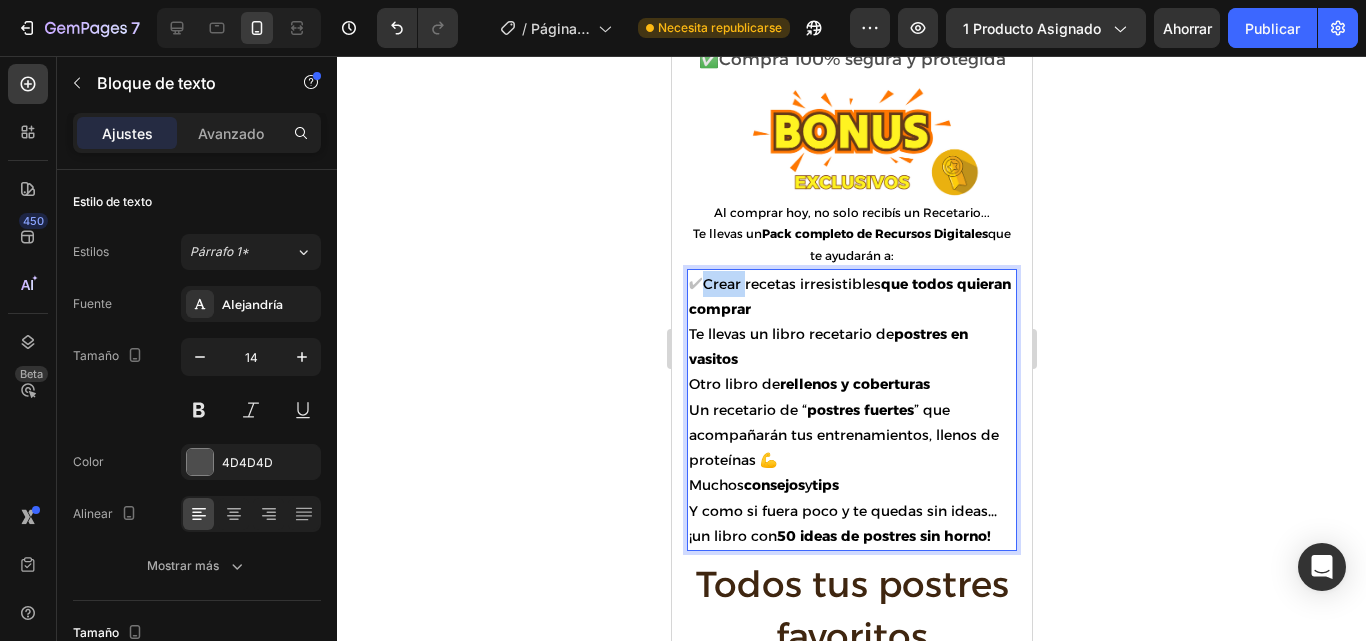 click on "✔" at bounding box center (695, 283) 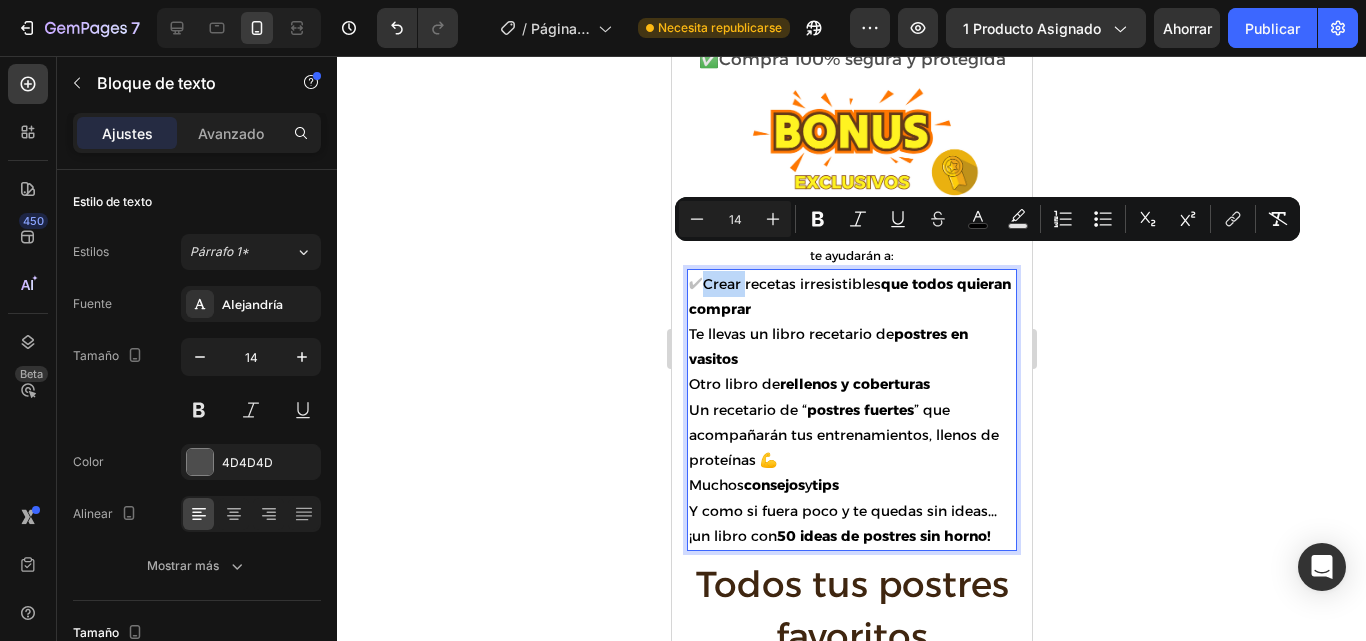 click on "✔" at bounding box center [695, 283] 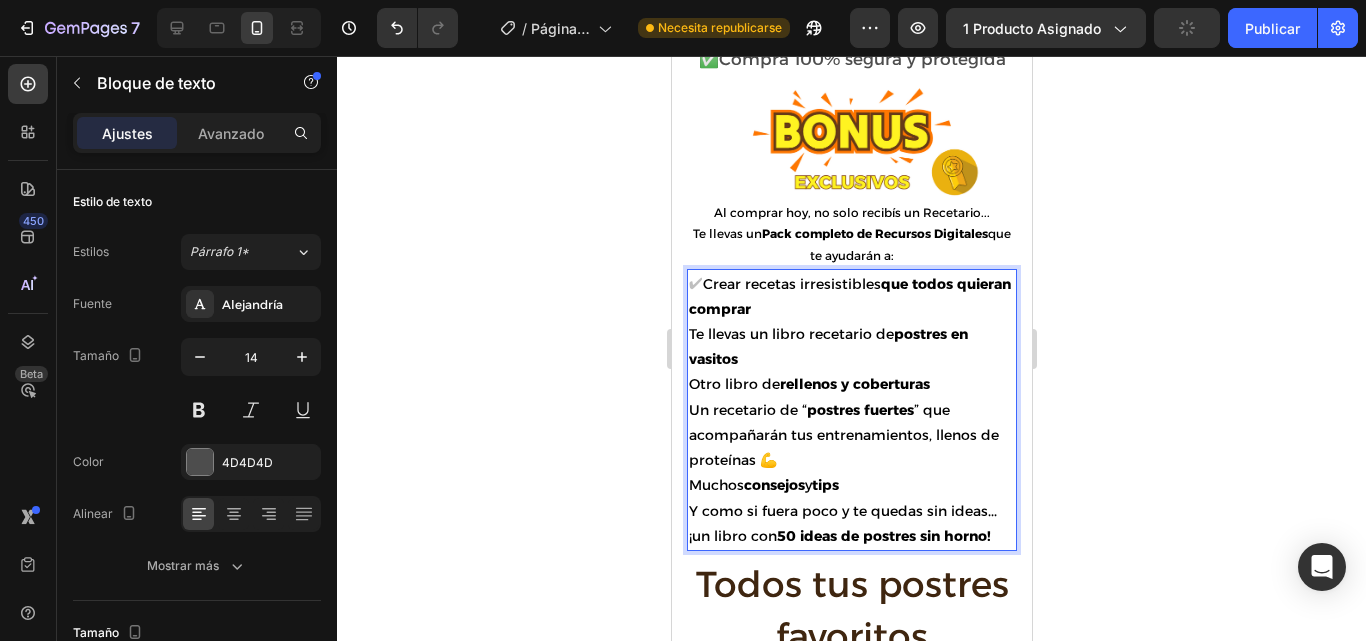click on "✔" at bounding box center [695, 283] 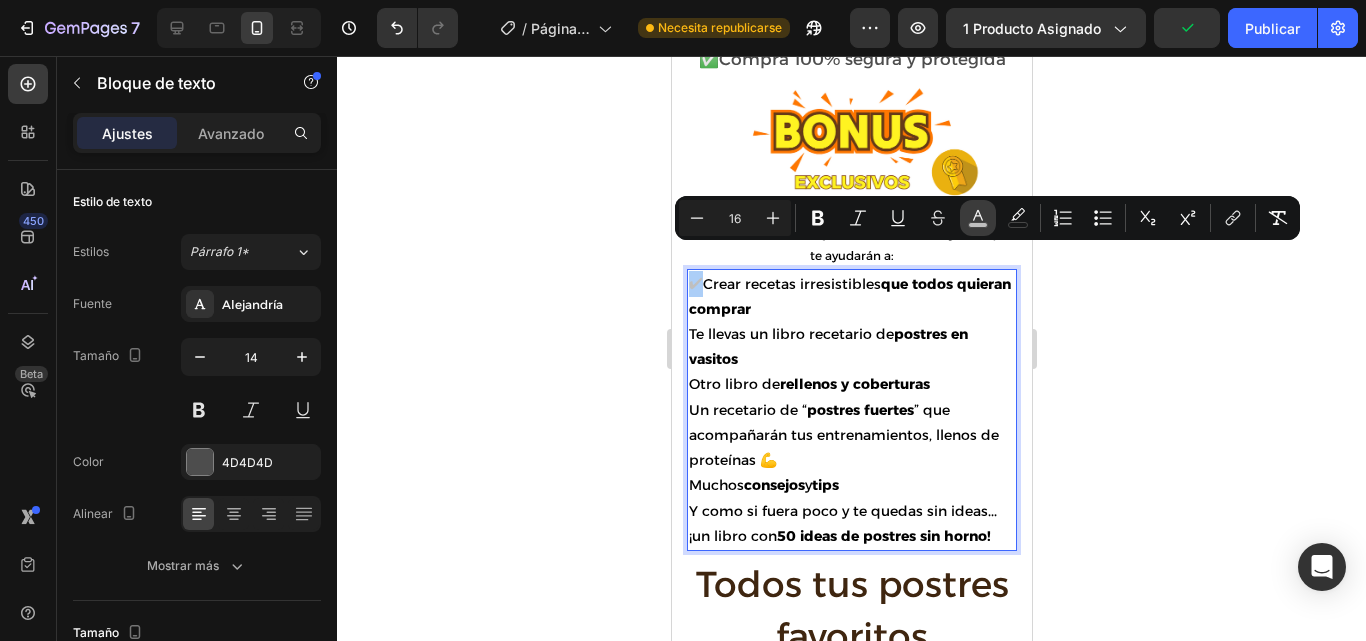 click 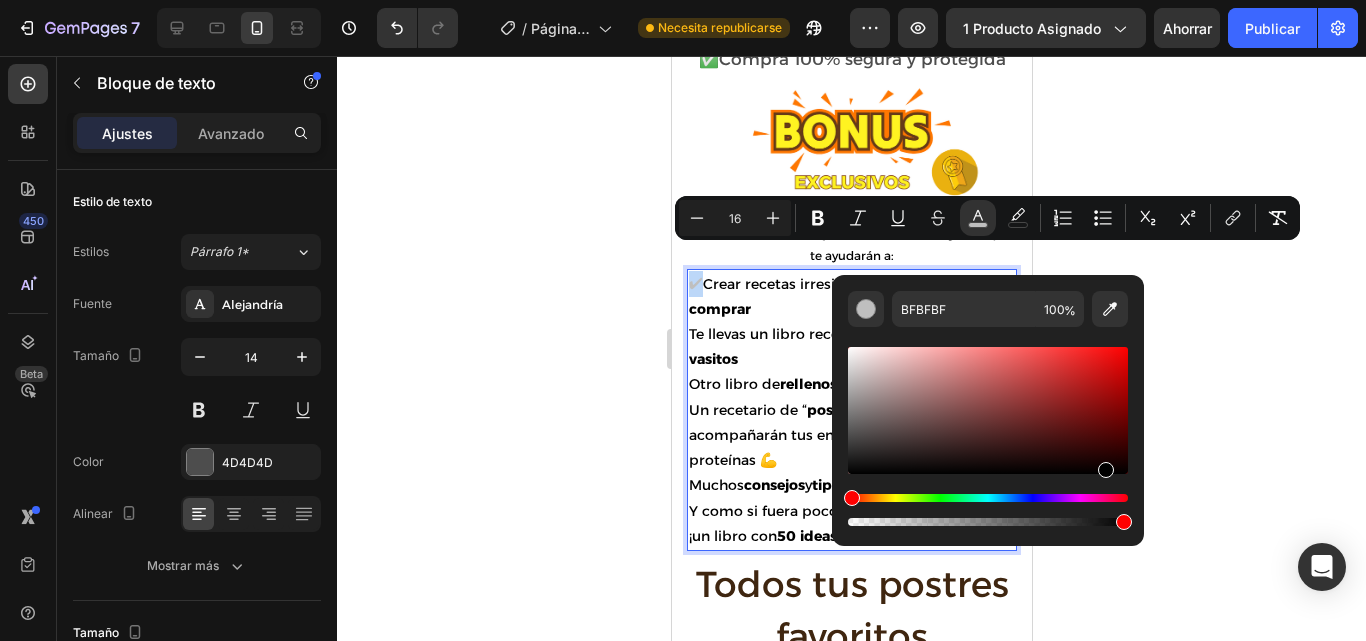type on "000000" 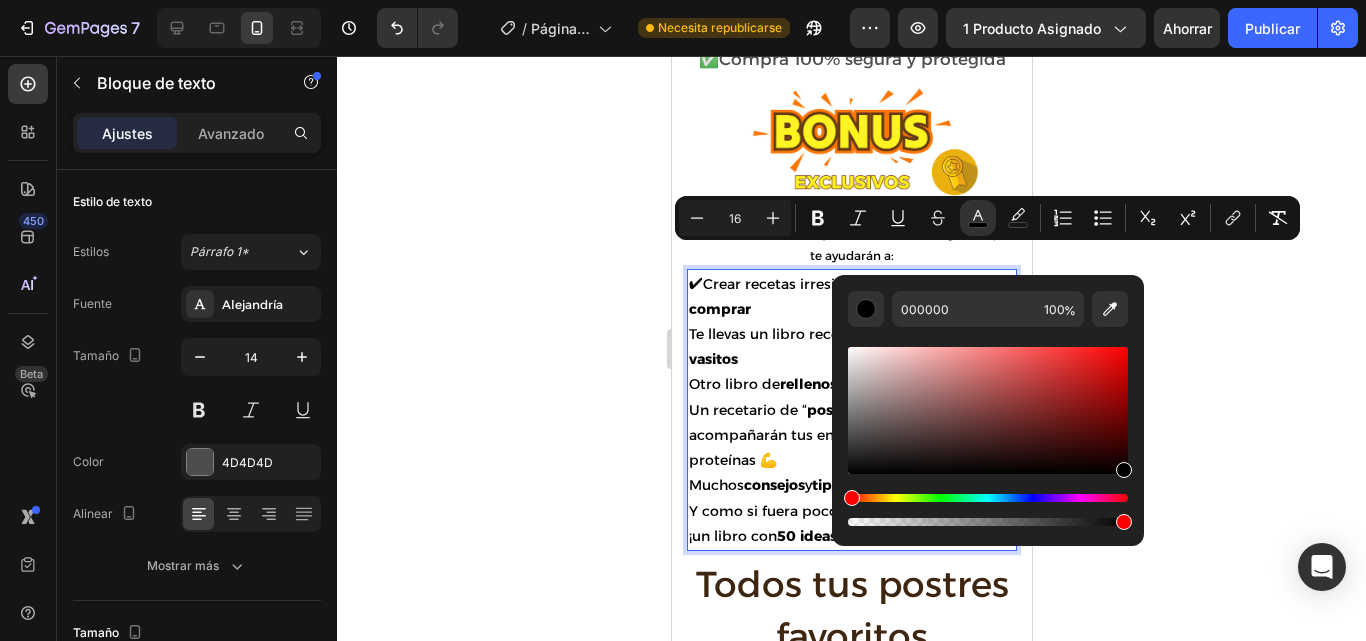 drag, startPoint x: 849, startPoint y: 380, endPoint x: 1142, endPoint y: 491, distance: 313.32092 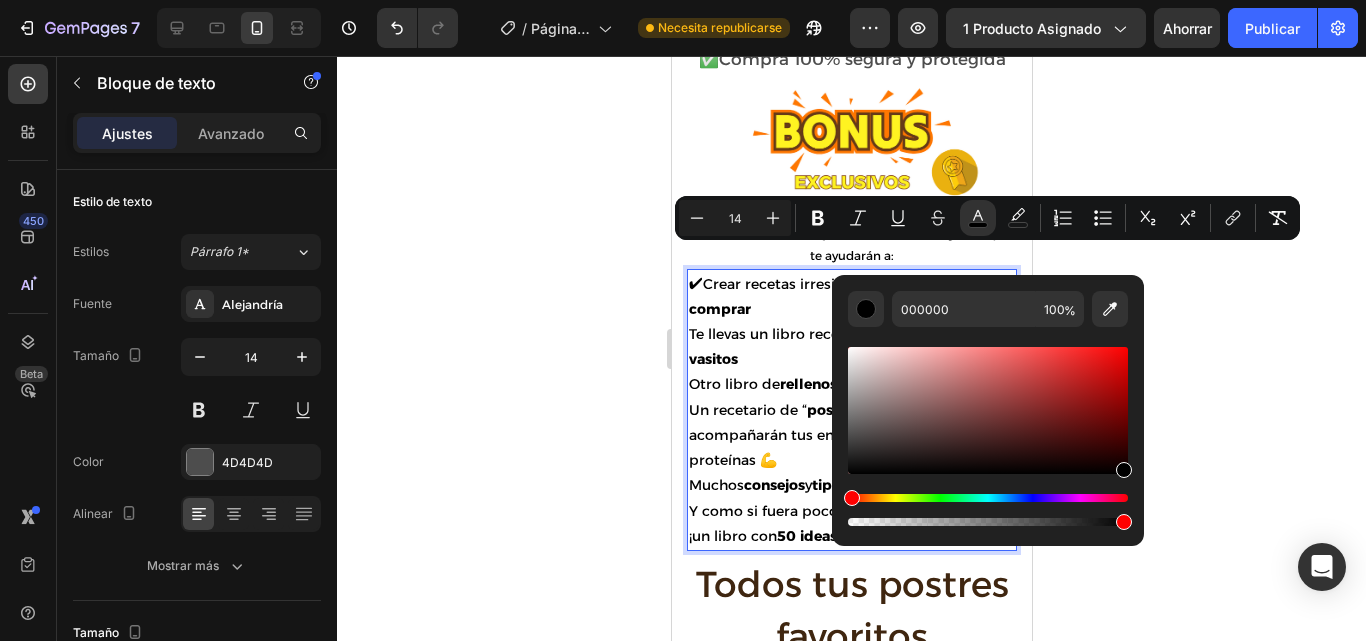 click on "Un recetario de “ postres fuertes ” que acompañarán tus entrenamientos, llenos de proteínas 💪" at bounding box center [843, 435] 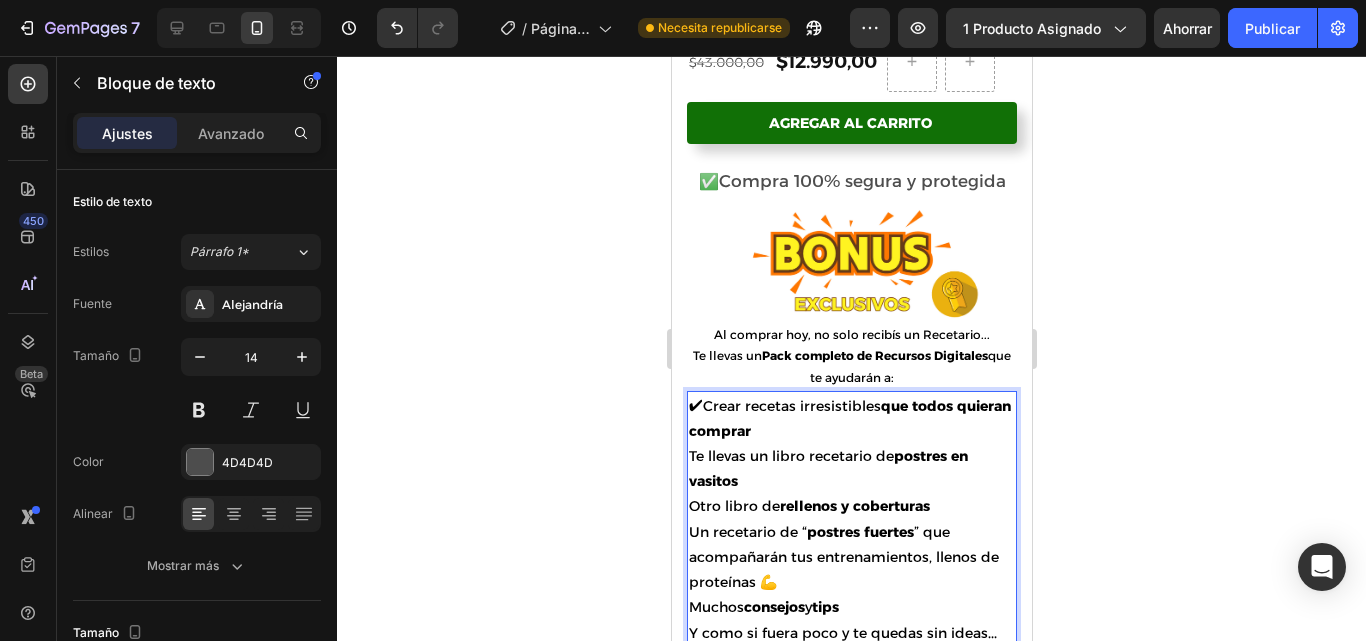scroll, scrollTop: 2111, scrollLeft: 0, axis: vertical 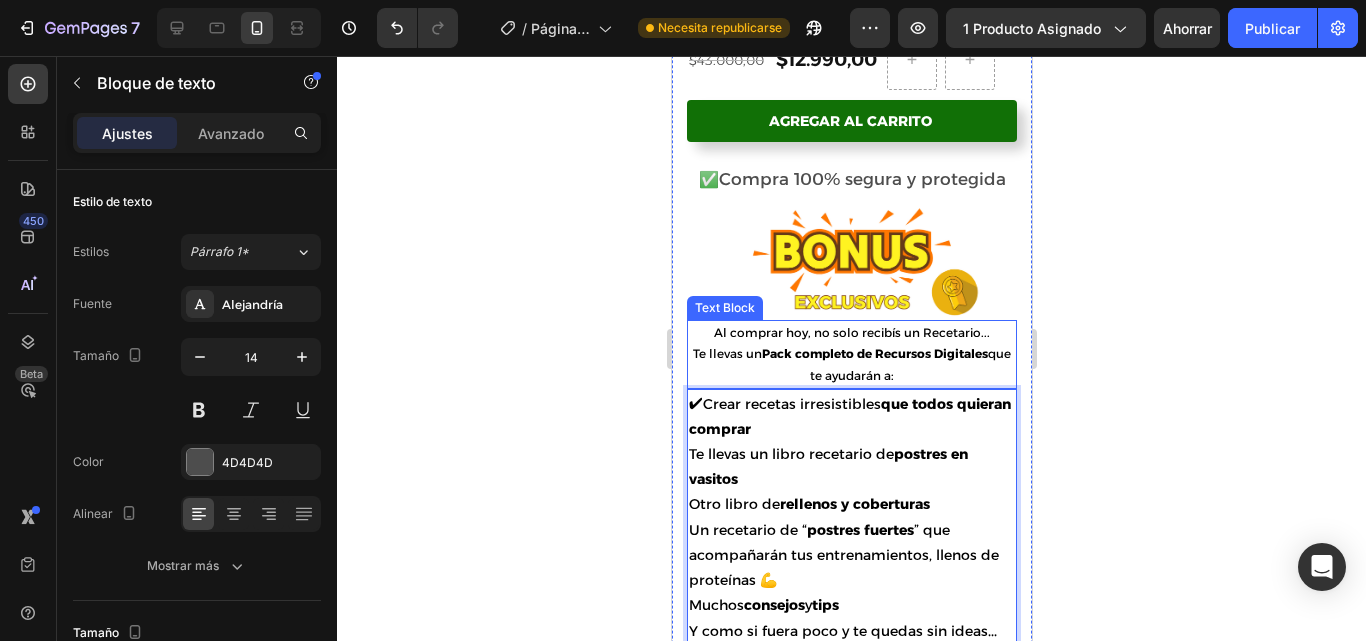 click on "Te llevas un  Pack completo de Recursos Digitales  que te ayudarán a:" at bounding box center [851, 364] 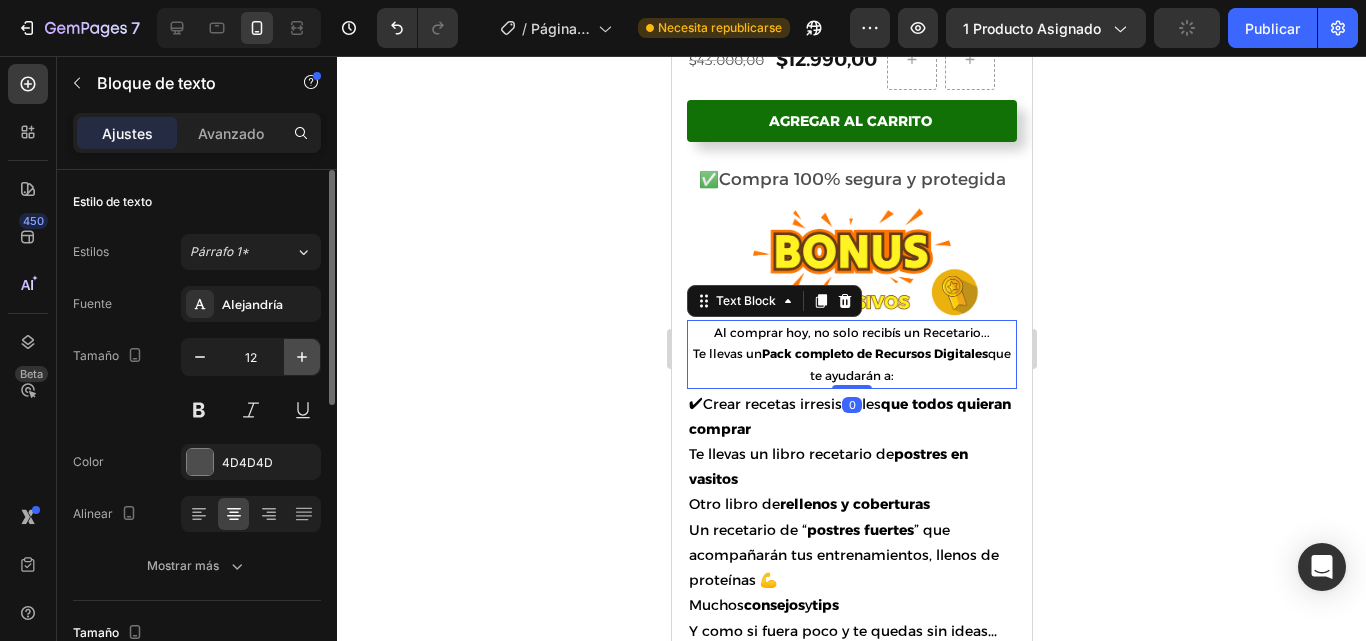 click 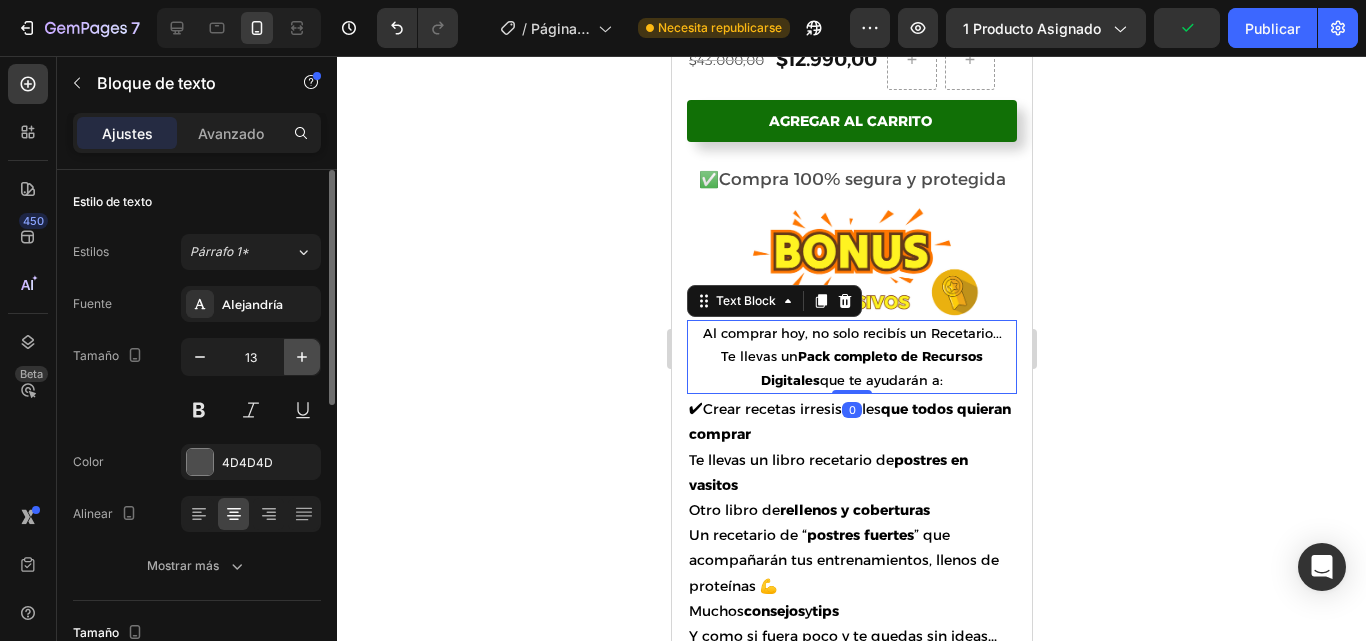 click 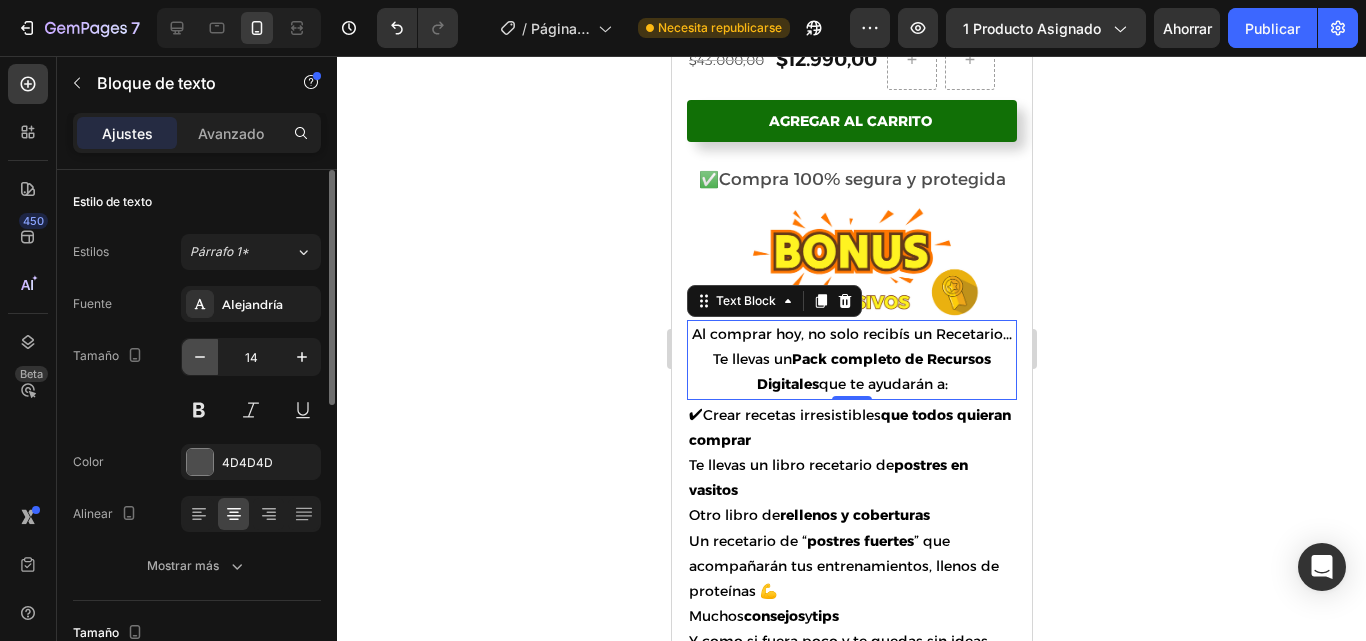 click at bounding box center (200, 357) 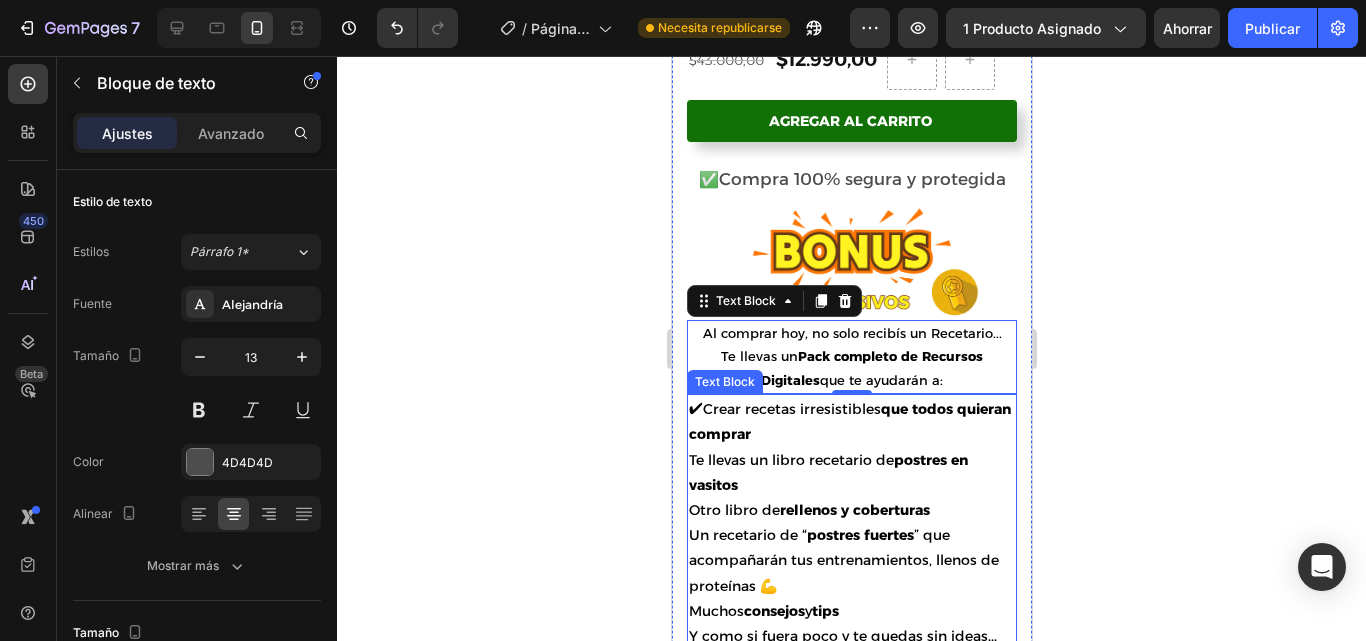 click on "rellenos y coberturas" at bounding box center [854, 510] 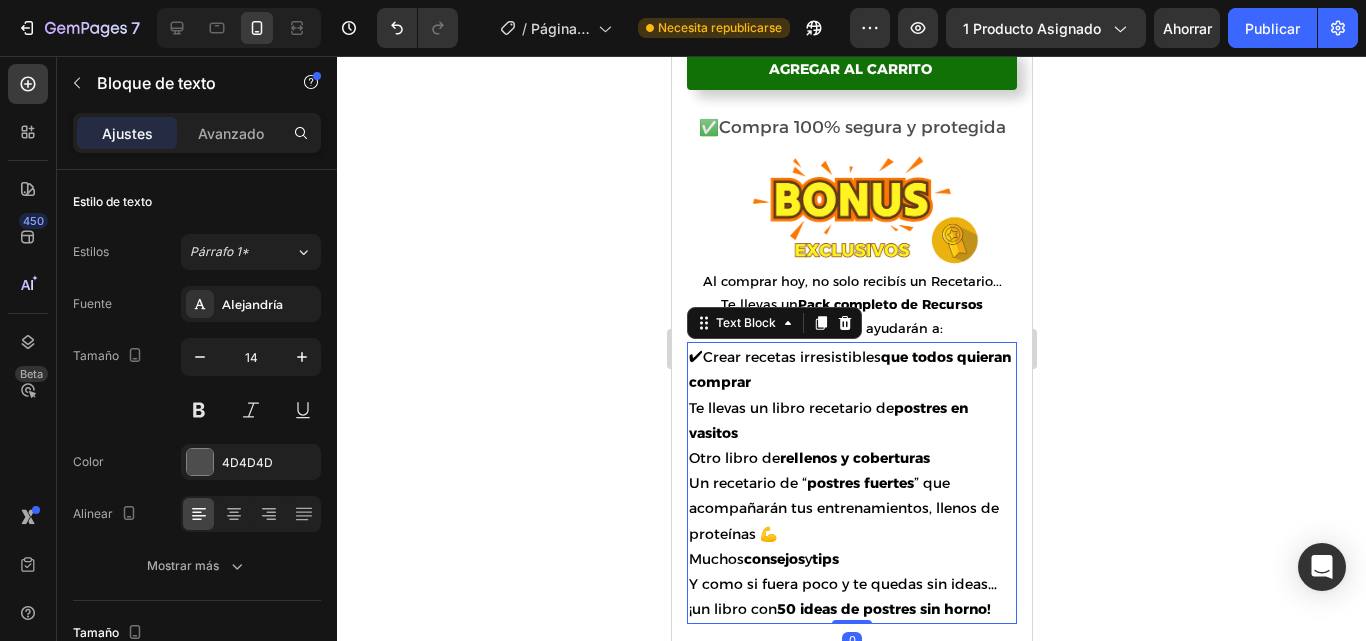 scroll, scrollTop: 2198, scrollLeft: 0, axis: vertical 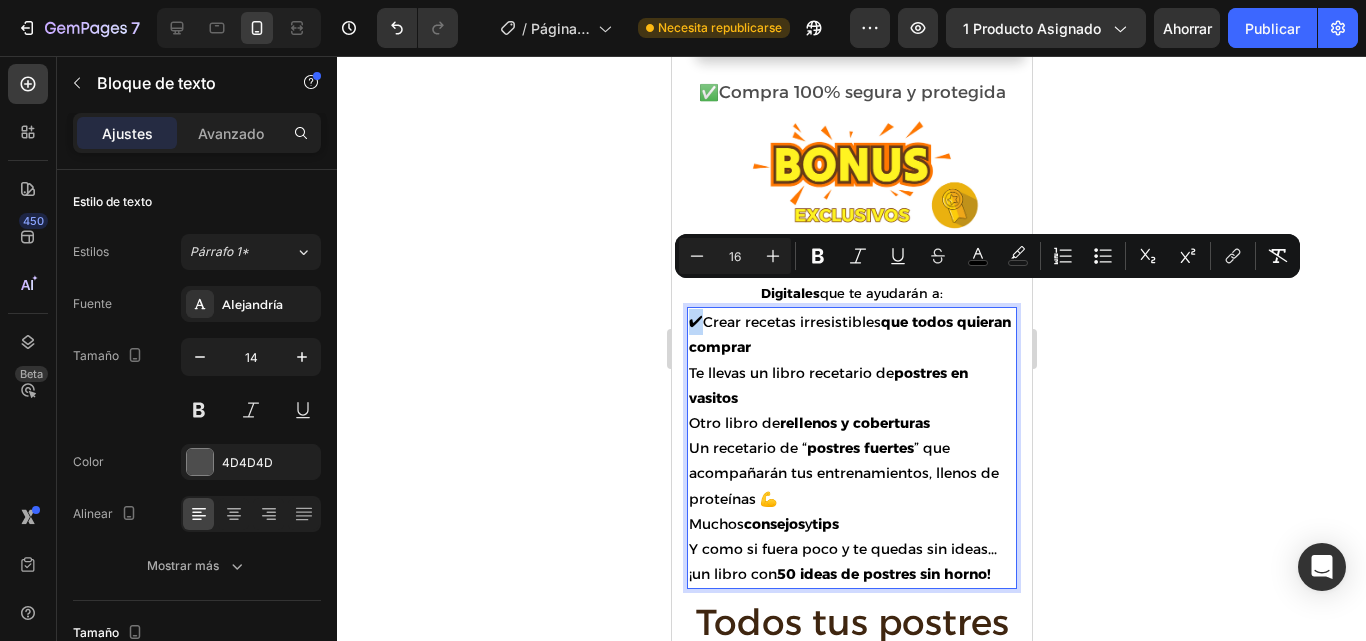 copy on "✔" 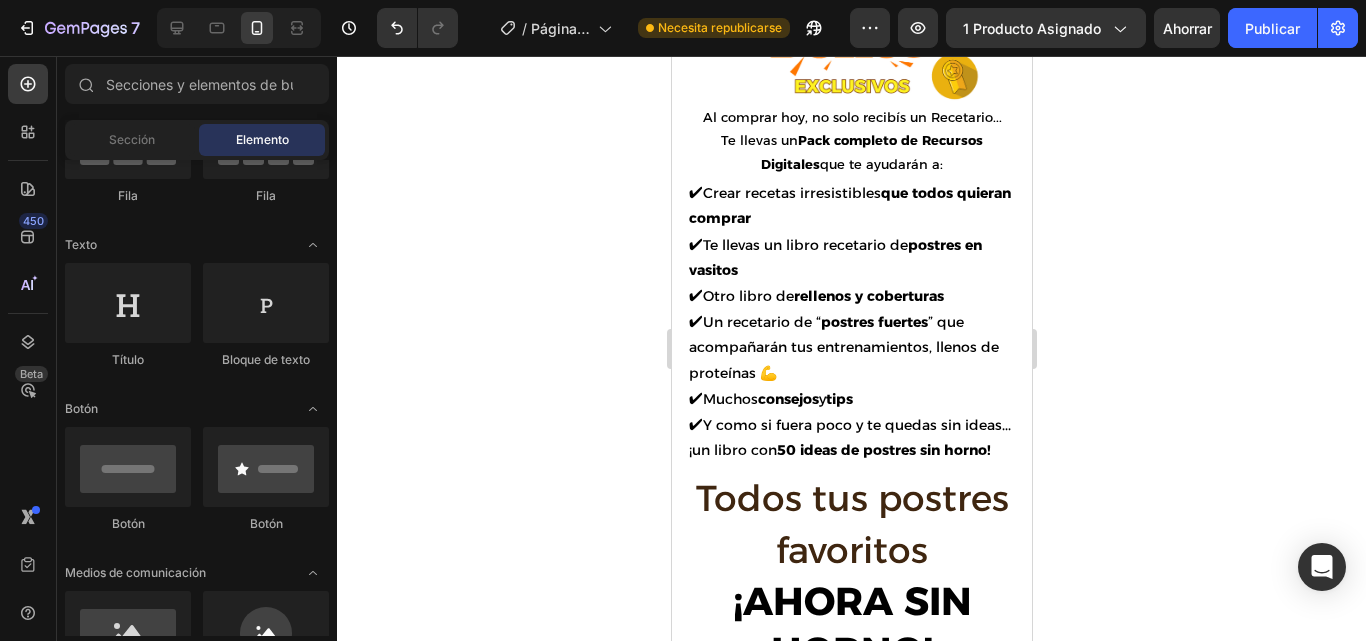 scroll, scrollTop: 2369, scrollLeft: 0, axis: vertical 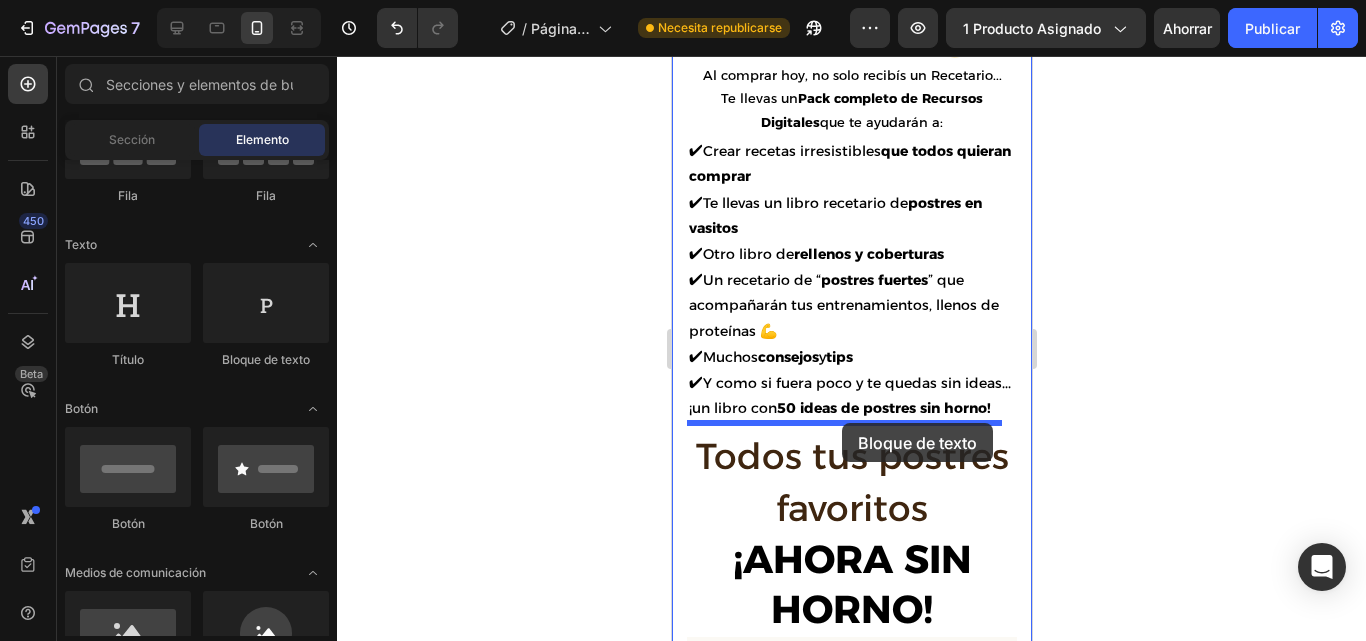 drag, startPoint x: 903, startPoint y: 386, endPoint x: 843, endPoint y: 423, distance: 70.491135 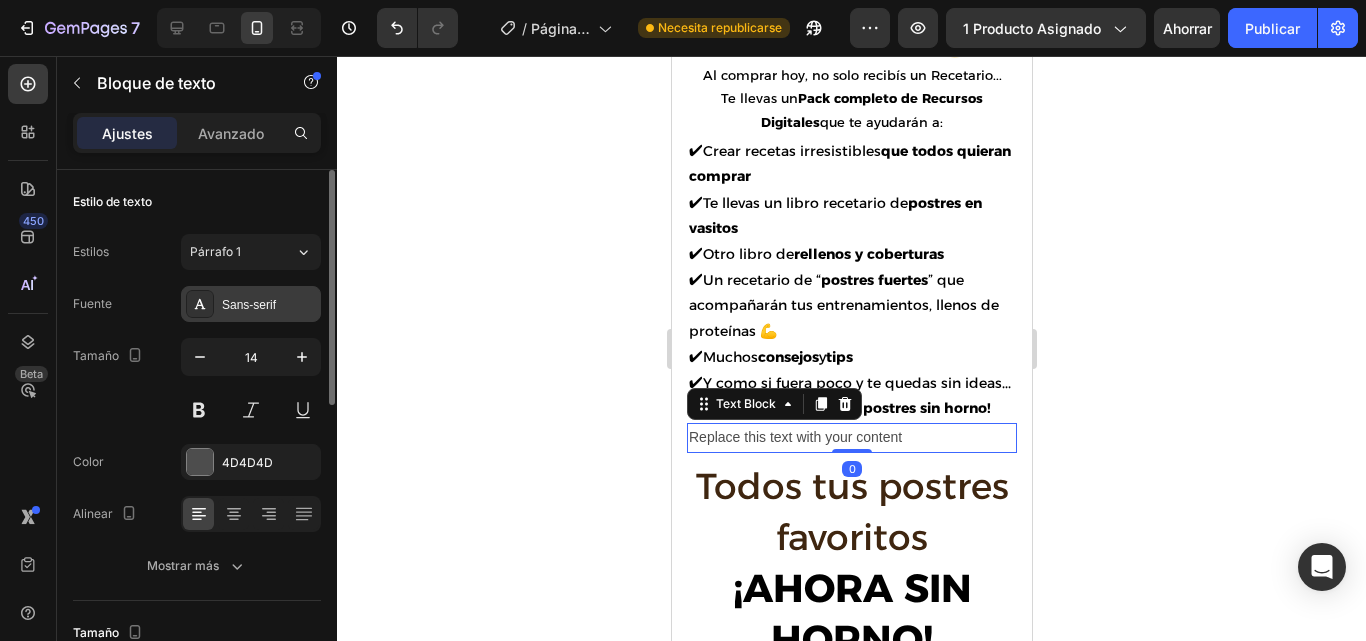 click on "Sans-serif" at bounding box center [269, 305] 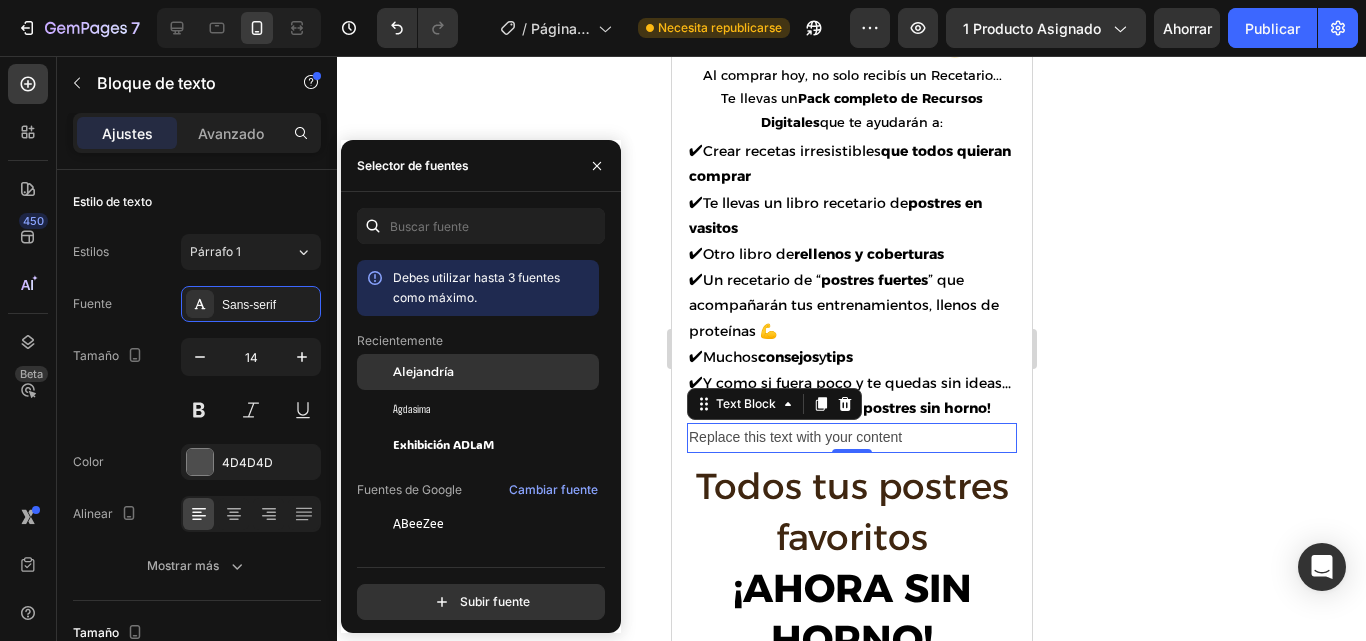 click on "Alejandría" at bounding box center [423, 371] 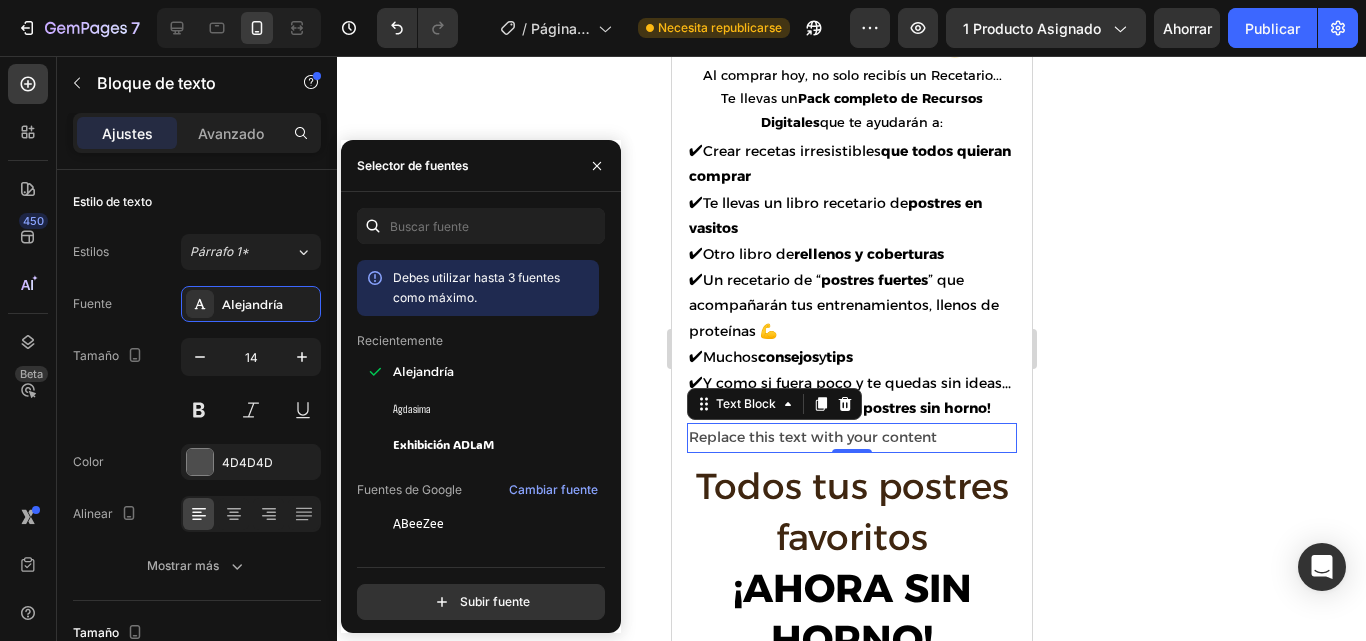 click 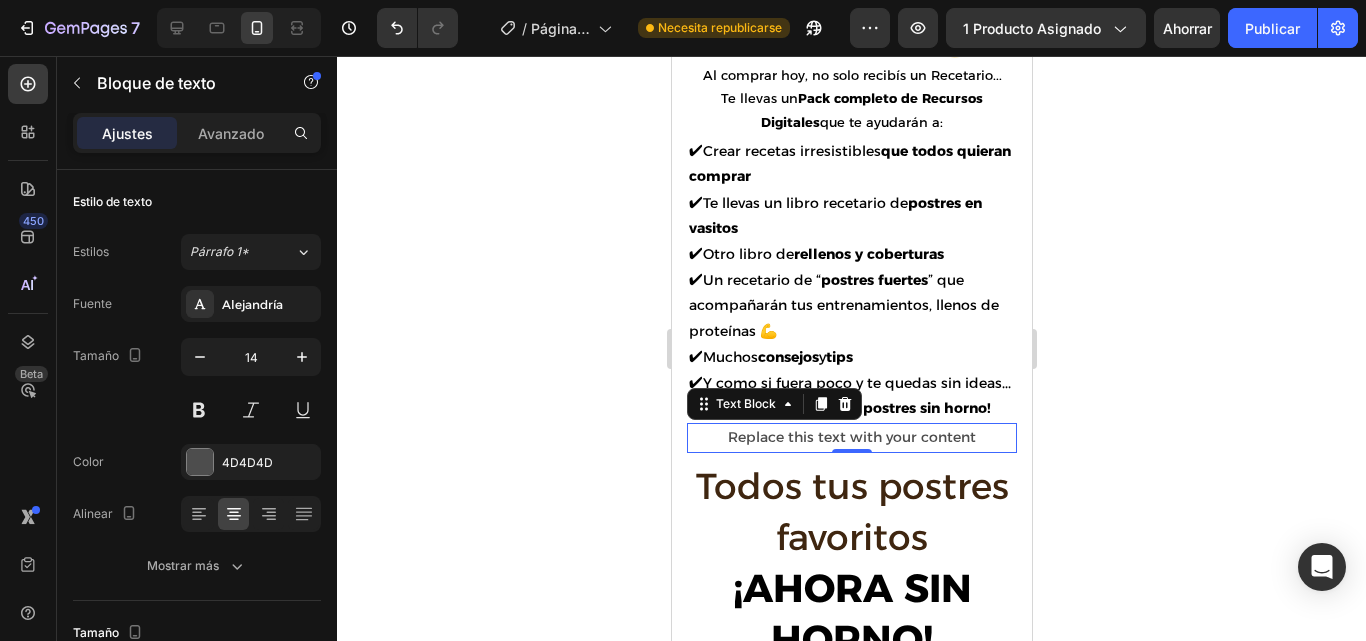 click on "Replace this text with your content" at bounding box center [851, 437] 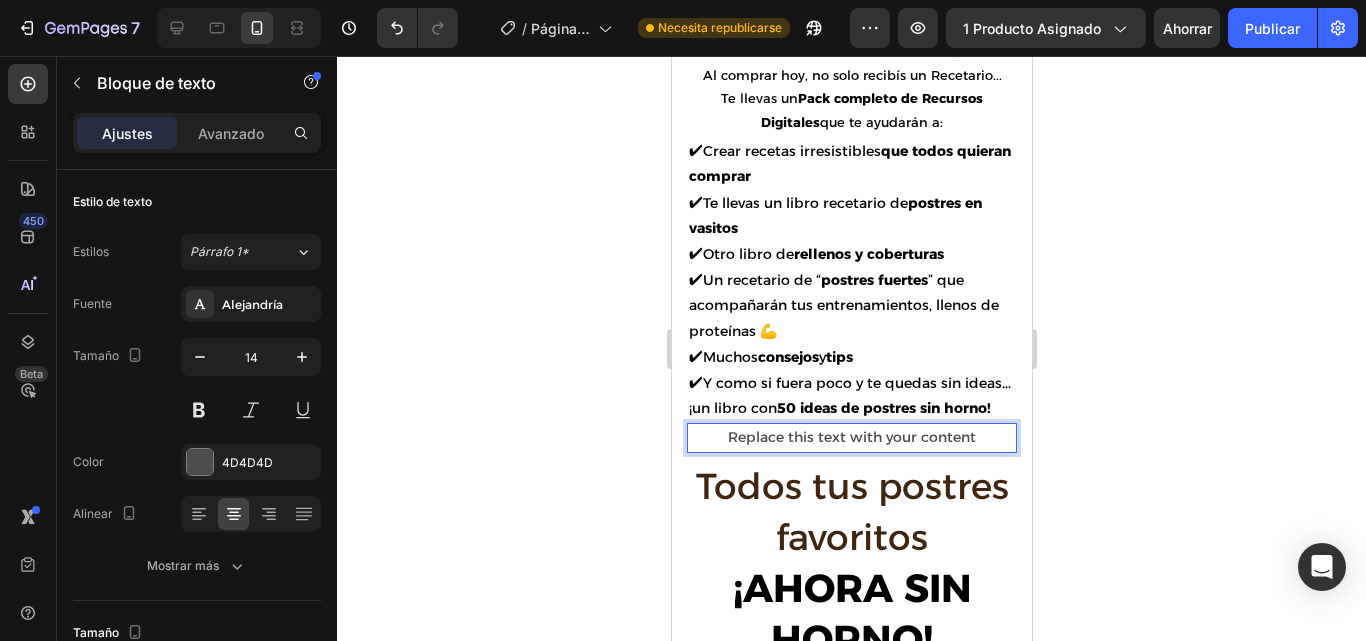 click on "Replace this text with your content" at bounding box center [851, 437] 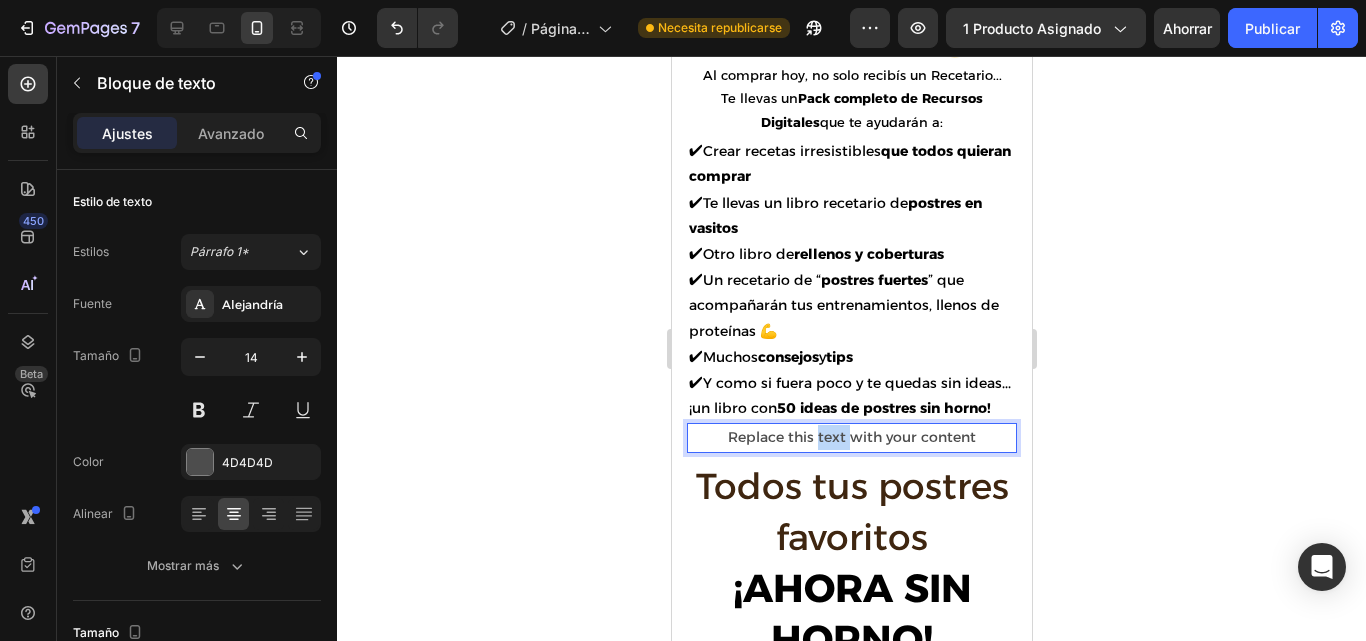 click on "Replace this text with your content" at bounding box center (851, 437) 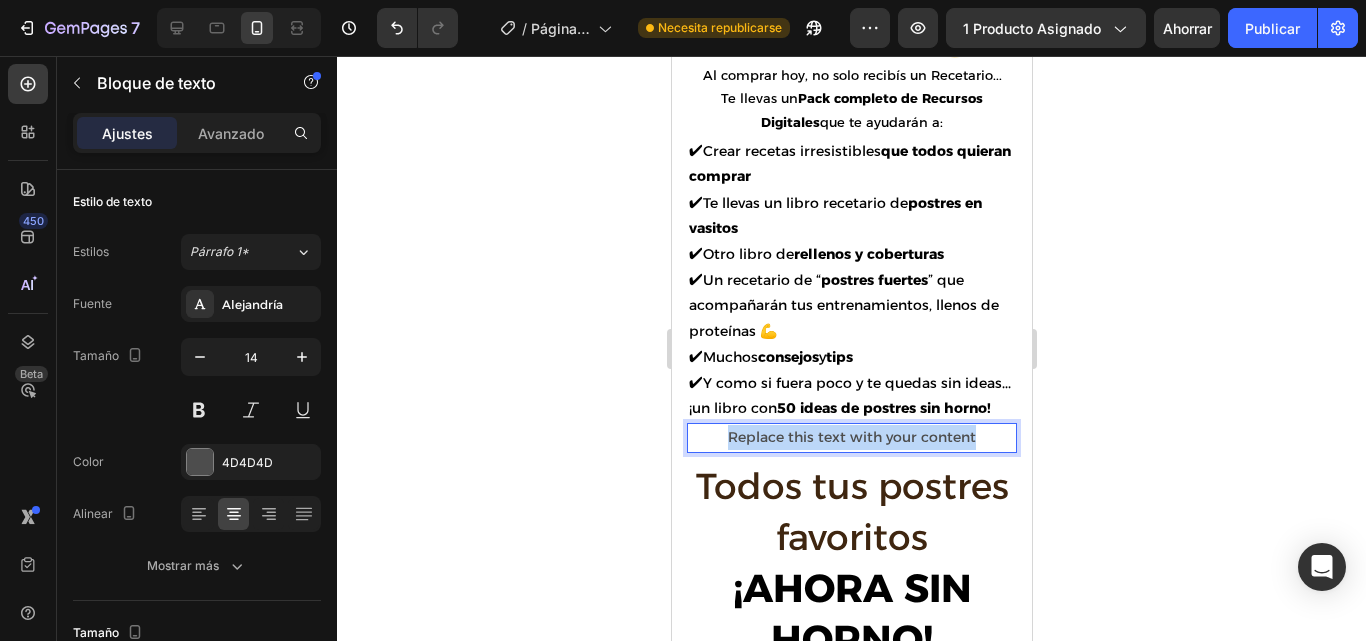 click on "Replace this text with your content" at bounding box center (851, 437) 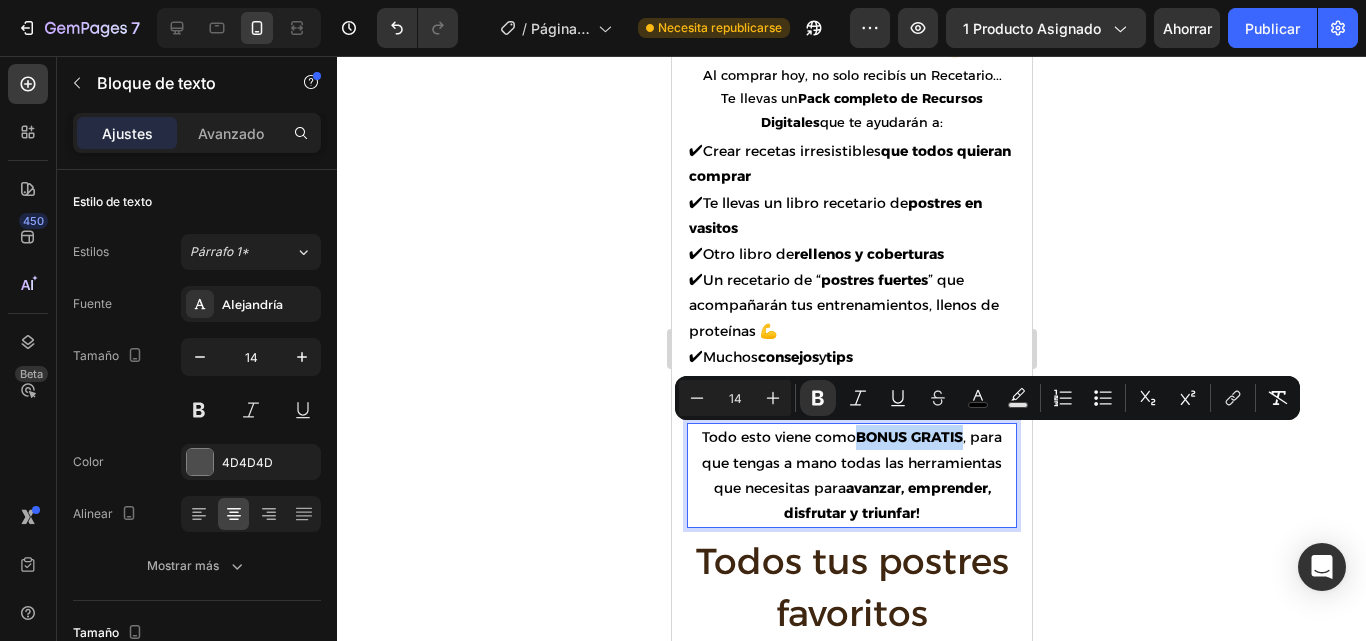 drag, startPoint x: 852, startPoint y: 436, endPoint x: 957, endPoint y: 437, distance: 105.00476 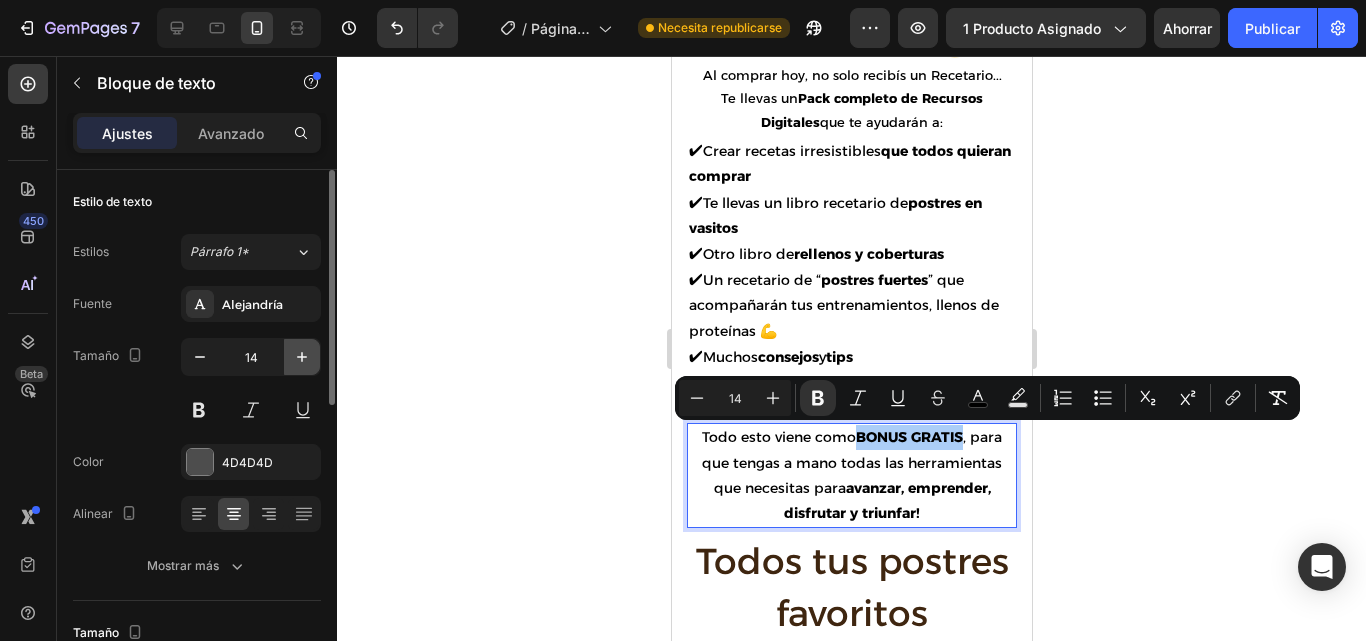 click 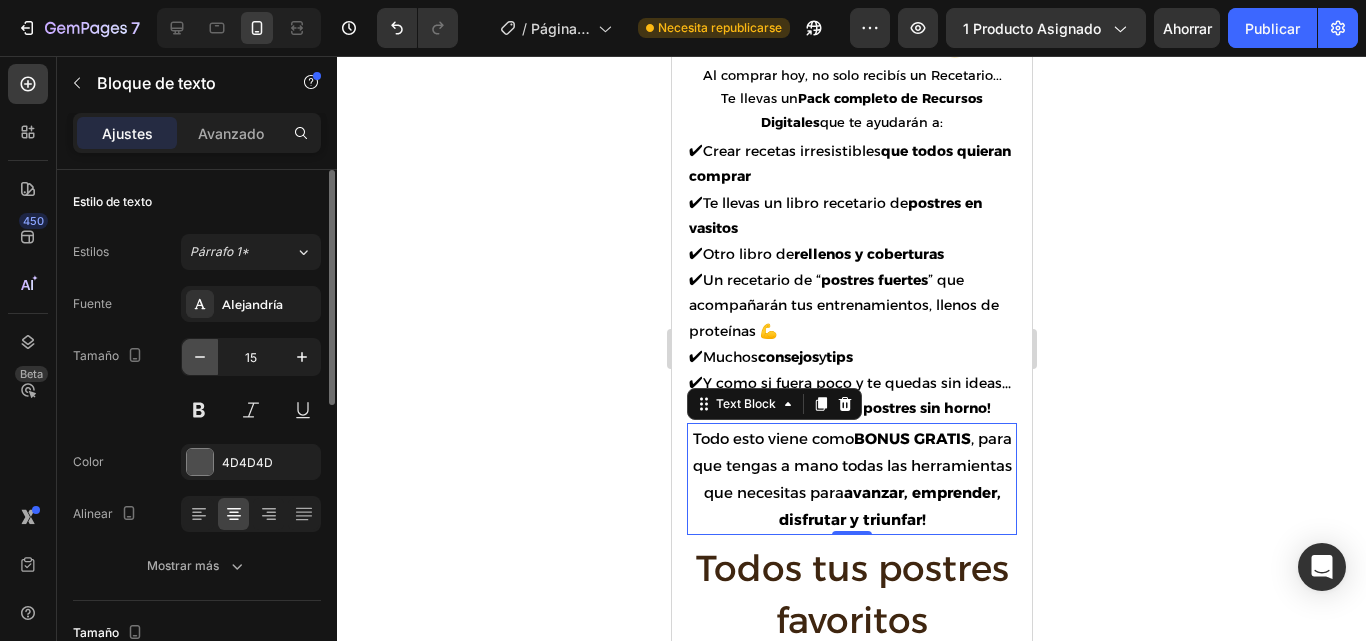 click 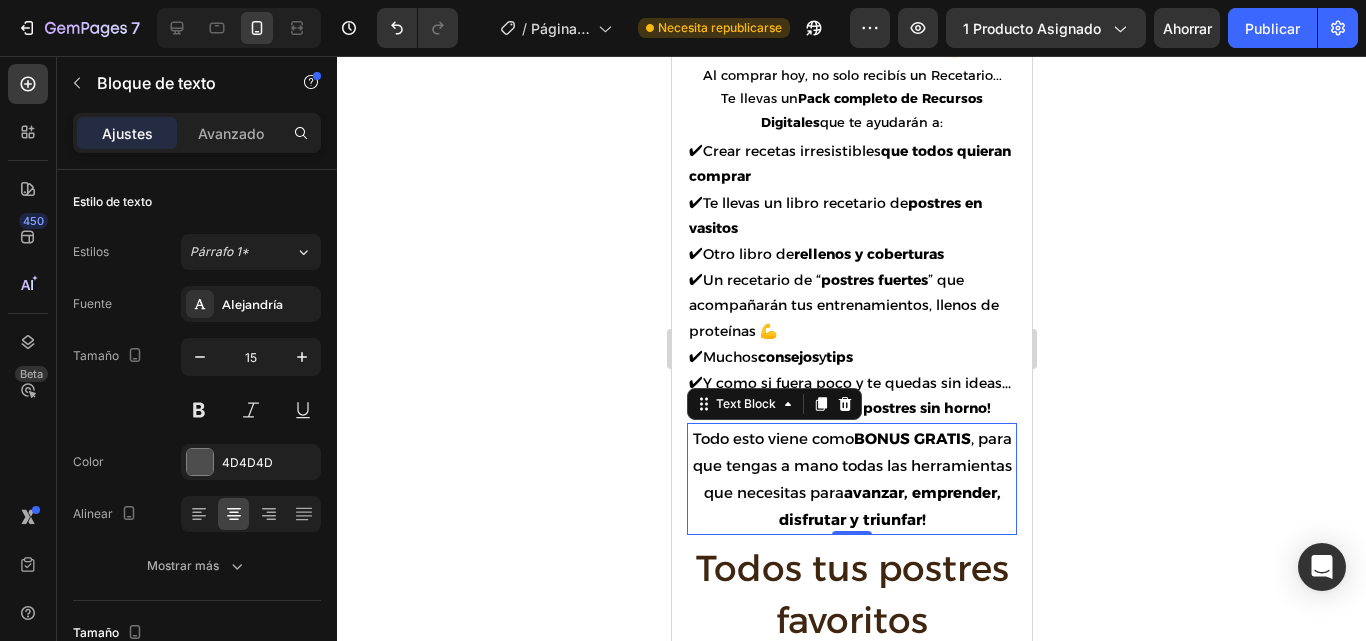 type on "14" 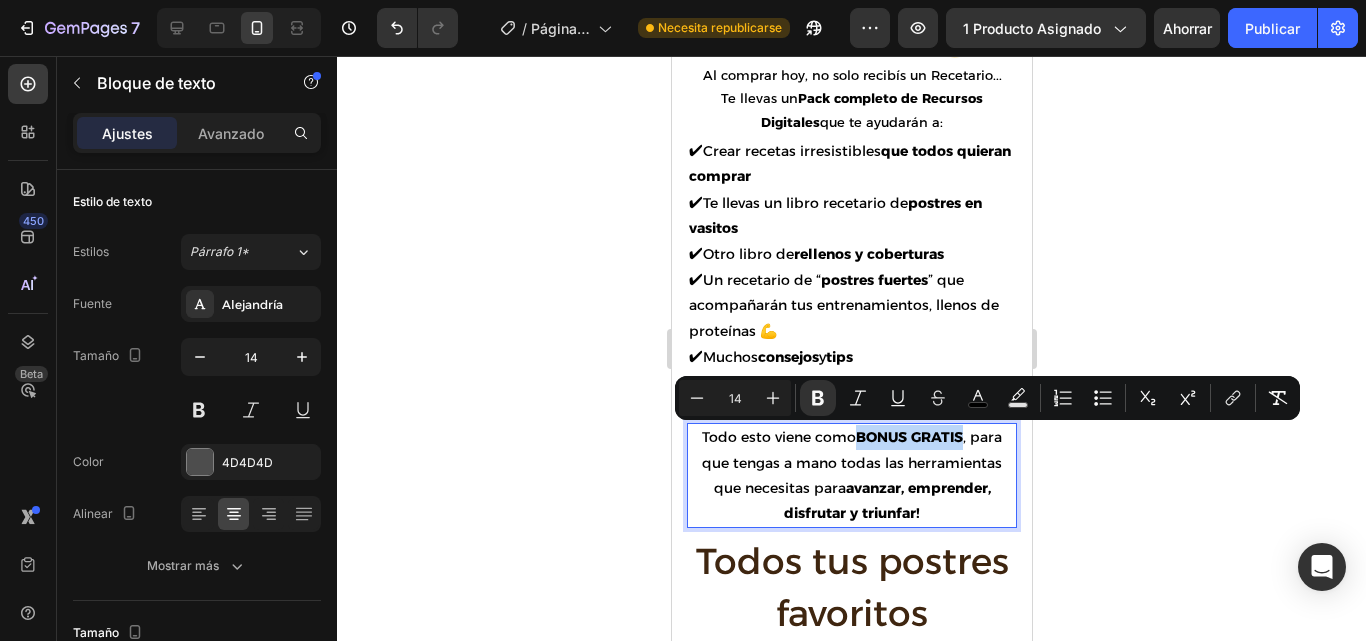 drag, startPoint x: 955, startPoint y: 438, endPoint x: 848, endPoint y: 440, distance: 107.01869 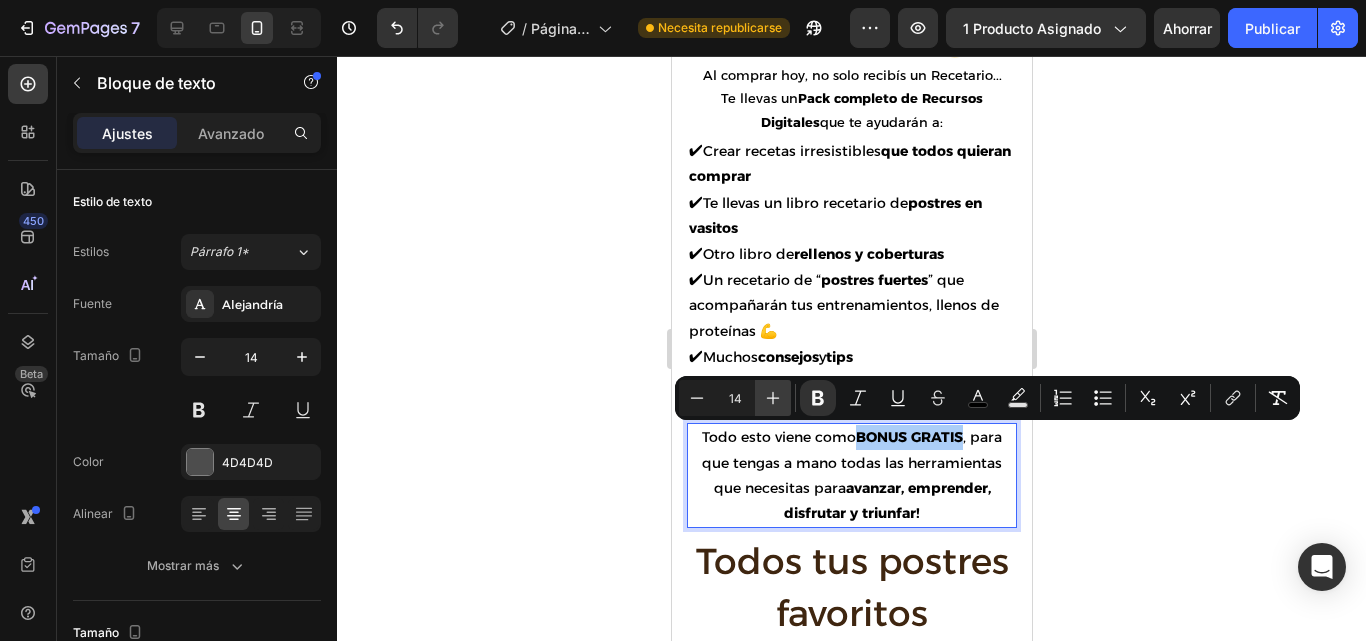 click 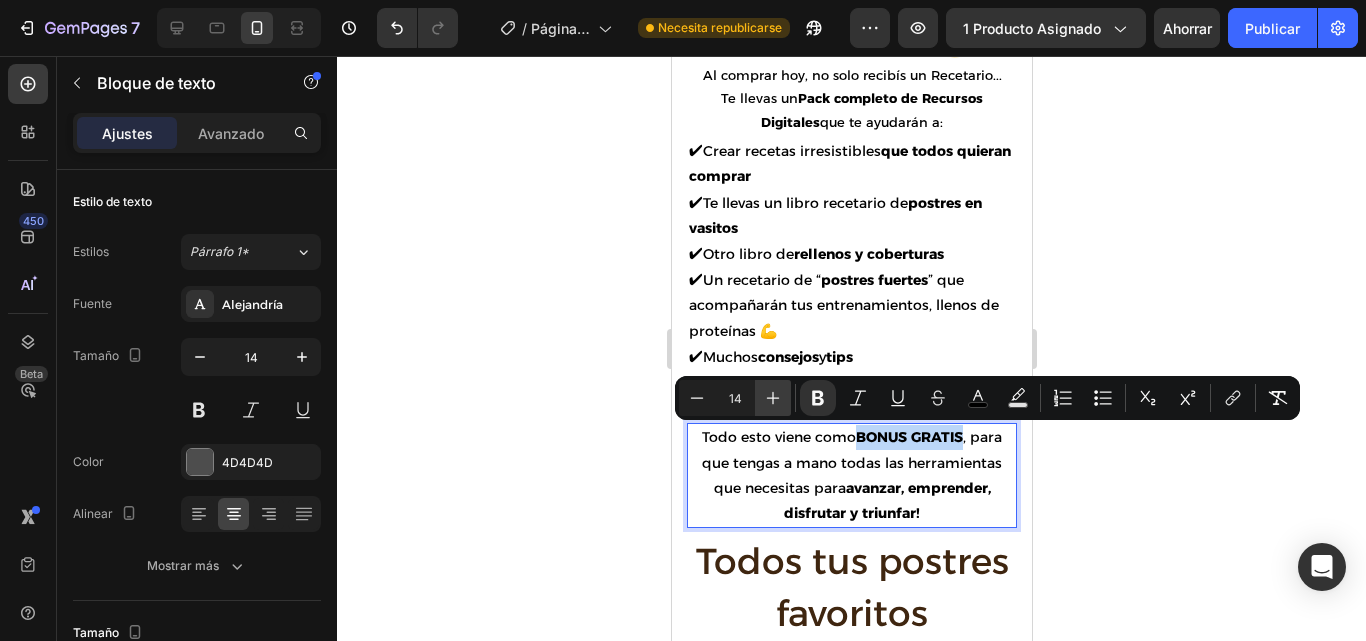 type on "15" 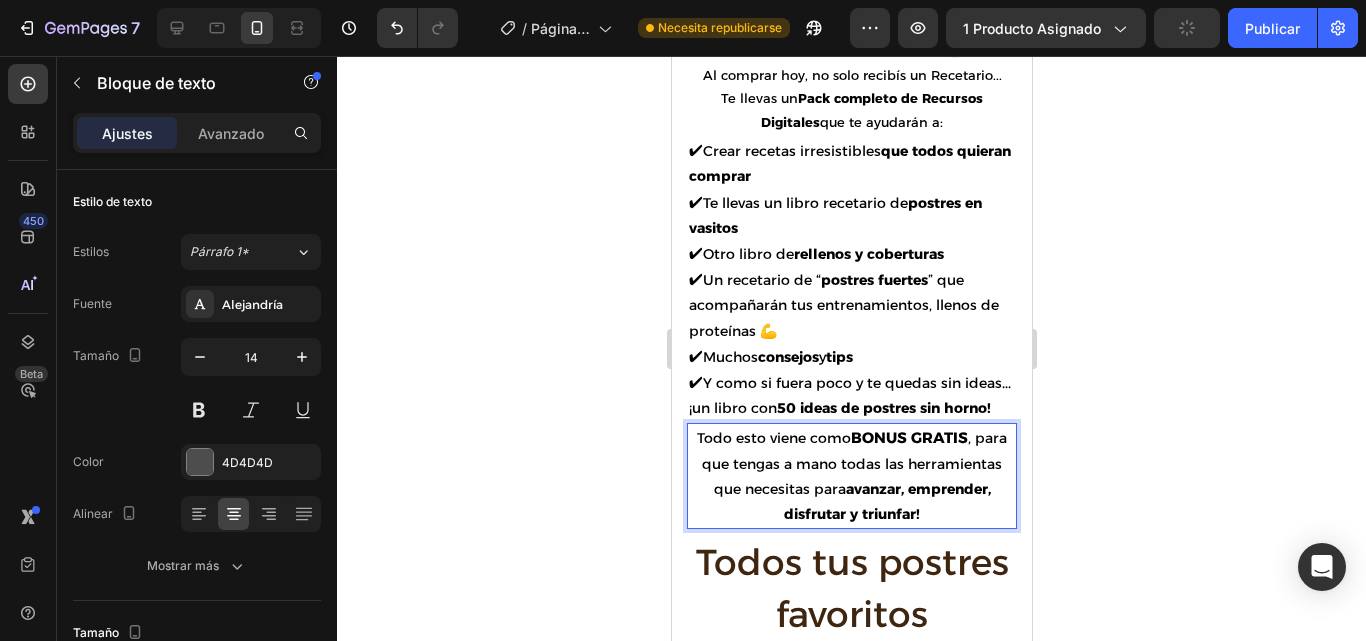 click on "avanzar, emprender, disfrutar y triunfar!" at bounding box center [886, 501] 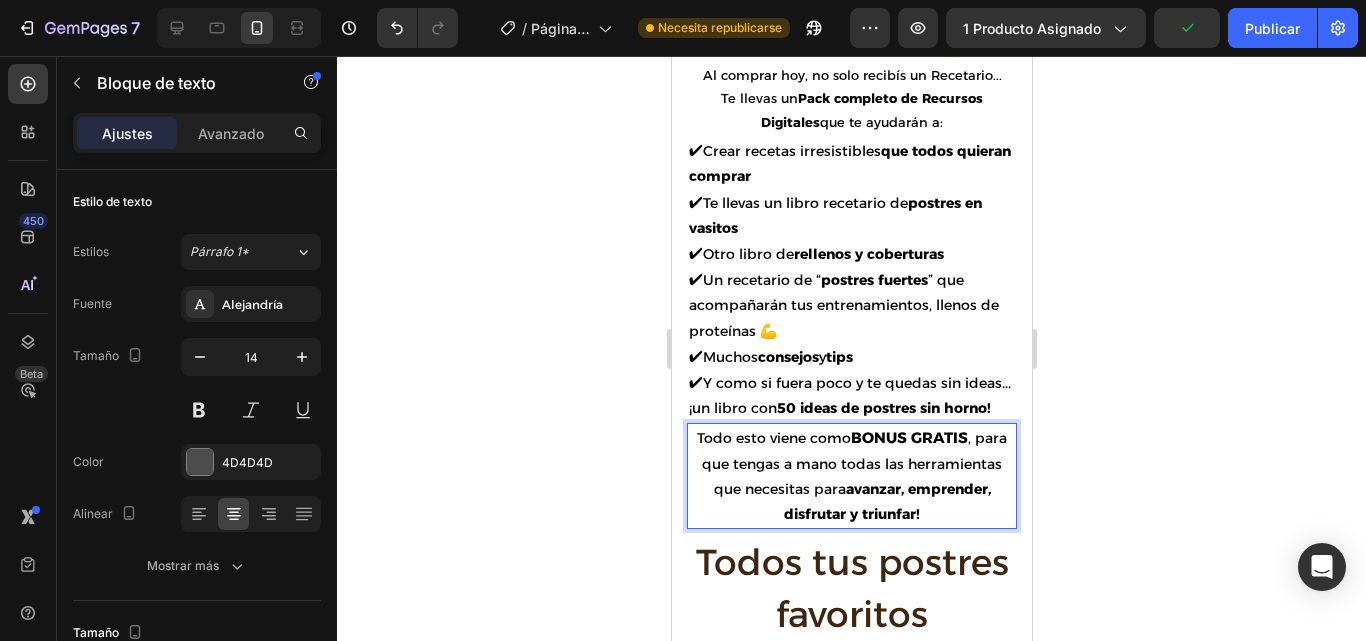 click on "avanzar, emprender, disfrutar y triunfar!" at bounding box center [886, 501] 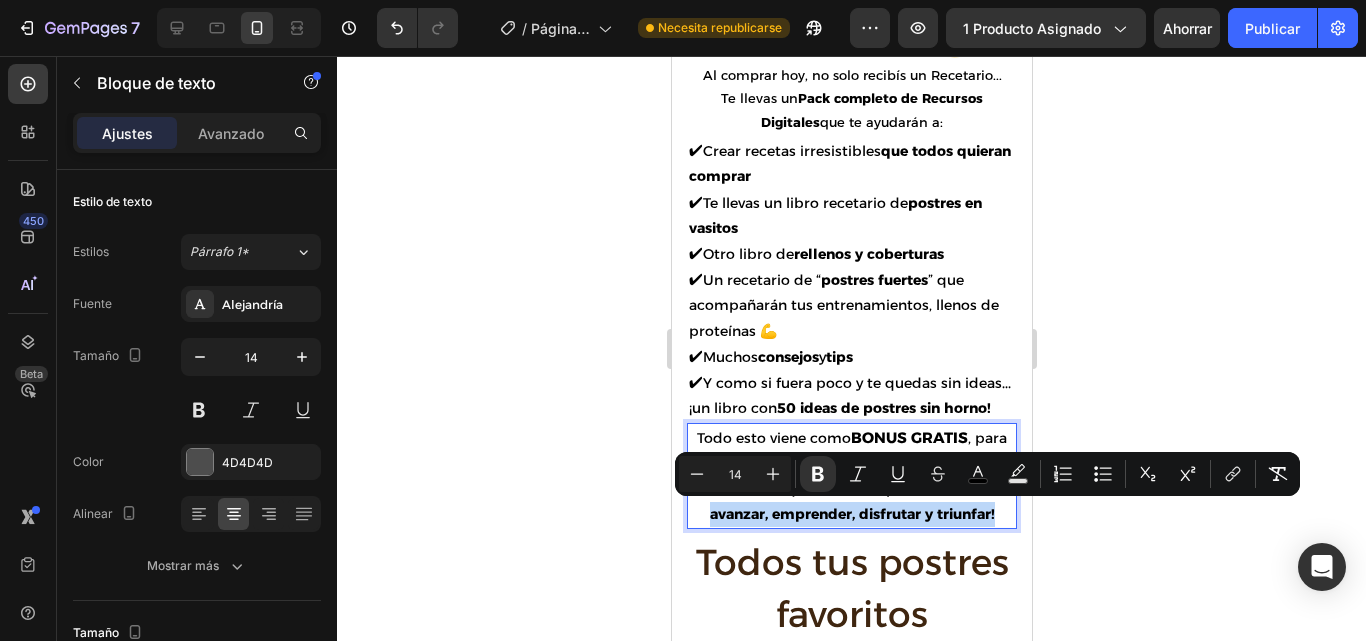 drag, startPoint x: 991, startPoint y: 515, endPoint x: 695, endPoint y: 507, distance: 296.1081 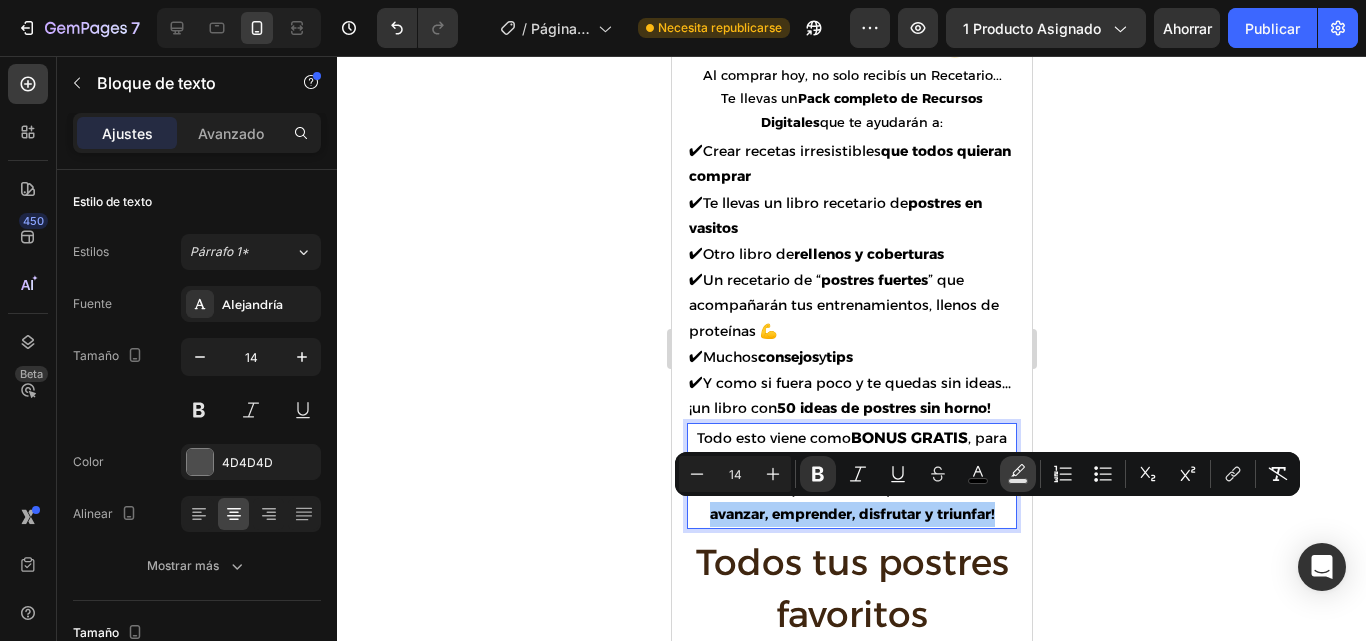 click 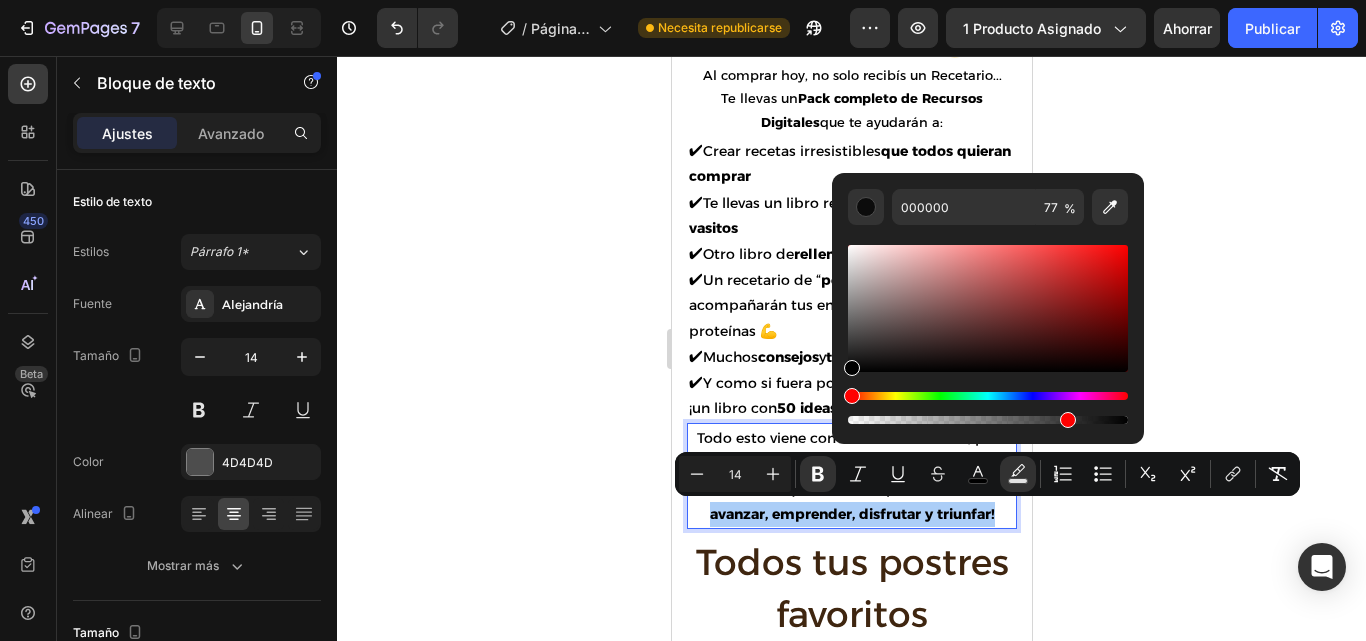 click at bounding box center [988, 396] 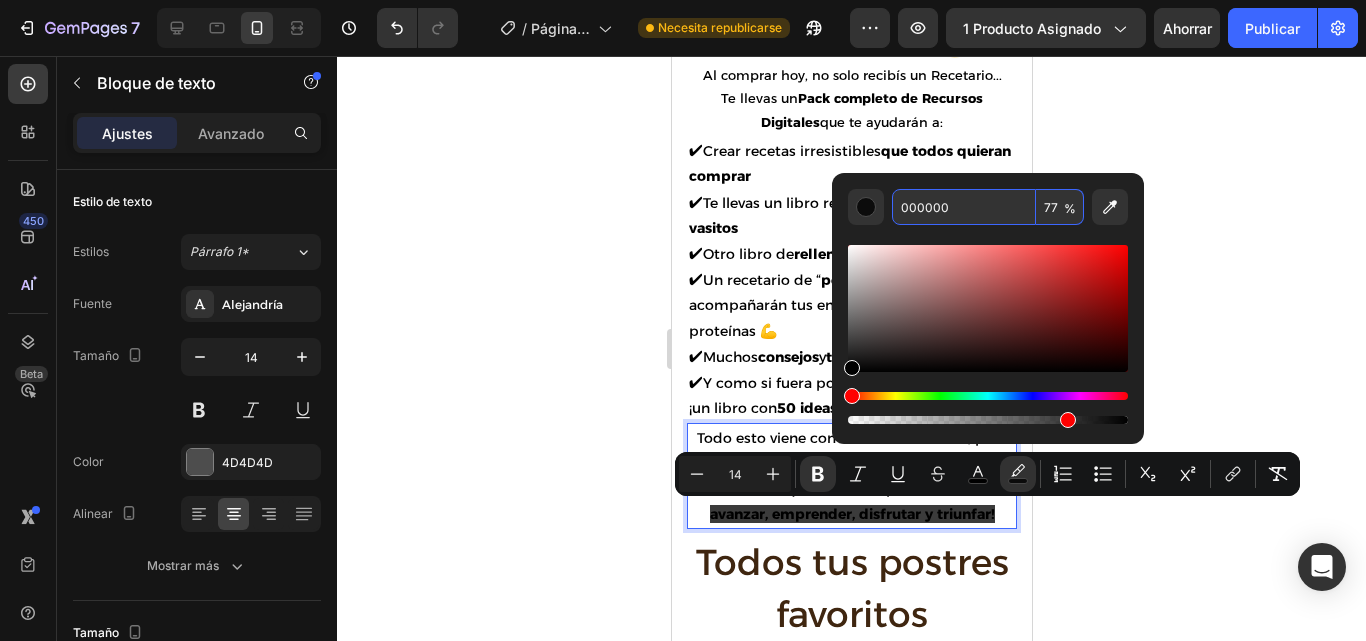 click on "000000" at bounding box center [964, 207] 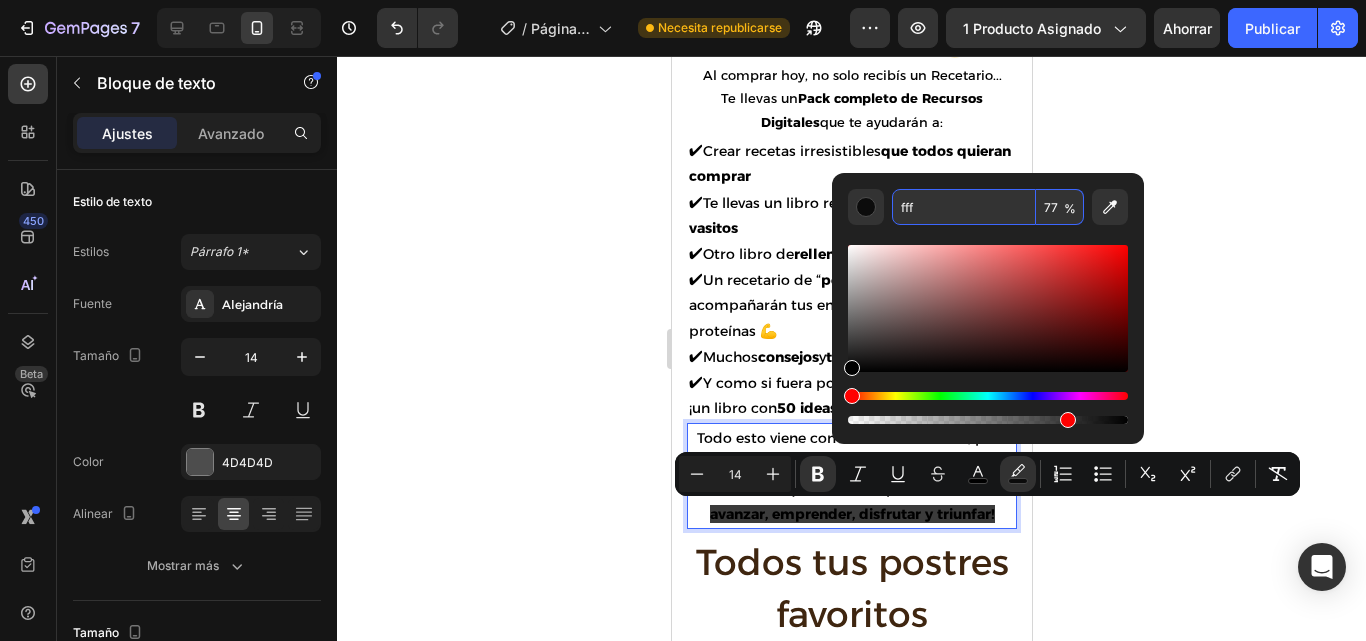 type on "FFFFFF" 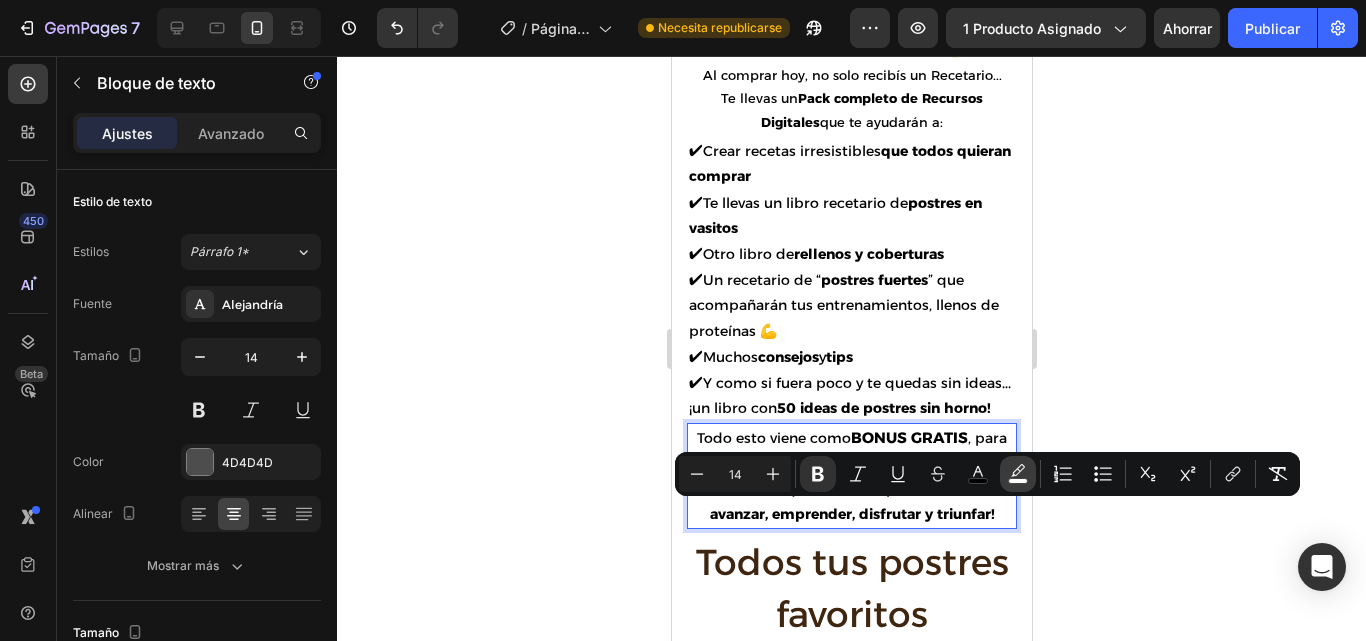 click on "color" at bounding box center (1018, 474) 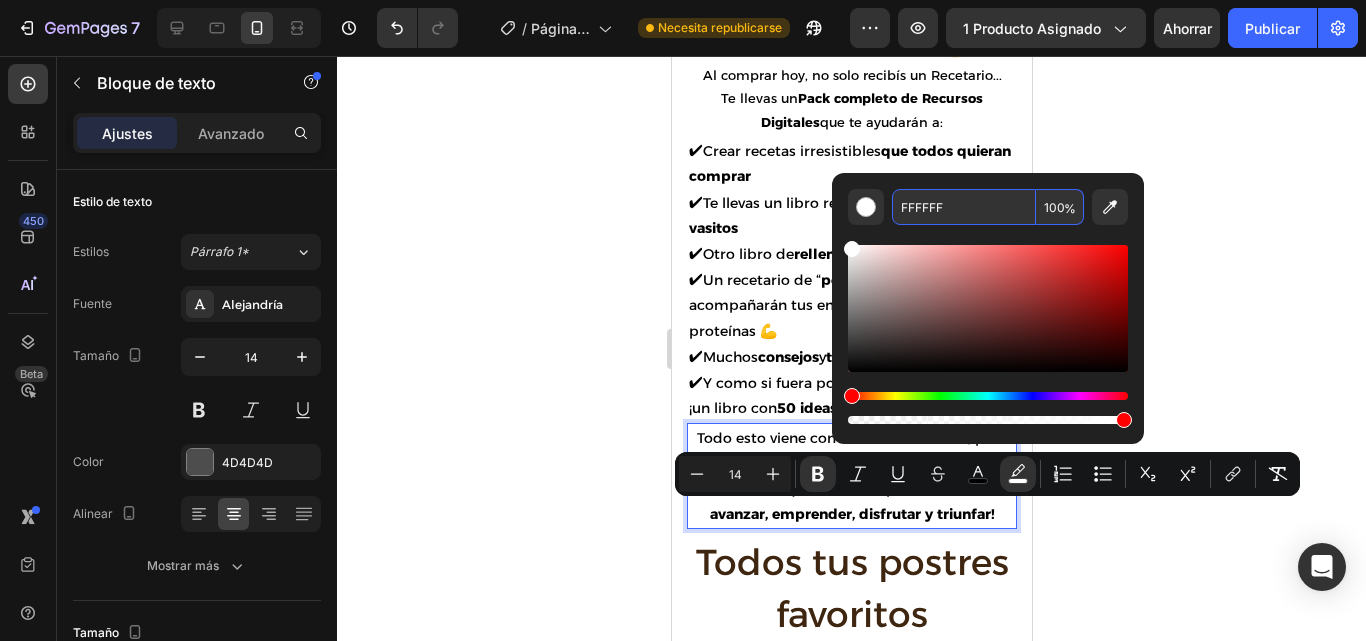 click on "FFFFFF" at bounding box center [964, 207] 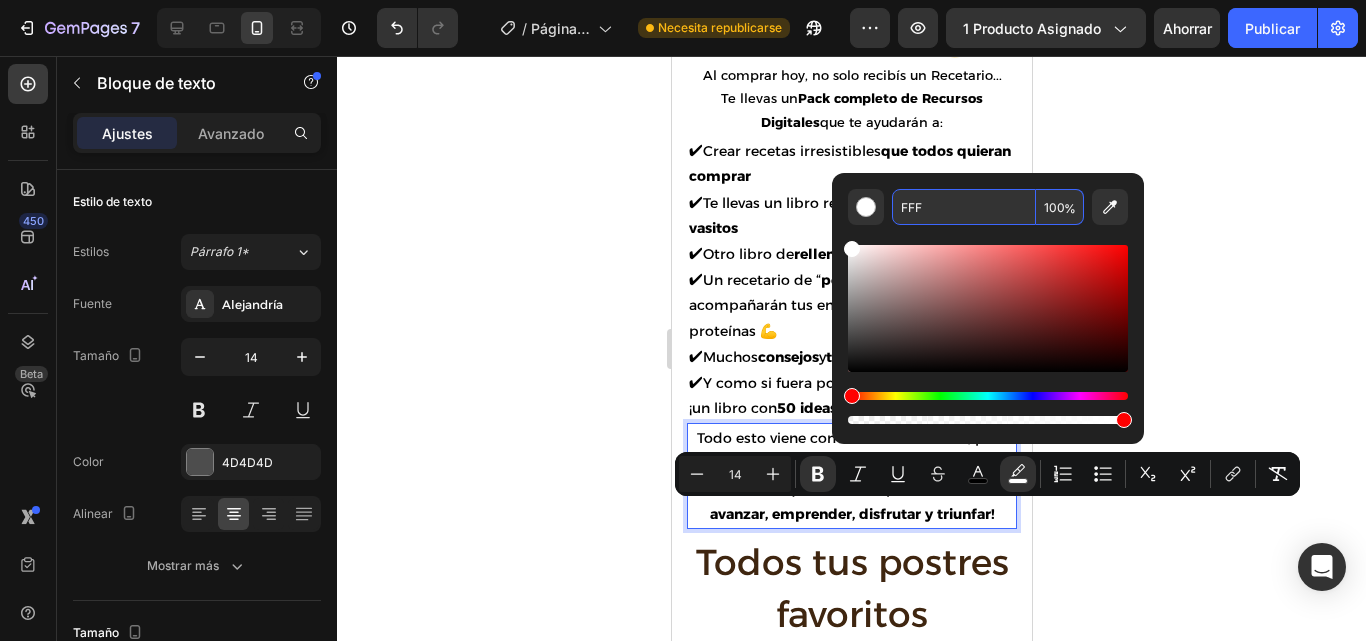 type on "FFFFFF" 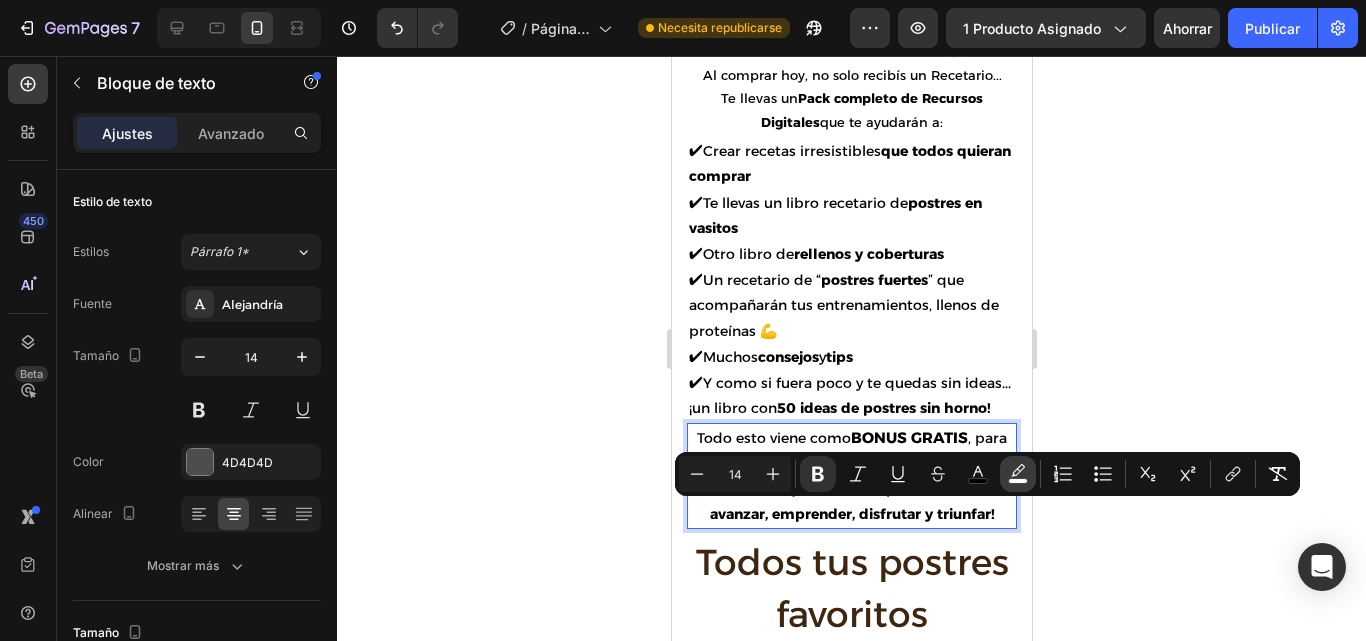 click on "color" at bounding box center [1018, 474] 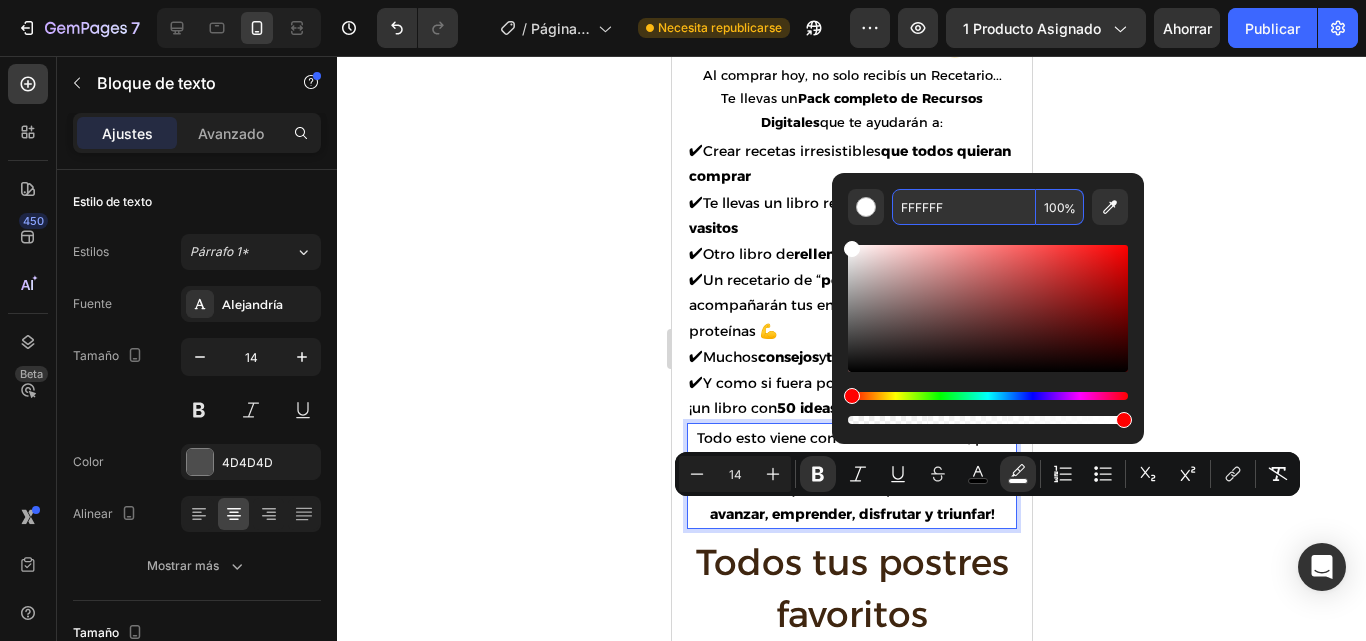click on "FFFFFF" at bounding box center [964, 207] 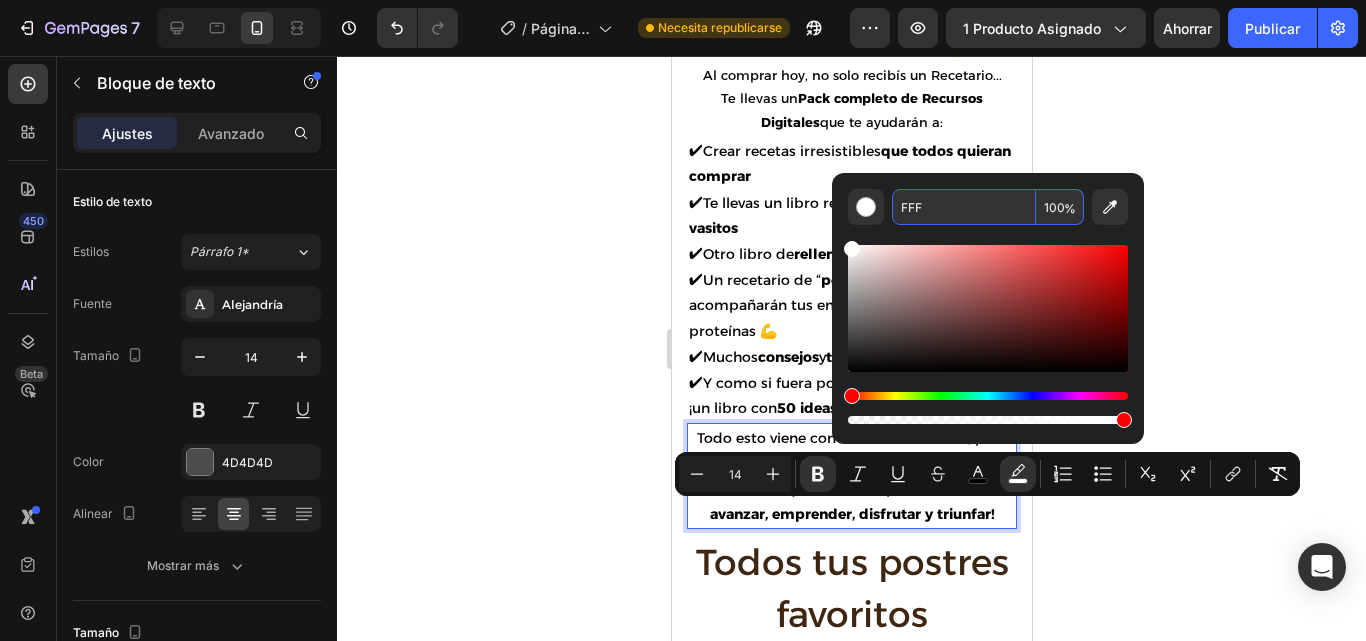 type on "FFFFFF" 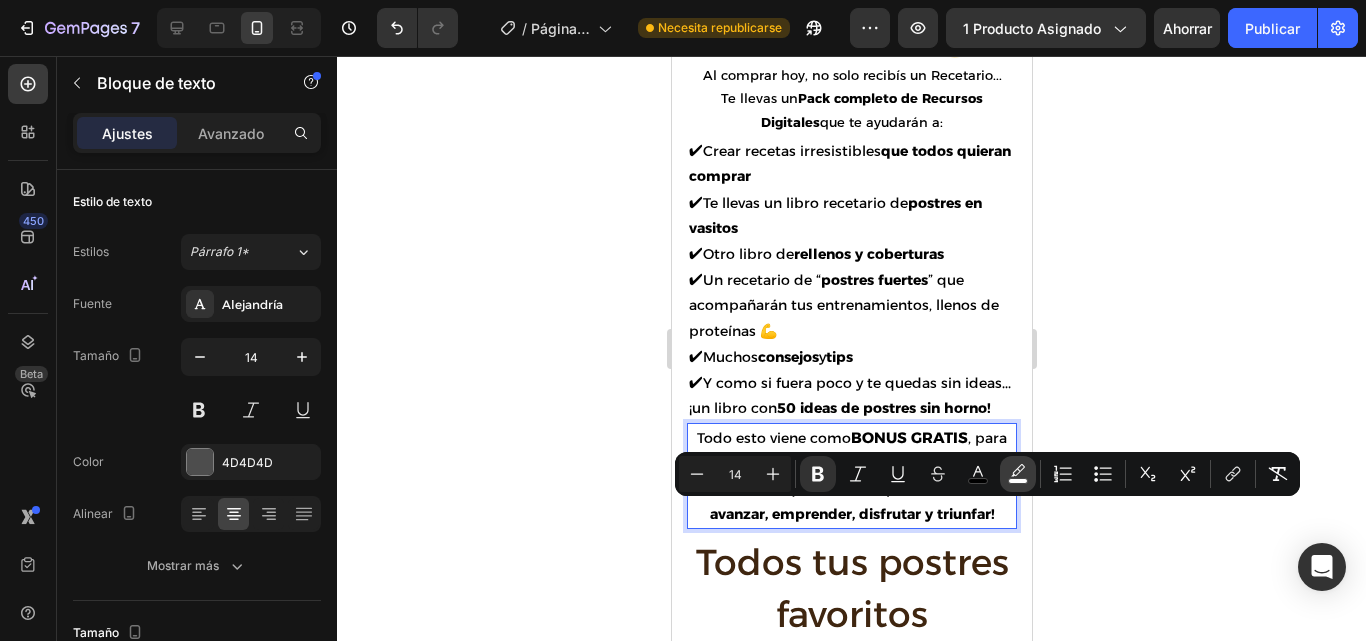click on "color" at bounding box center (1018, 474) 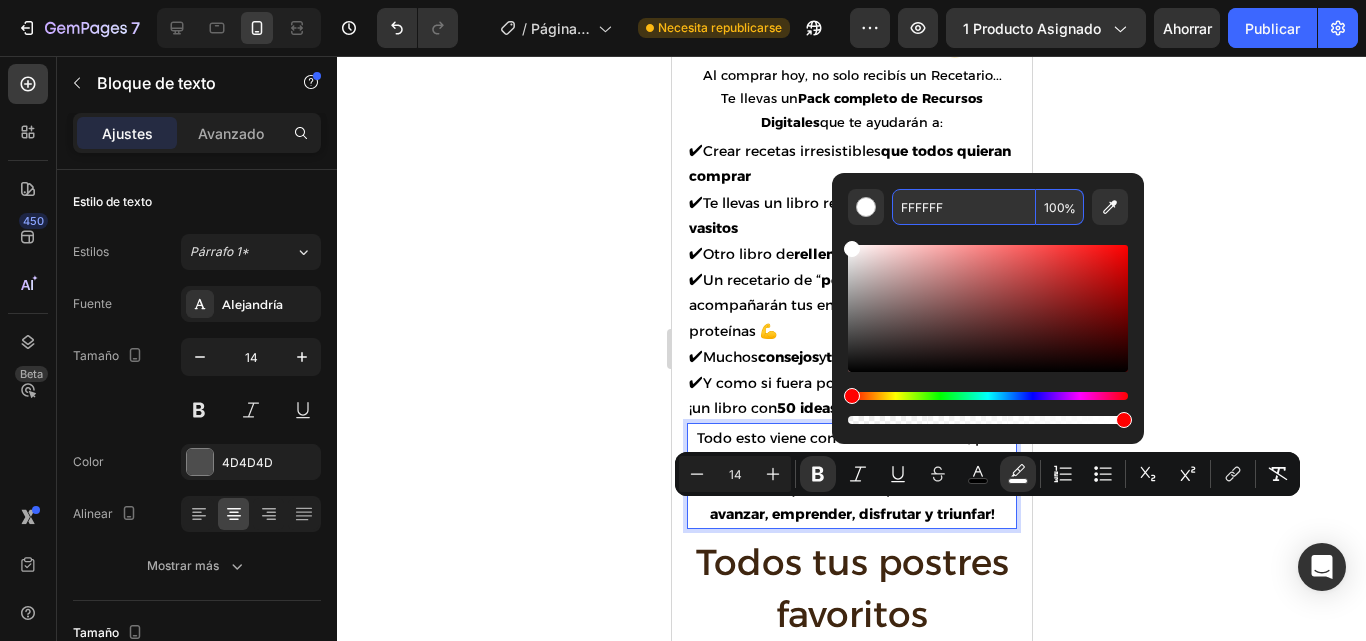 click on "FFFFFF" at bounding box center [964, 207] 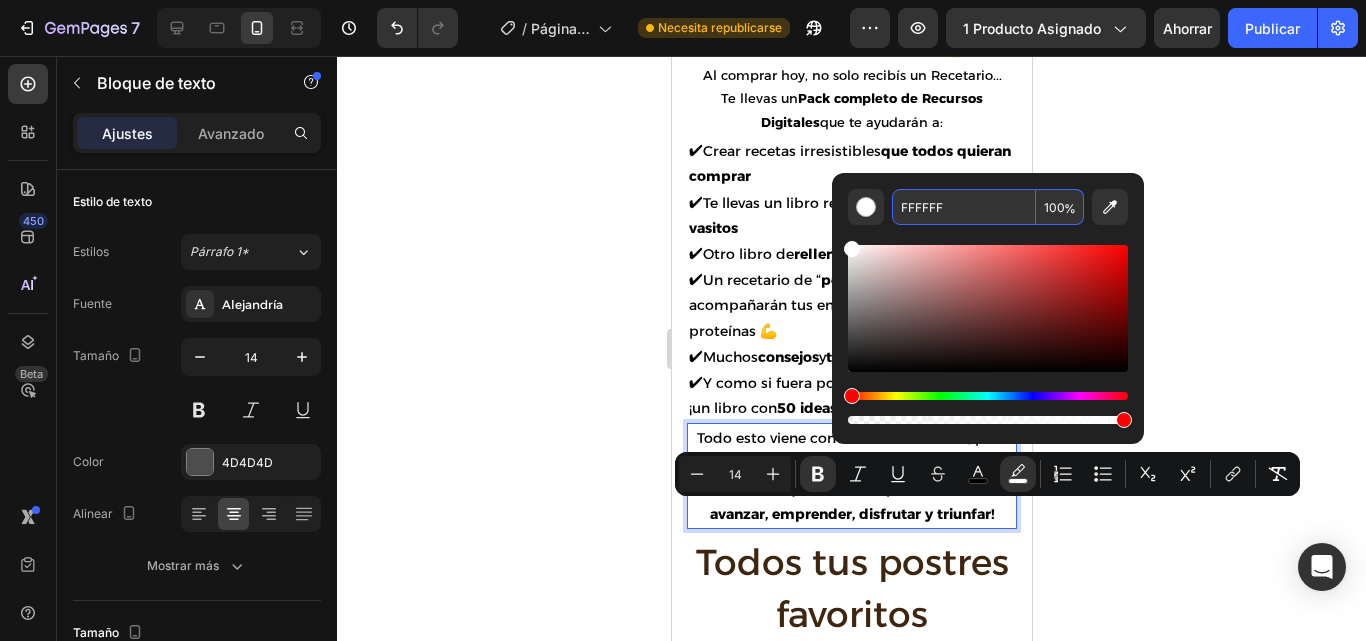 click on "FFFFFF" at bounding box center (964, 207) 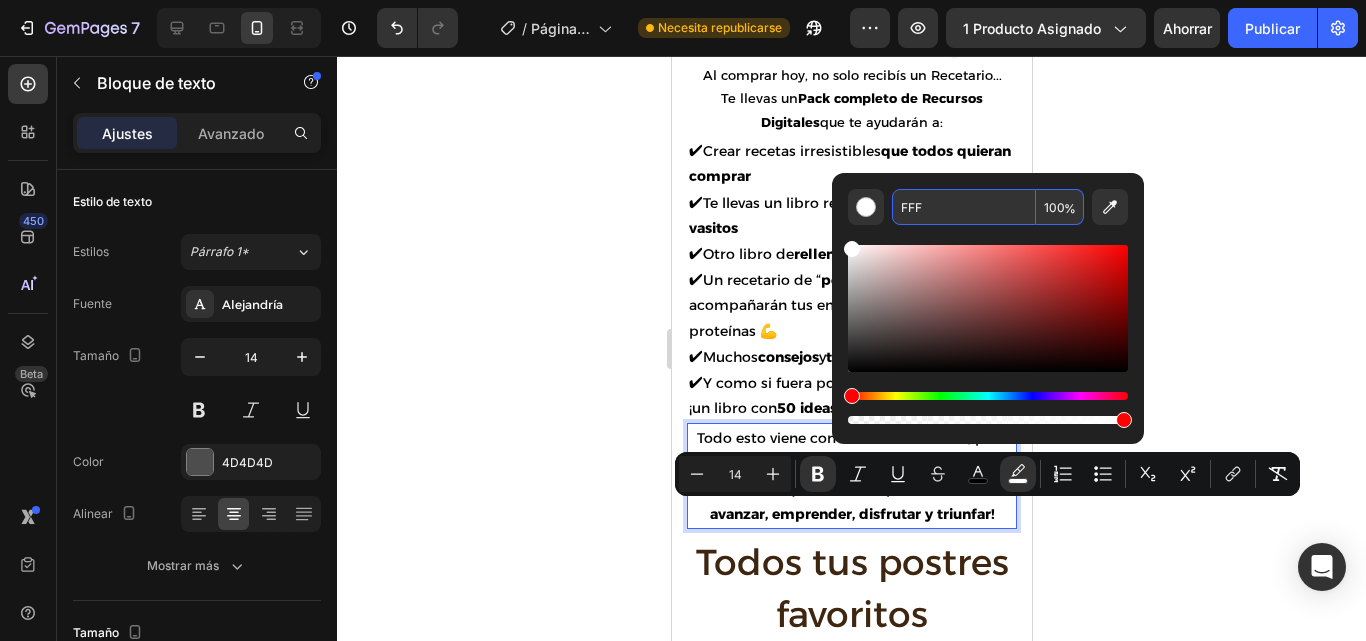 type on "FFFFFF" 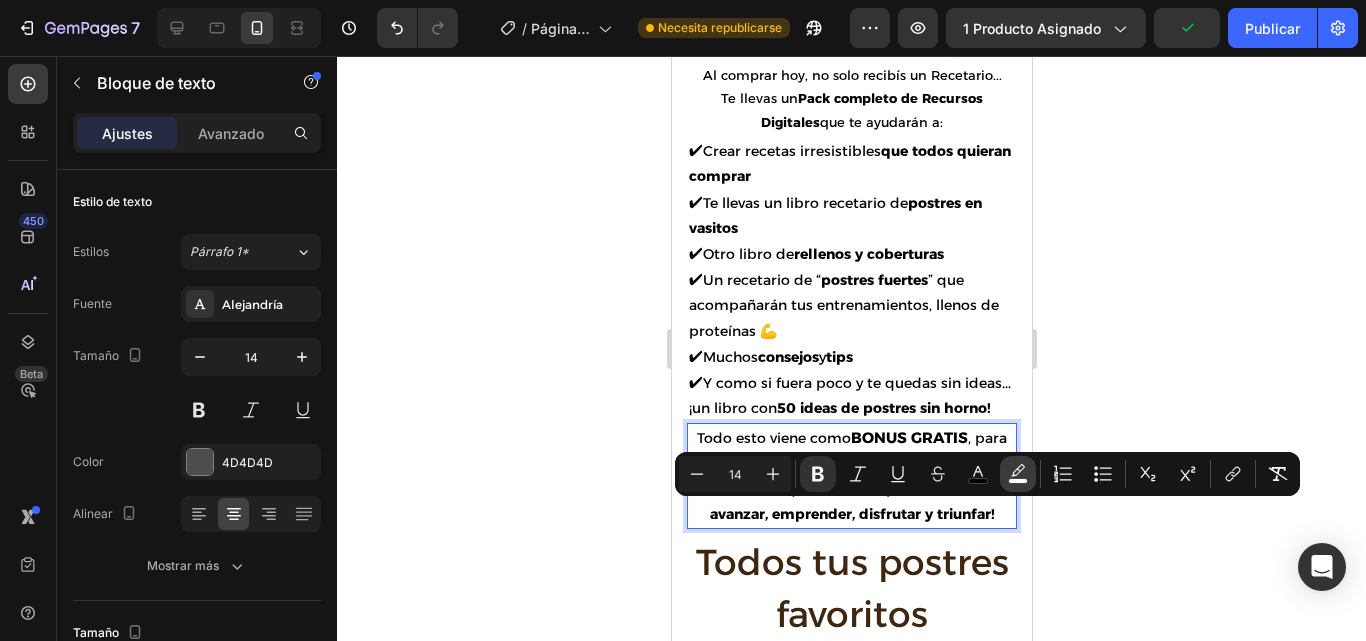 click 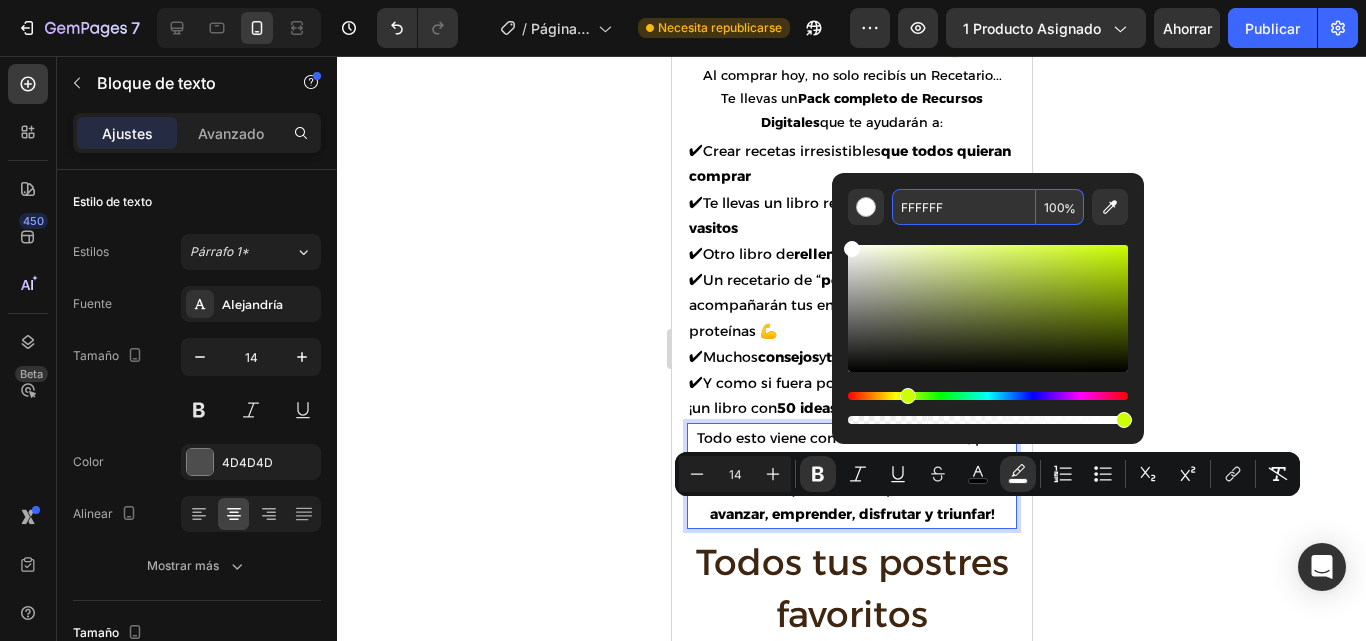 drag, startPoint x: 855, startPoint y: 394, endPoint x: 902, endPoint y: 397, distance: 47.095646 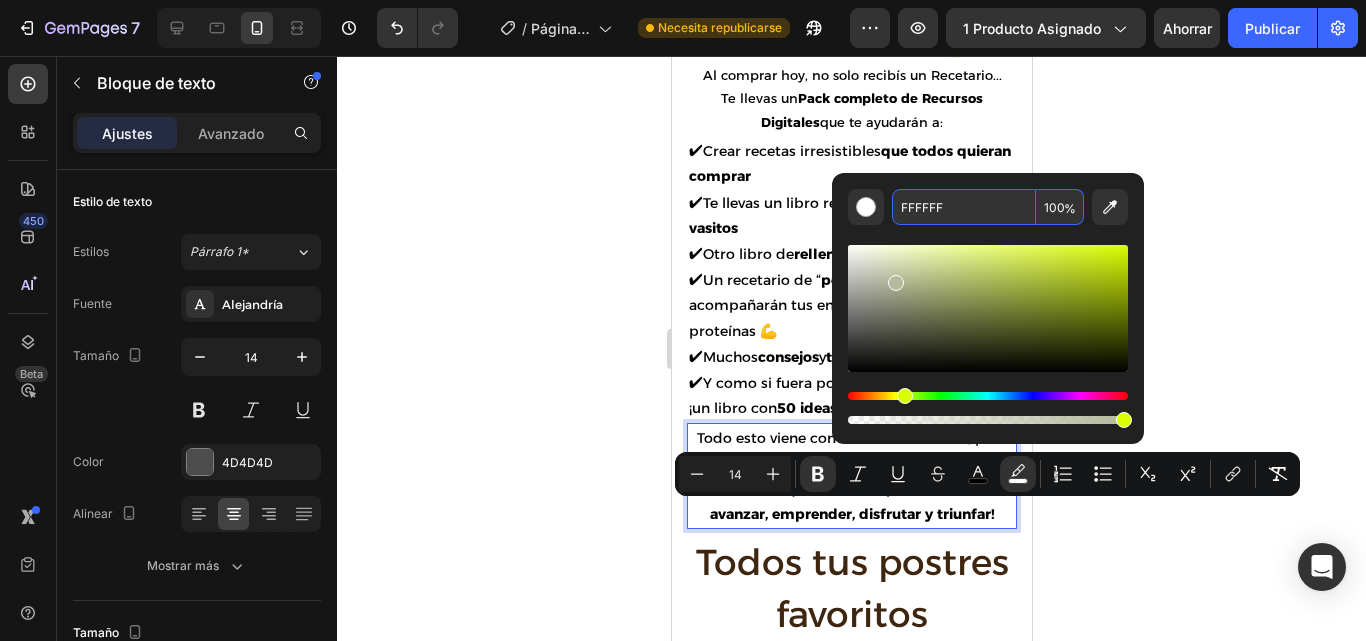 drag, startPoint x: 853, startPoint y: 243, endPoint x: 927, endPoint y: 285, distance: 85.08819 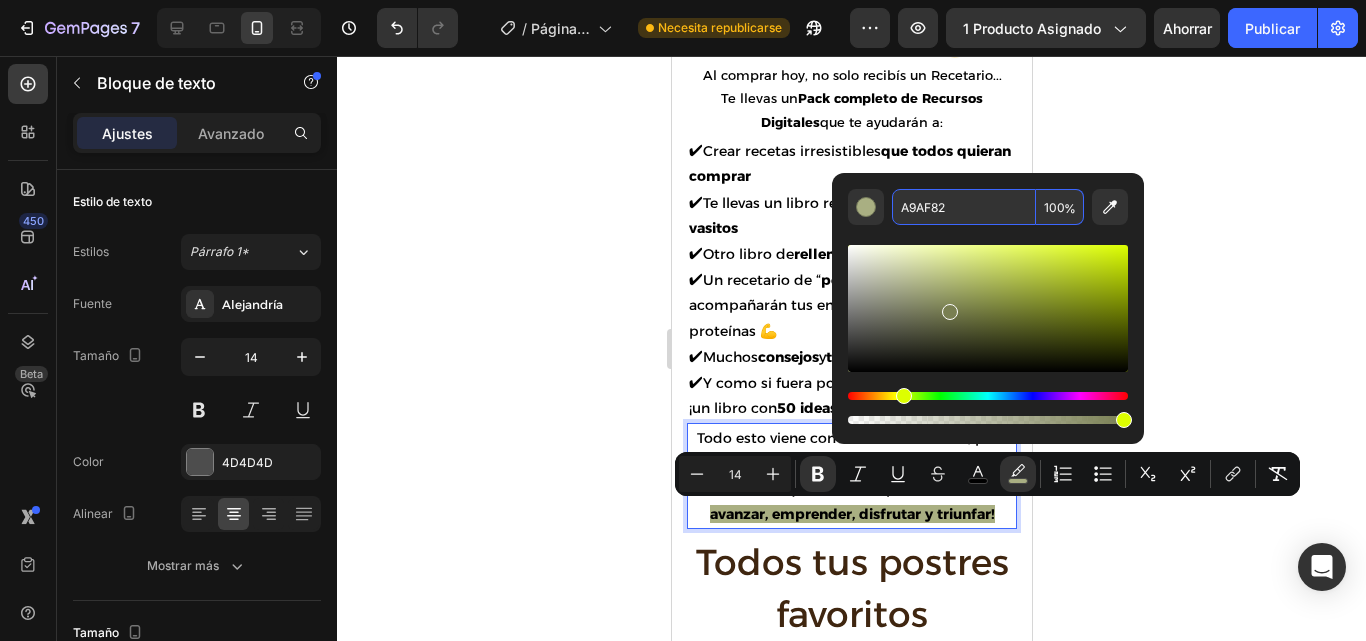 drag, startPoint x: 929, startPoint y: 290, endPoint x: 947, endPoint y: 308, distance: 25.455845 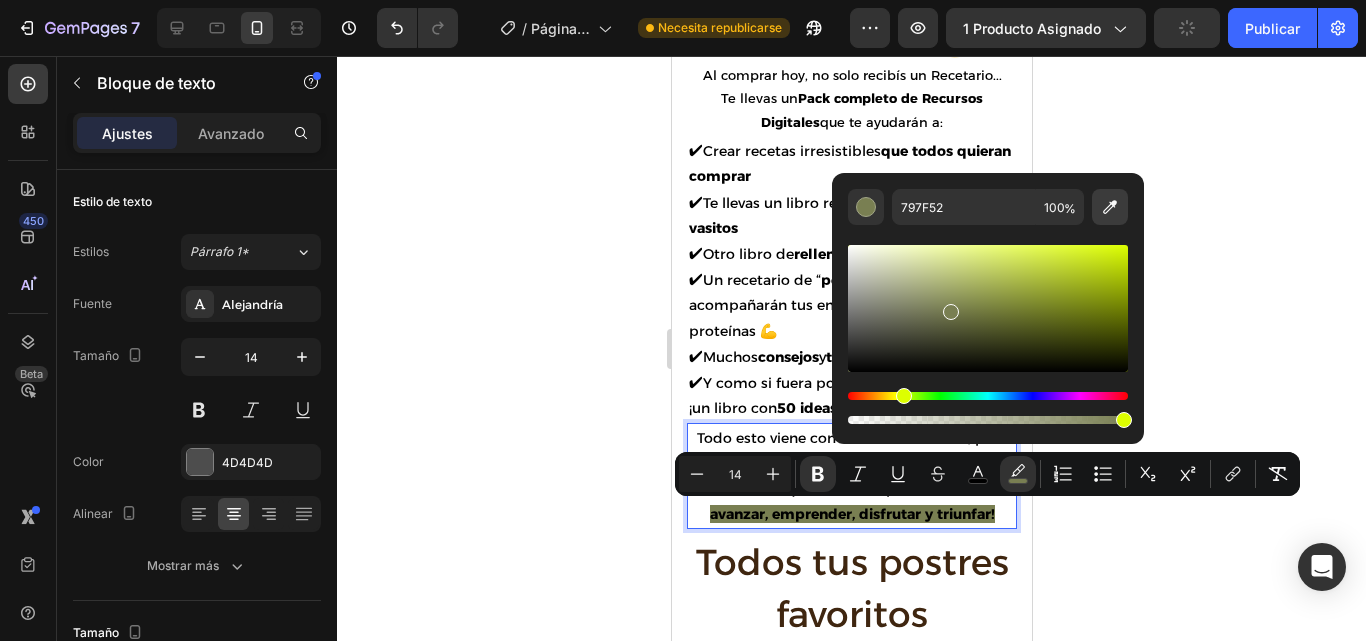 click 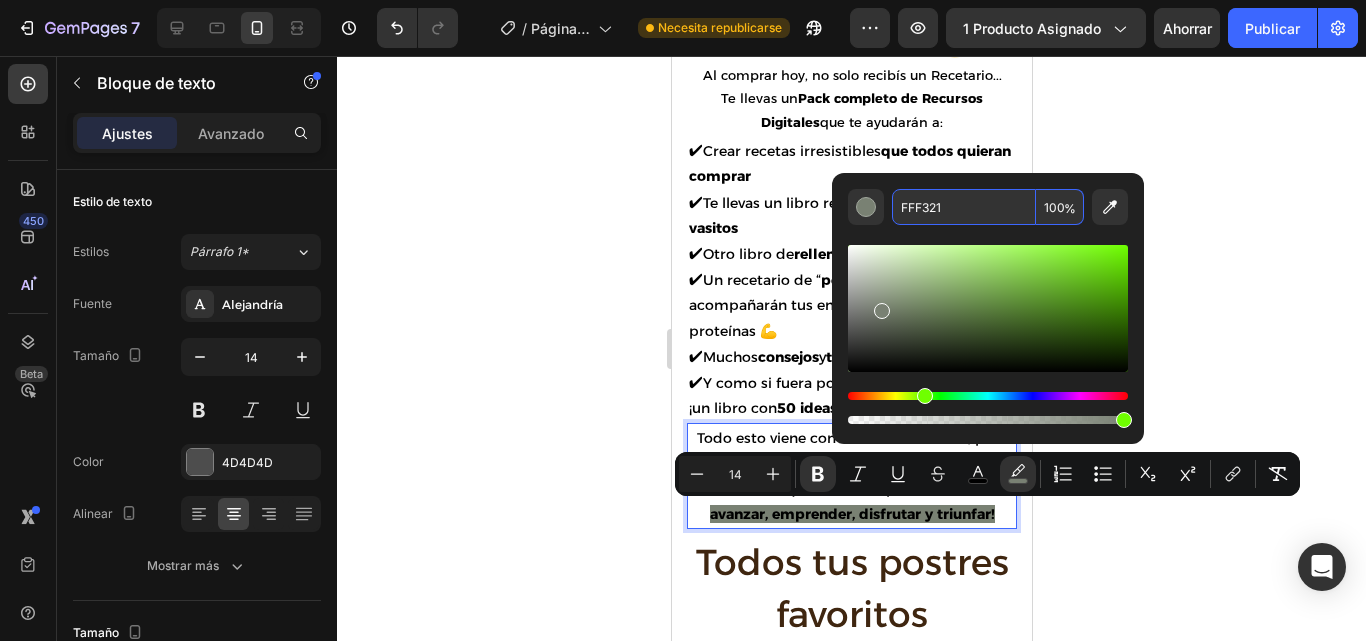 type on "FFF321" 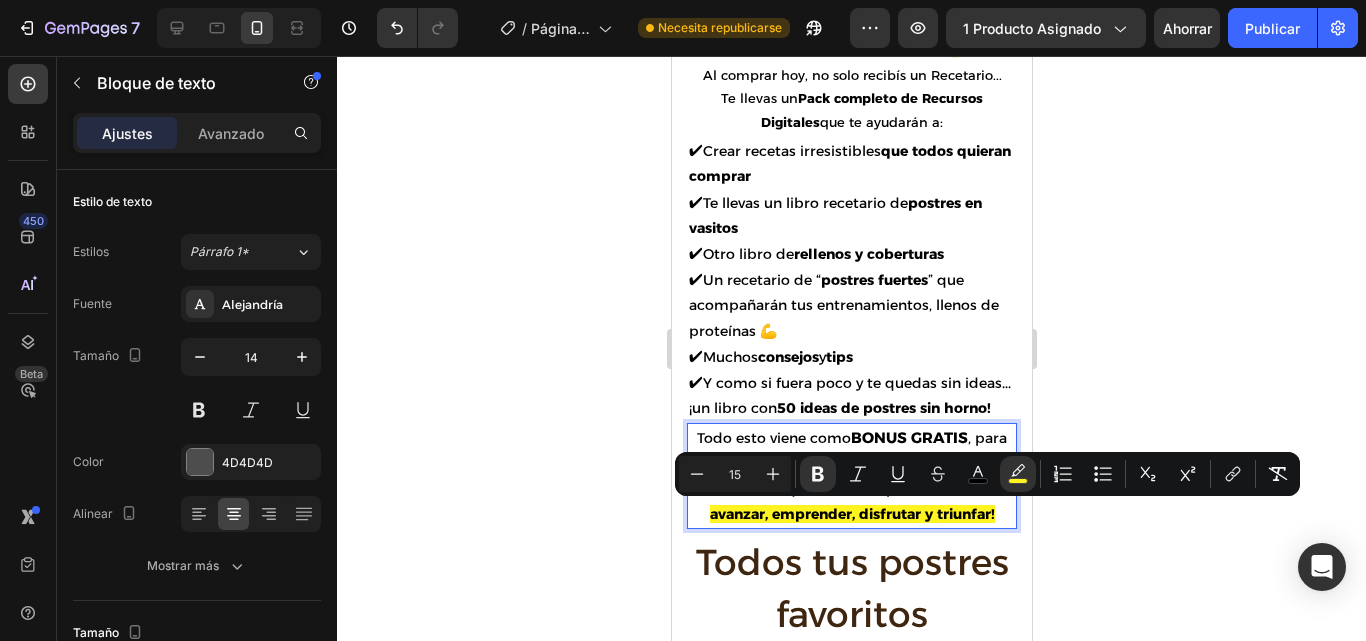 click on "BONUS GRATIS" at bounding box center (908, 437) 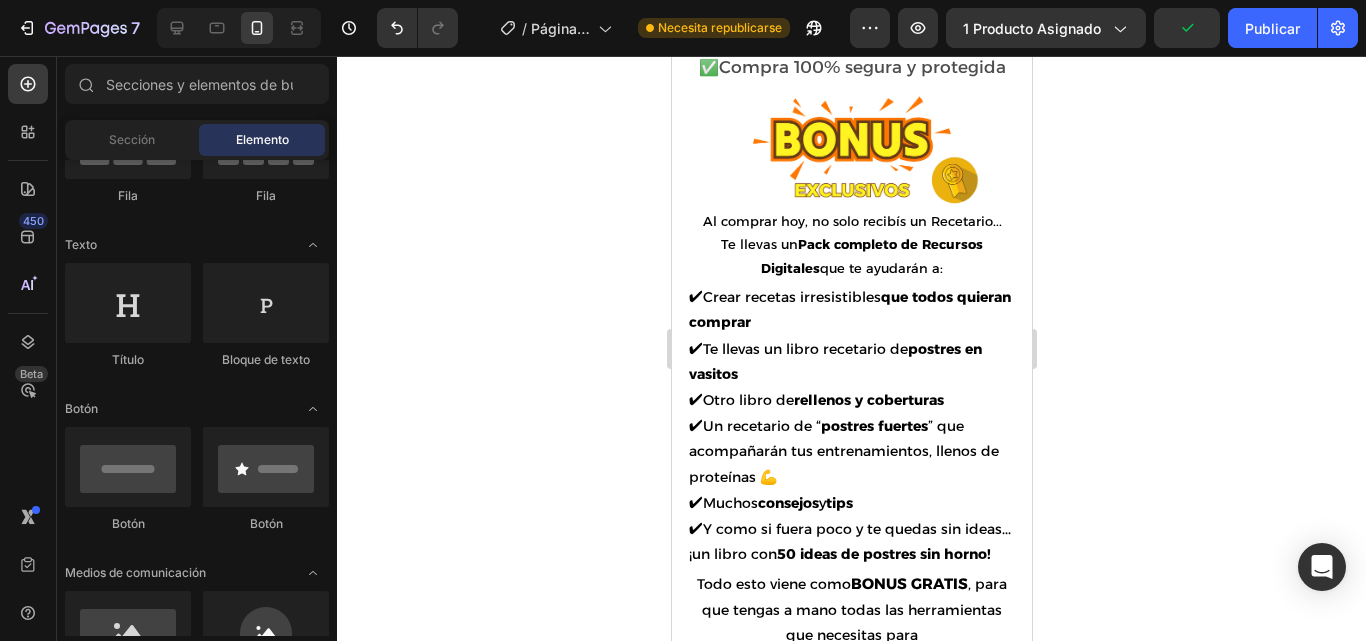 scroll, scrollTop: 2193, scrollLeft: 0, axis: vertical 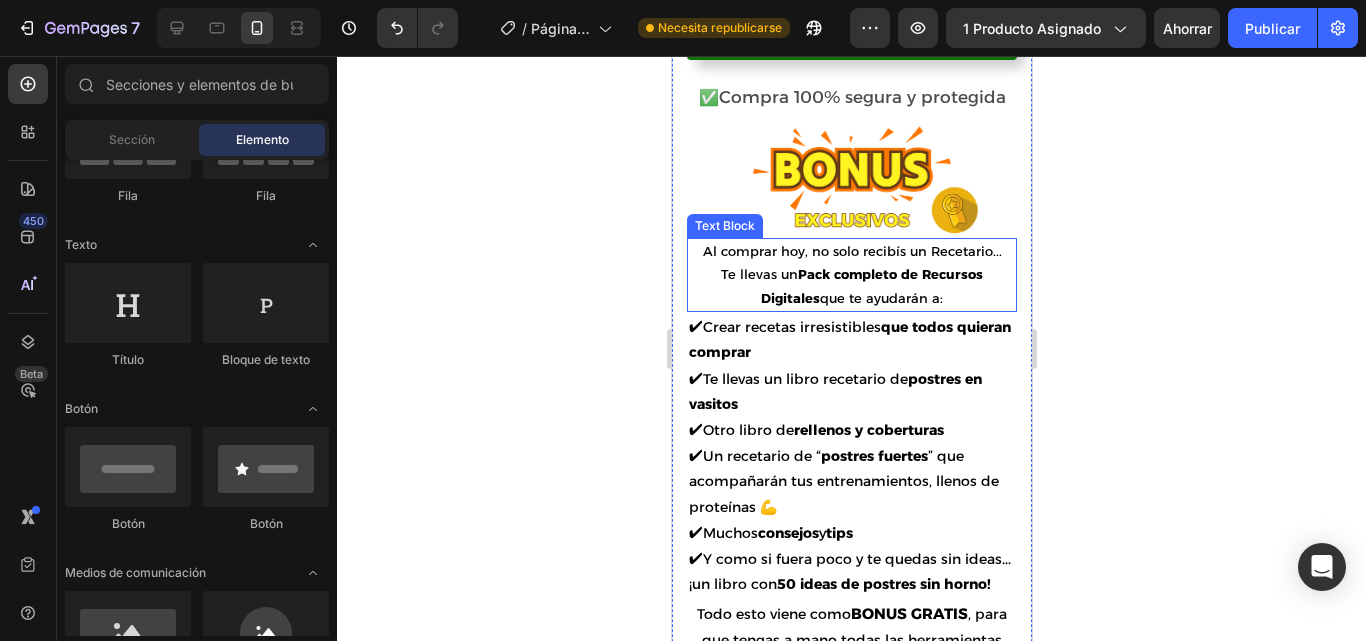click on "Pack completo de Recursos Digitales" at bounding box center (871, 285) 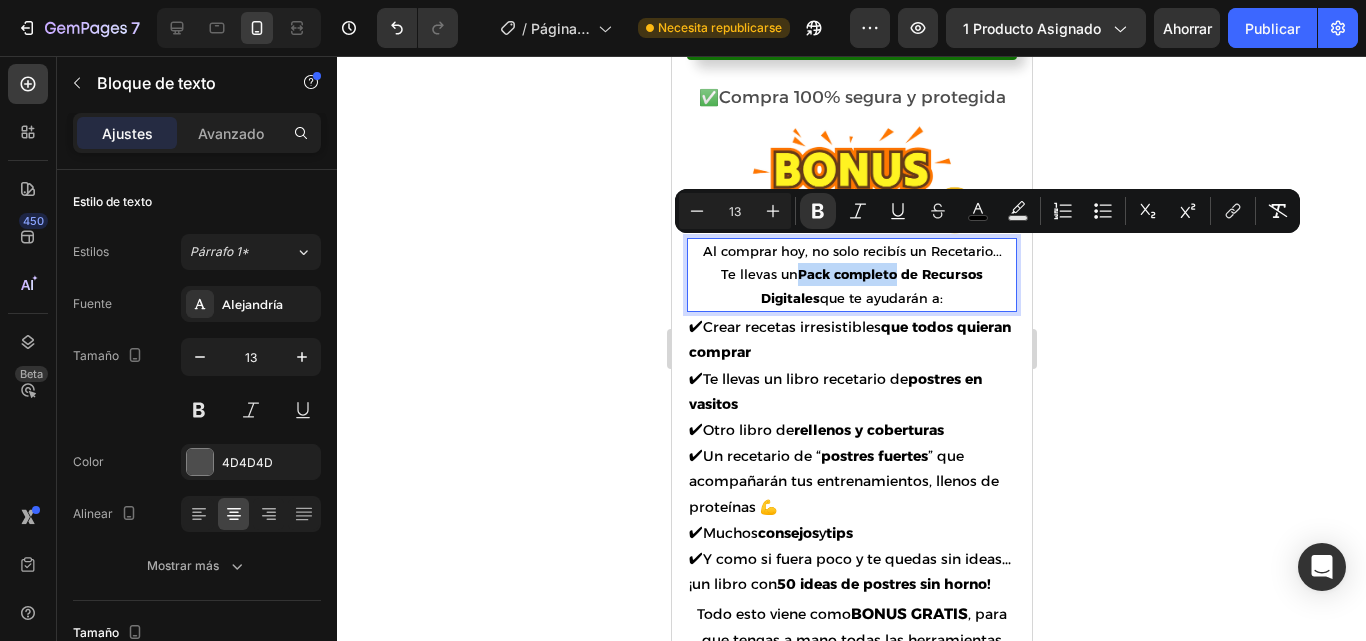 drag, startPoint x: 890, startPoint y: 253, endPoint x: 789, endPoint y: 248, distance: 101.12369 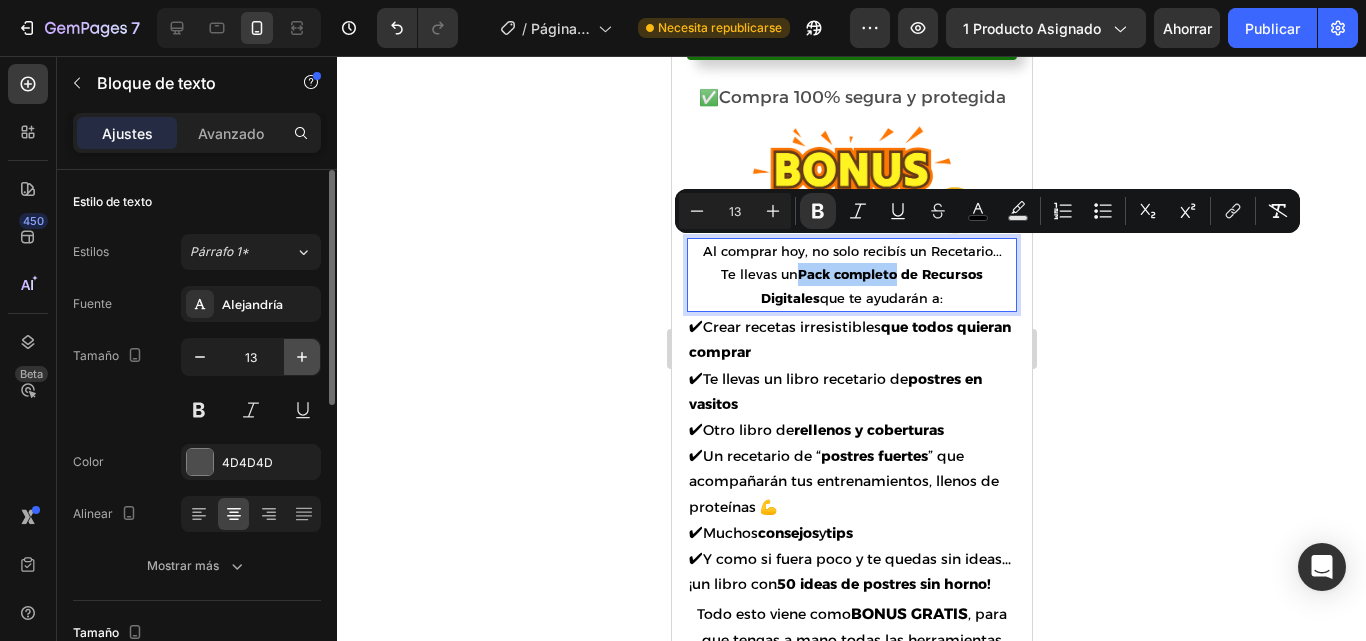 click 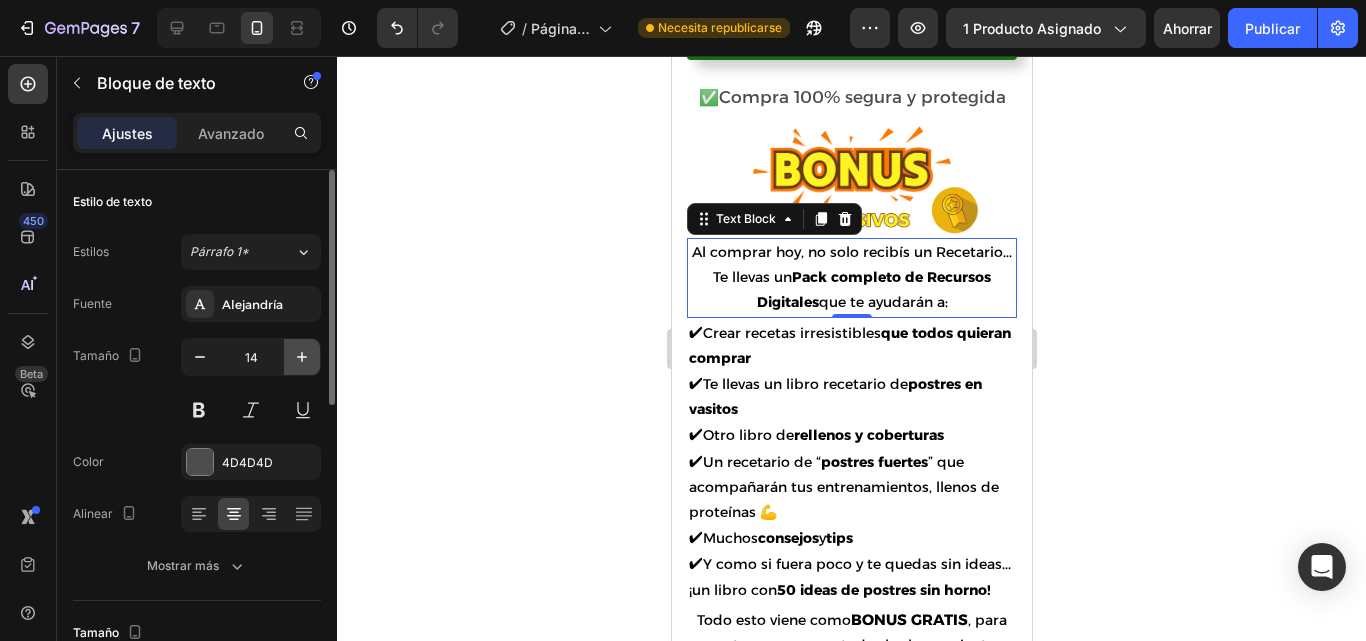 type 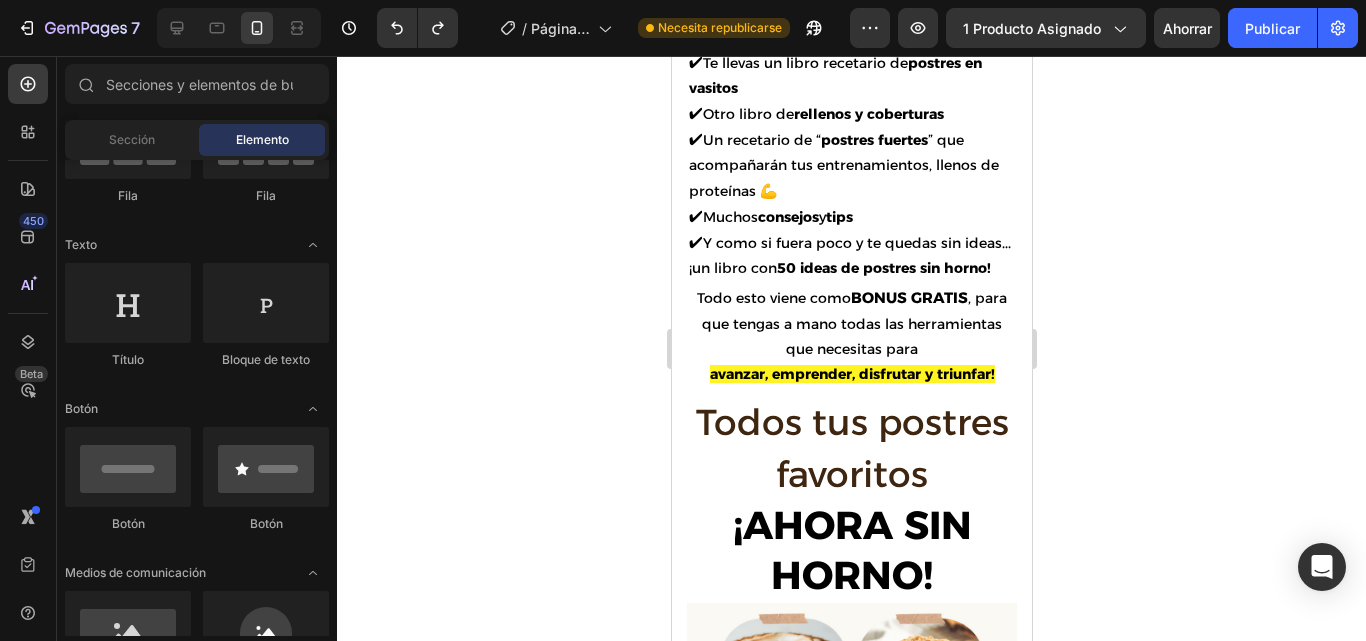 scroll, scrollTop: 2523, scrollLeft: 0, axis: vertical 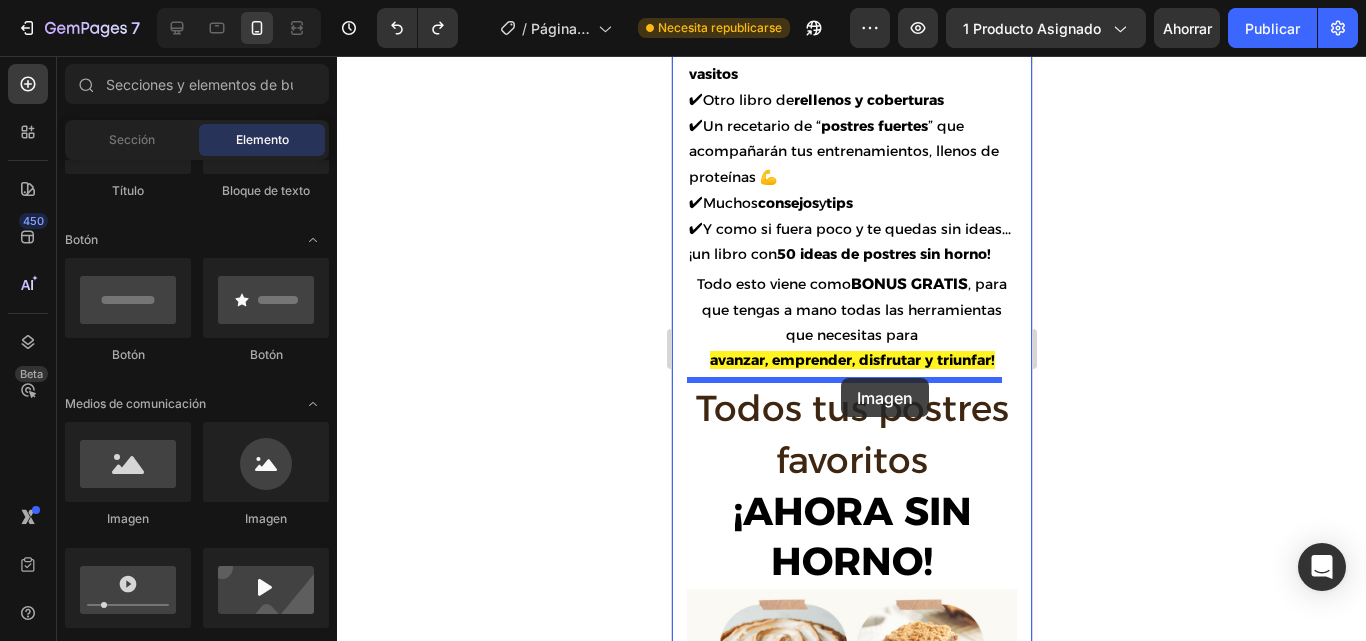 drag, startPoint x: 796, startPoint y: 524, endPoint x: 840, endPoint y: 378, distance: 152.48607 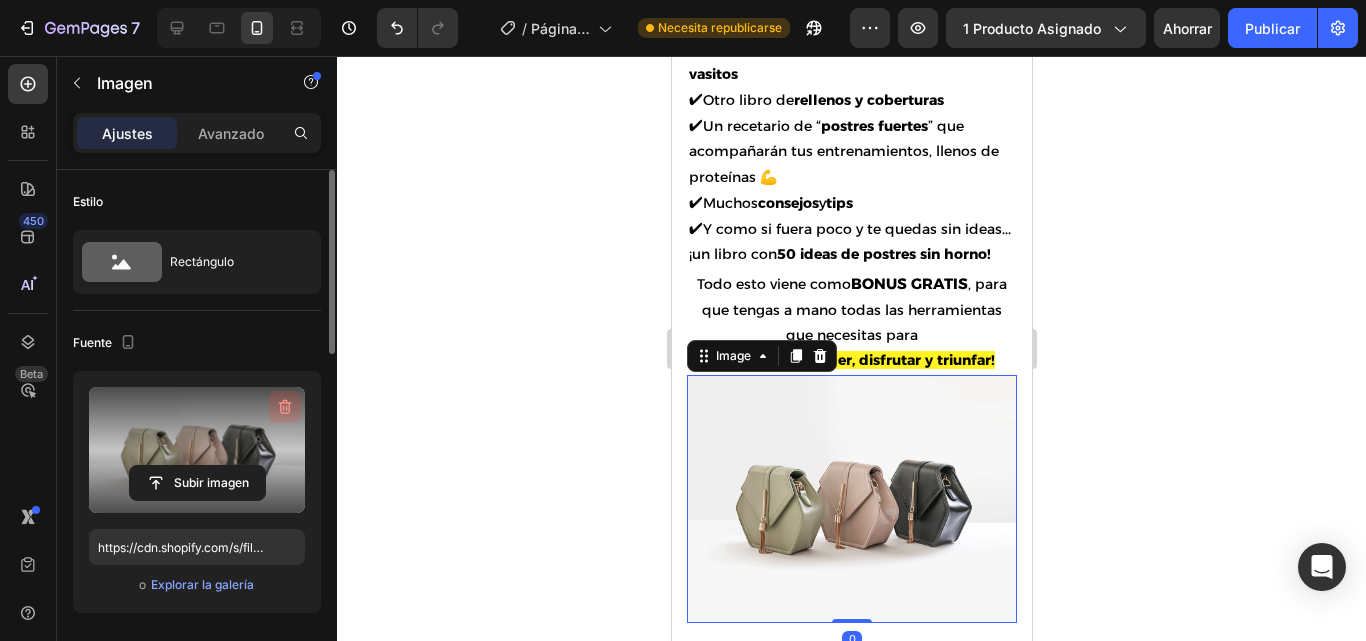 click 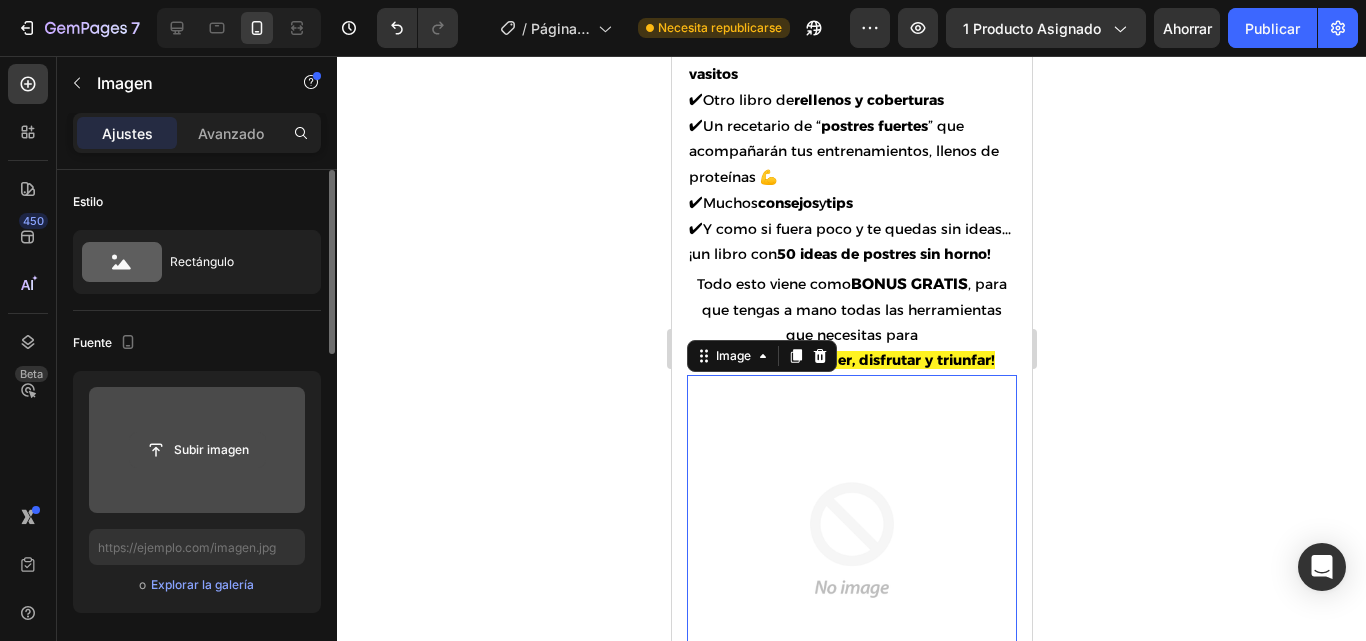 click 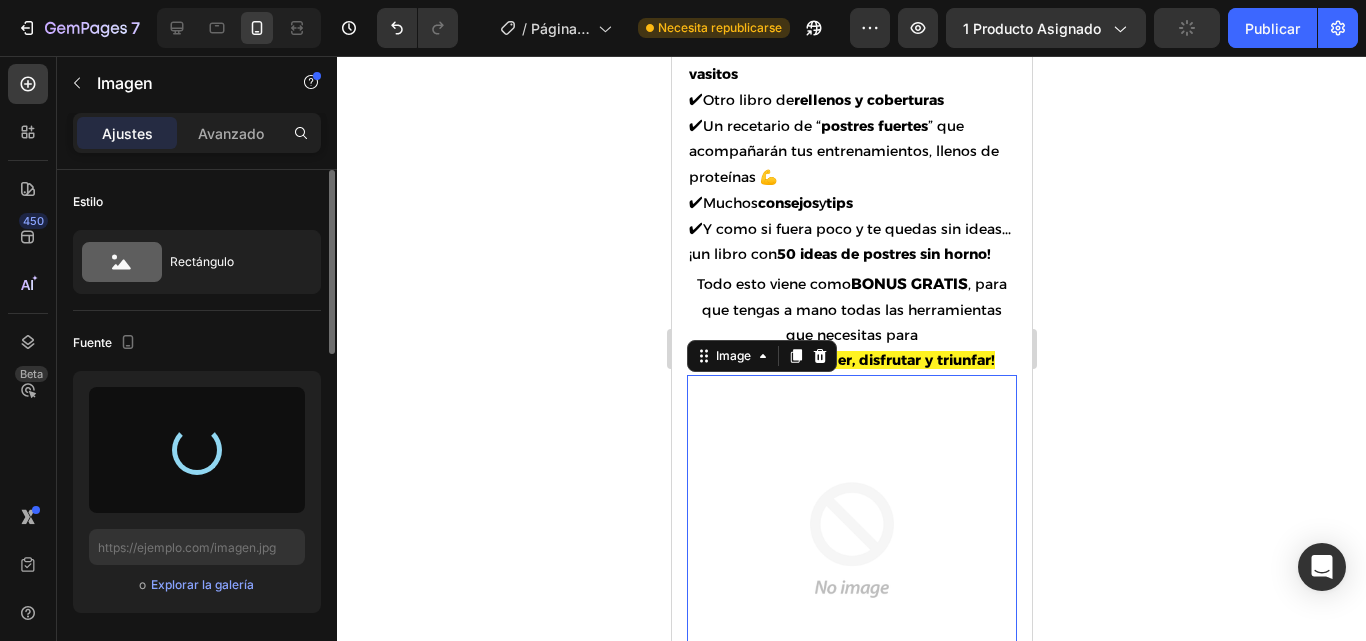 type on "https://cdn.shopify.com/s/files/1/0654/0512/4739/files/gempages_578022582096233148-c4b21379-f377-4f48-ac24-6c6cf6635bb8.png" 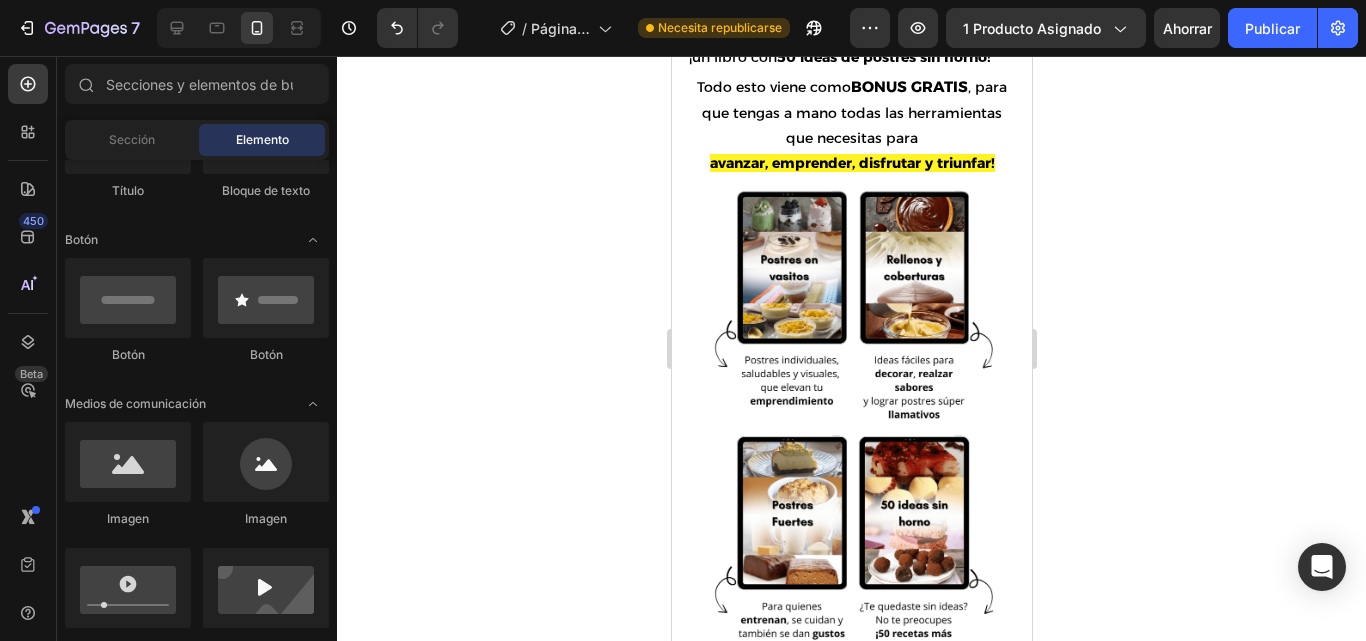 scroll, scrollTop: 2728, scrollLeft: 0, axis: vertical 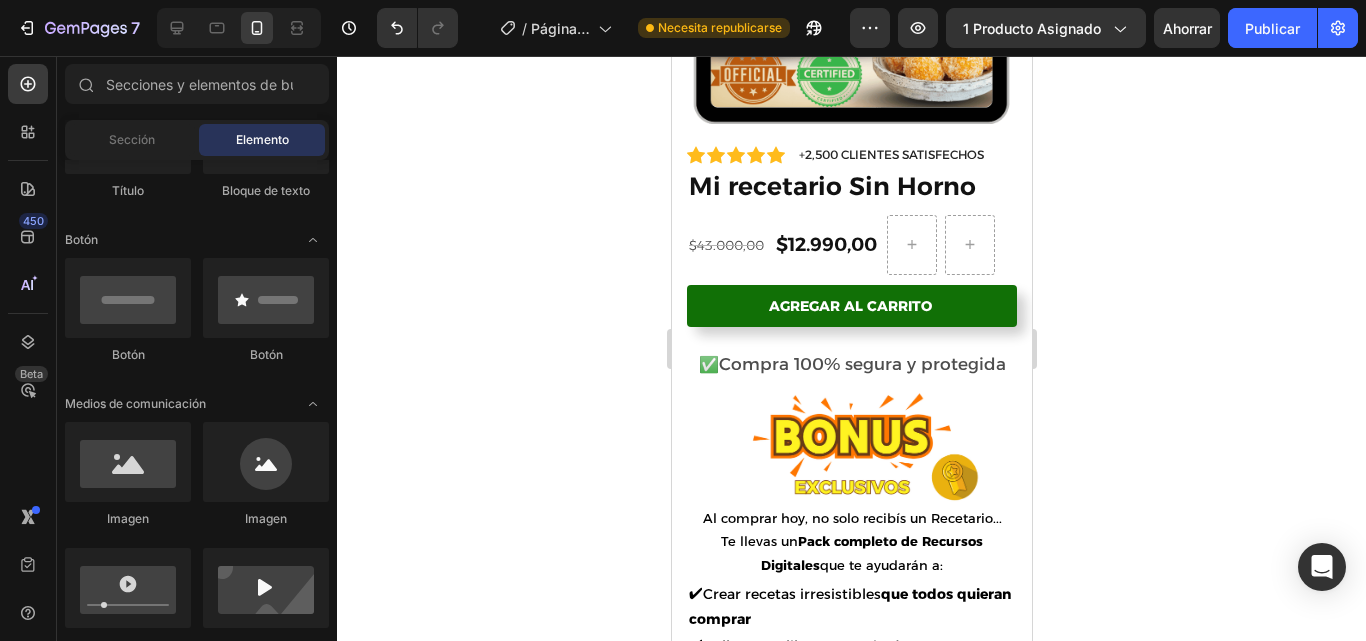 drag, startPoint x: 1021, startPoint y: 296, endPoint x: 1706, endPoint y: 332, distance: 685.9453 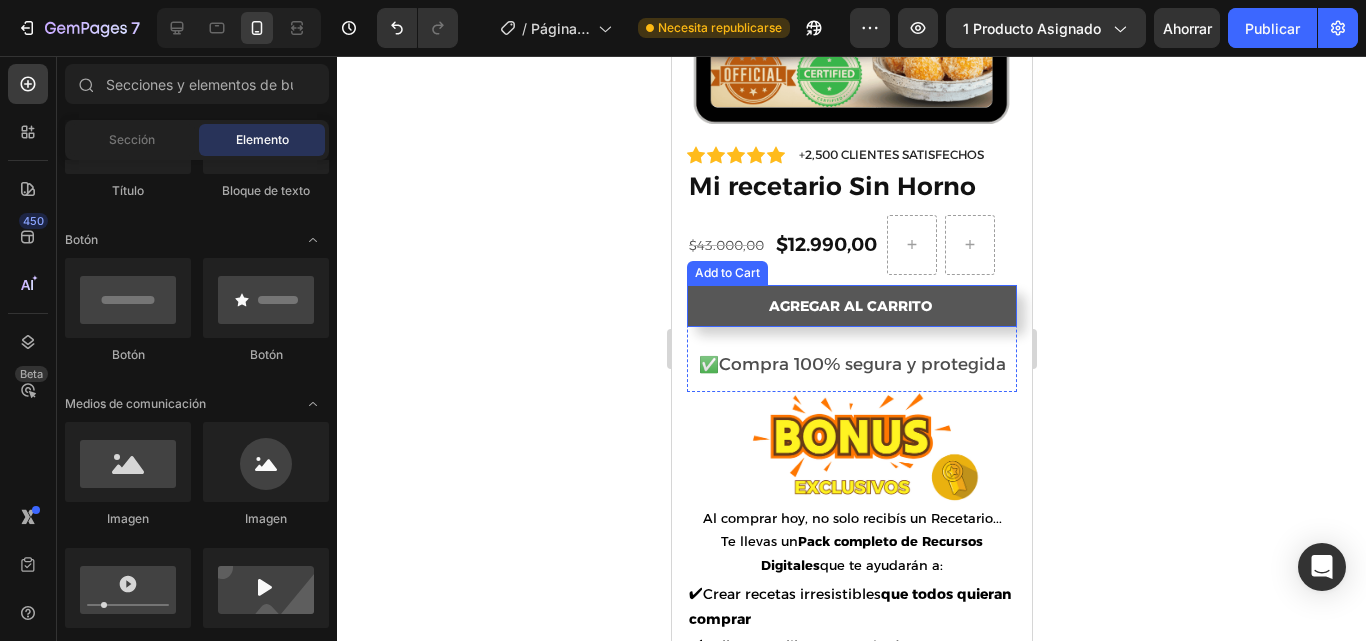 click on "Agregar al carrito" at bounding box center (851, 306) 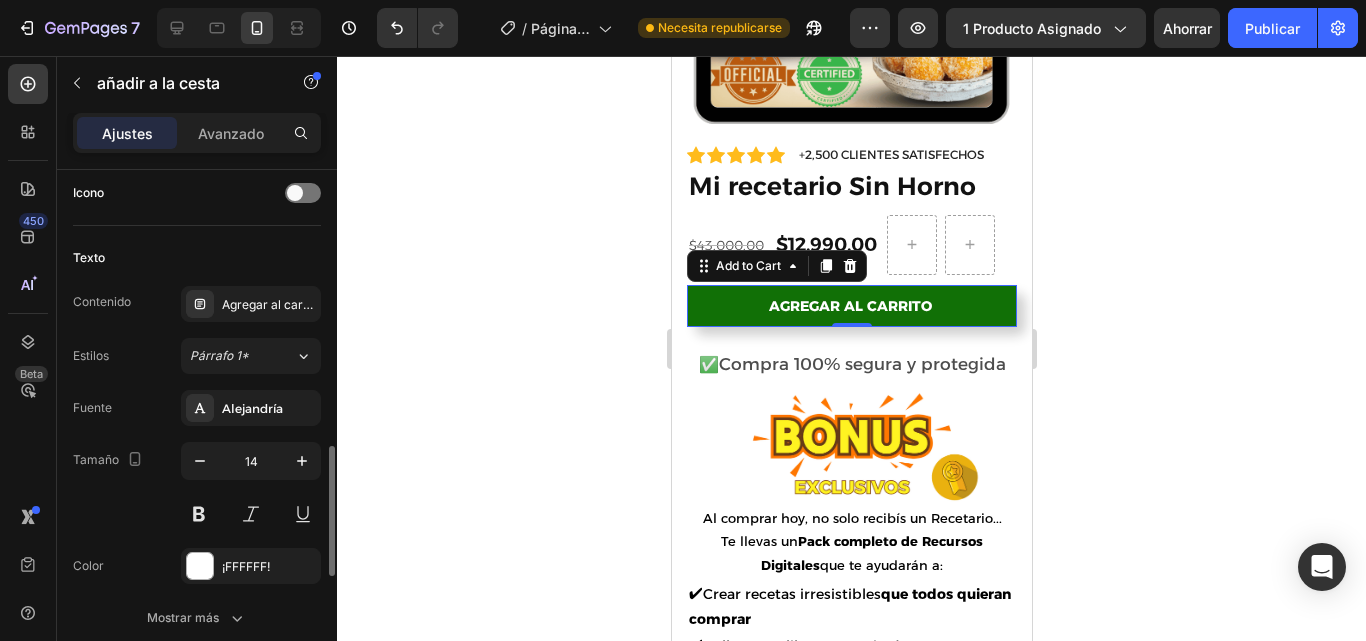 scroll, scrollTop: 888, scrollLeft: 0, axis: vertical 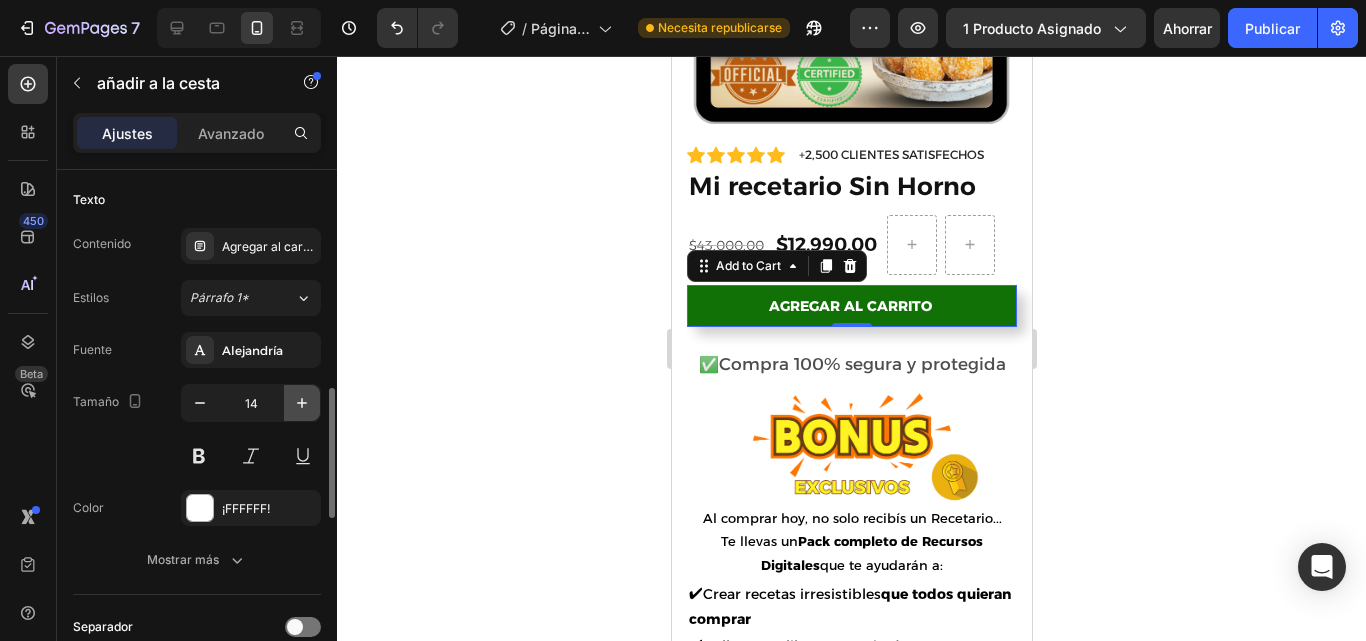 click 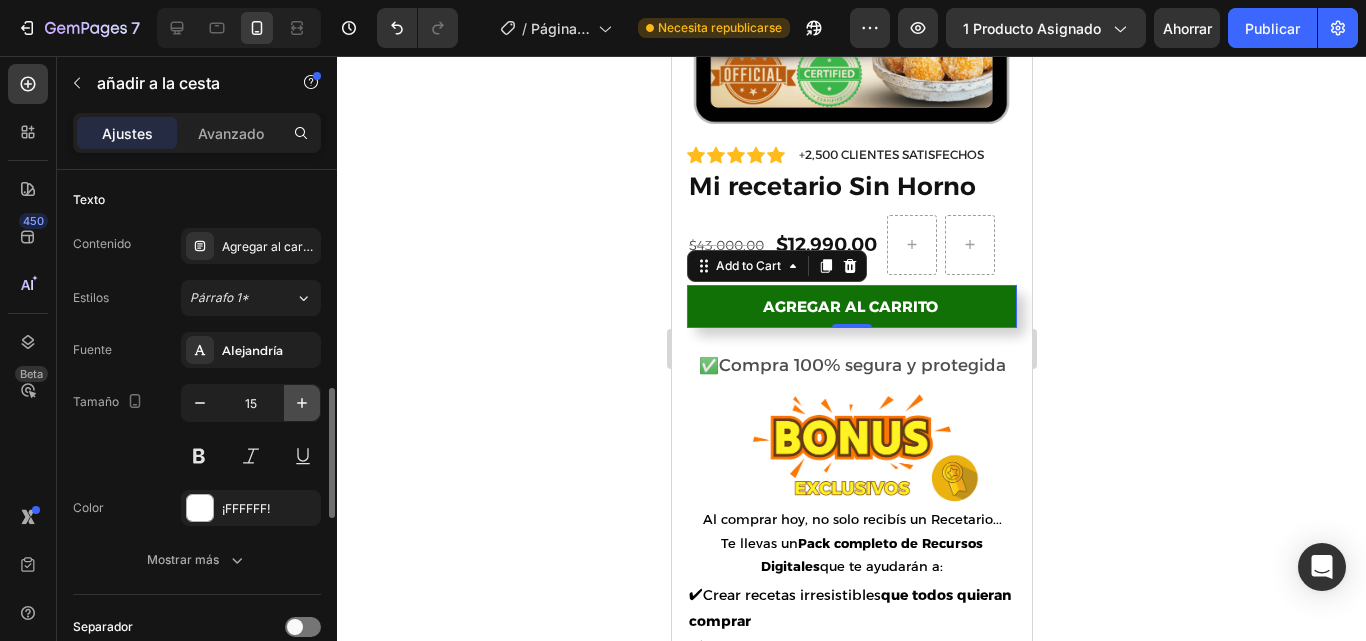 click 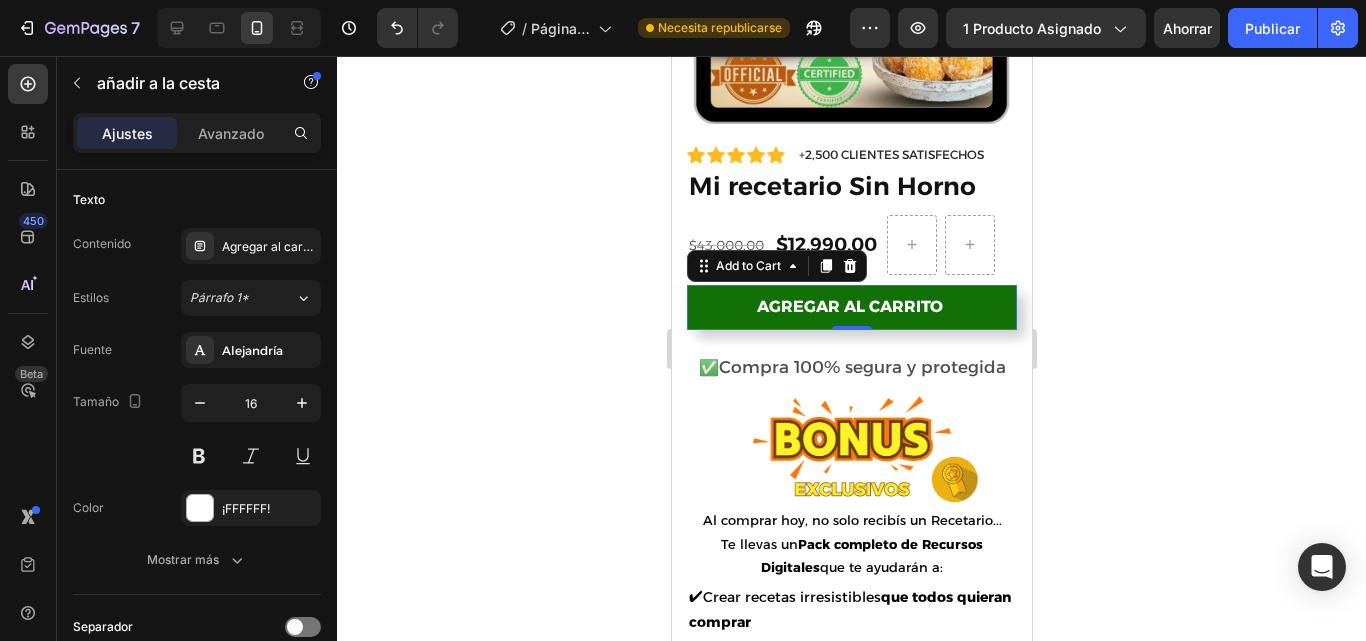 click 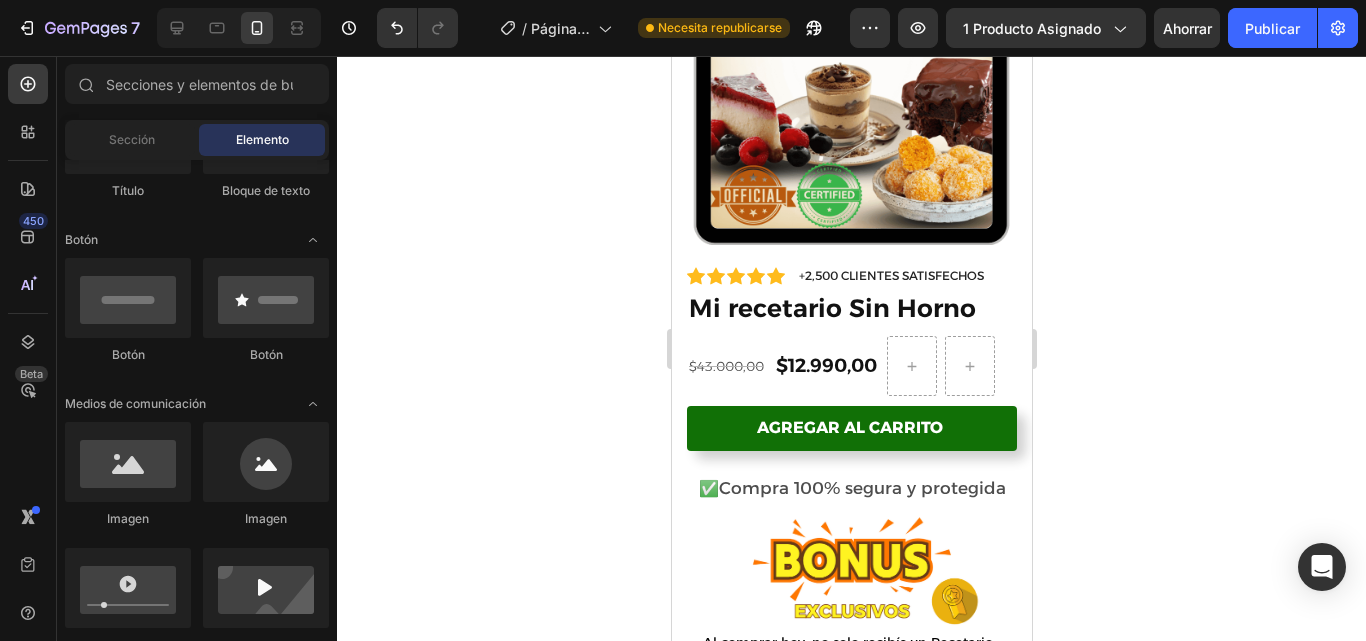 scroll, scrollTop: 848, scrollLeft: 0, axis: vertical 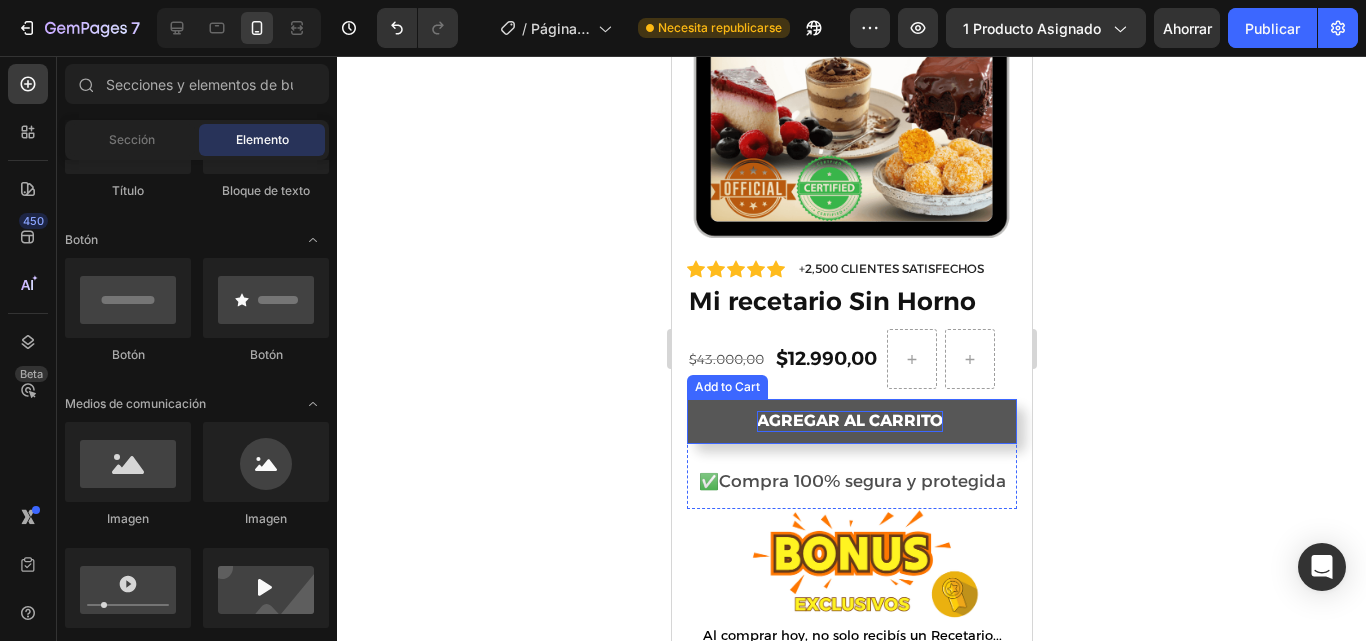 click on "Agregar al carrito" at bounding box center (849, 421) 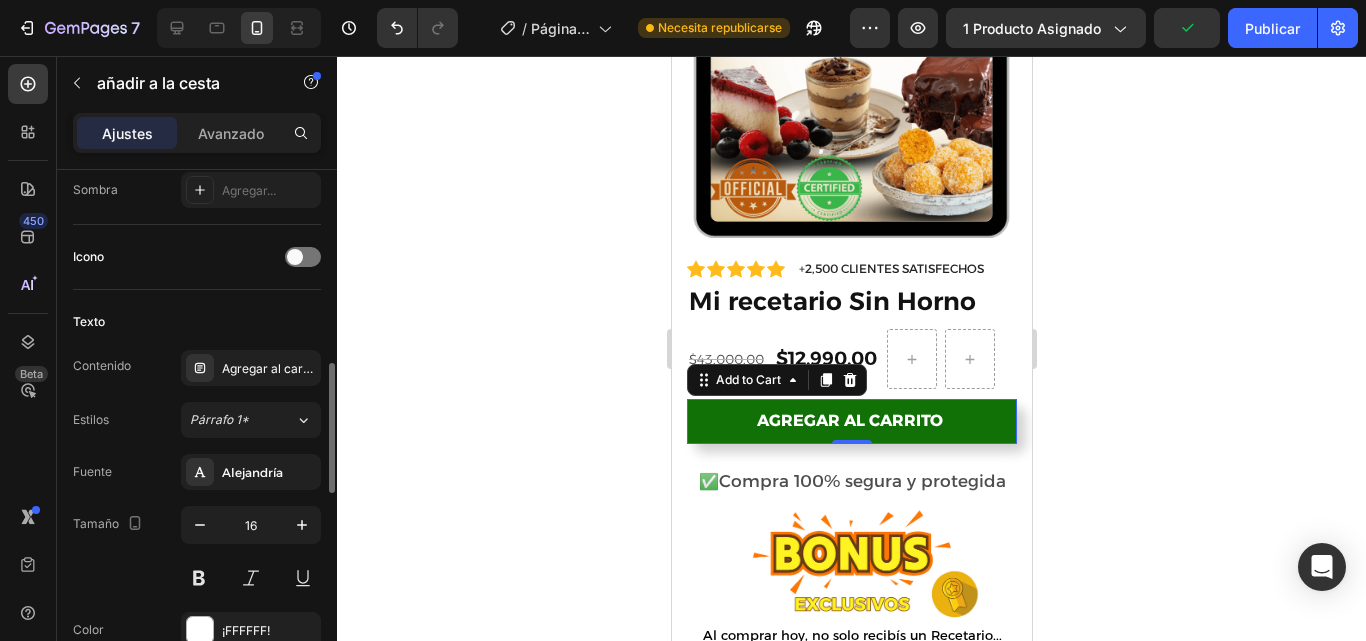 scroll, scrollTop: 770, scrollLeft: 0, axis: vertical 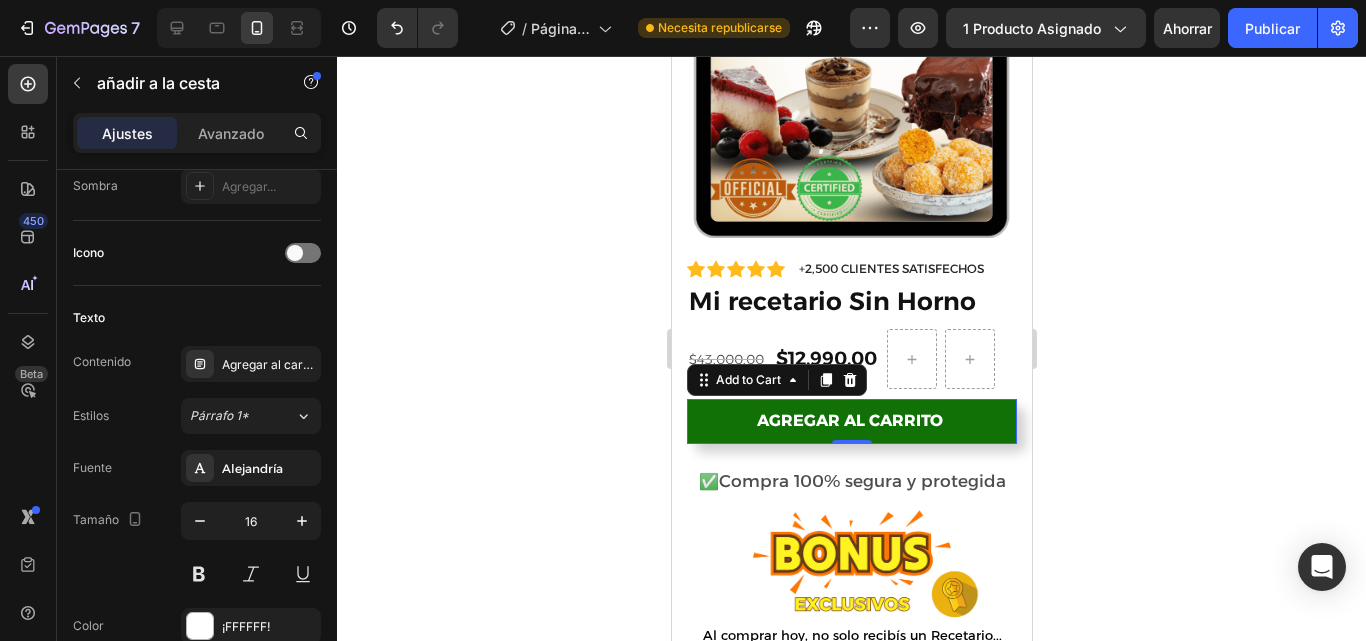 click 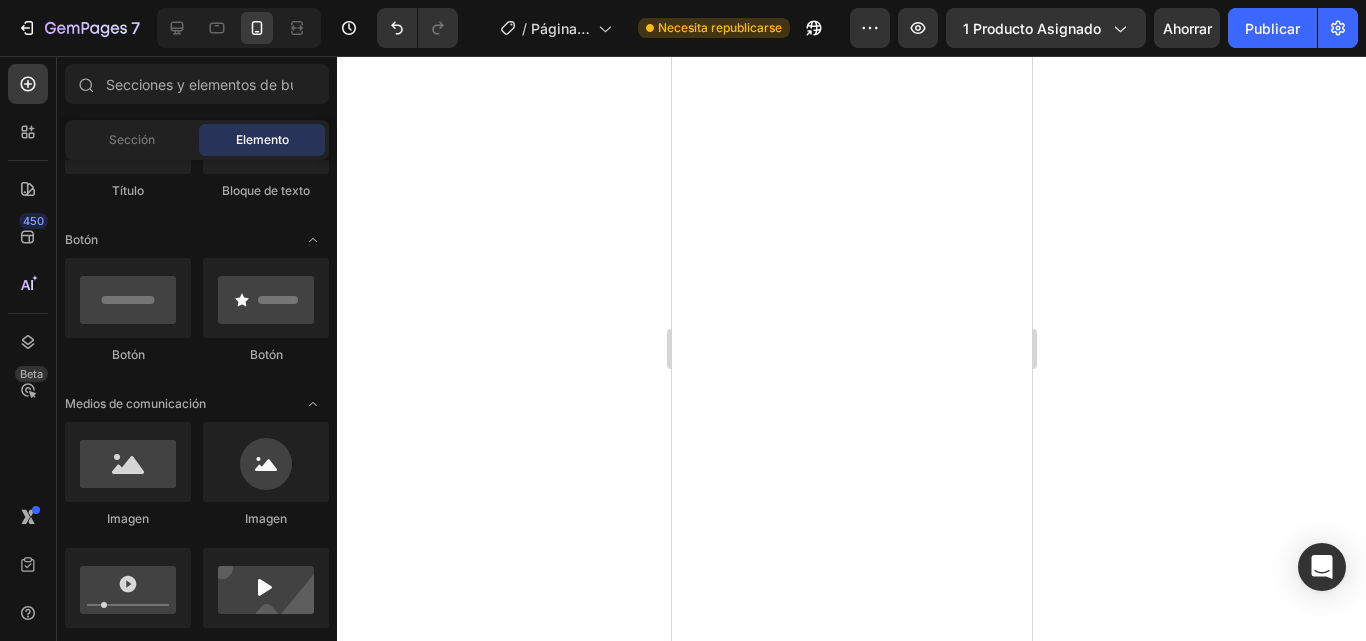 scroll, scrollTop: 0, scrollLeft: 0, axis: both 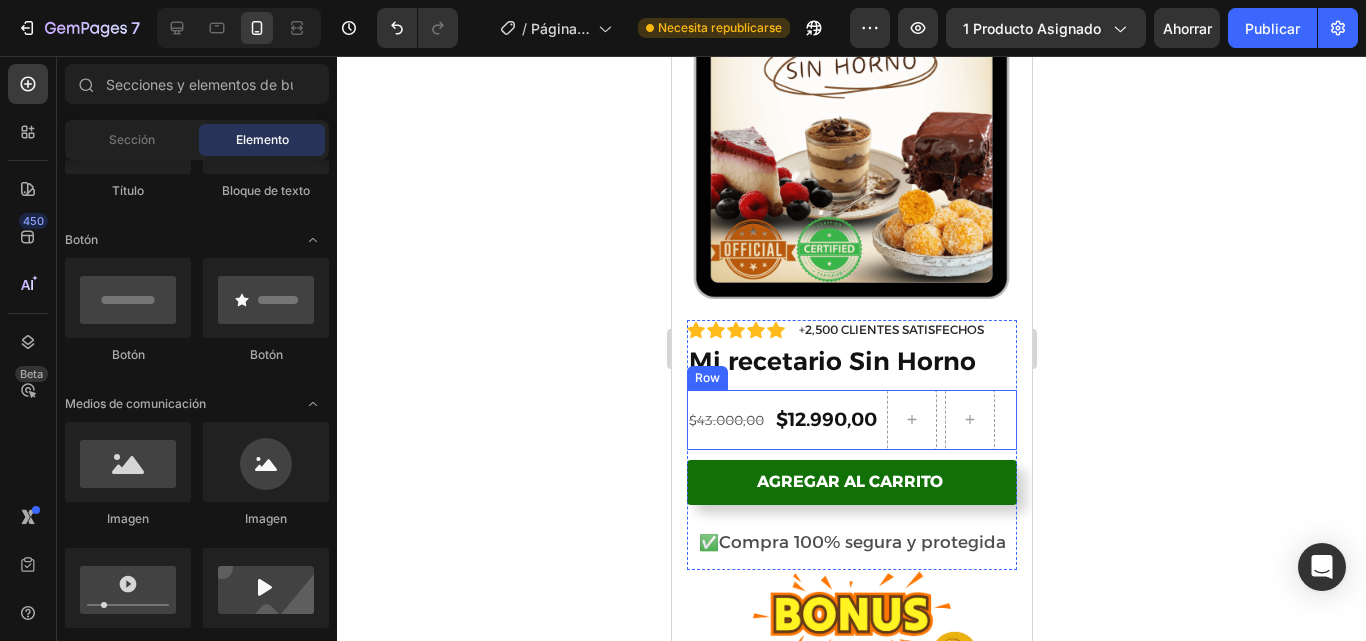 click on "Row" at bounding box center (706, 378) 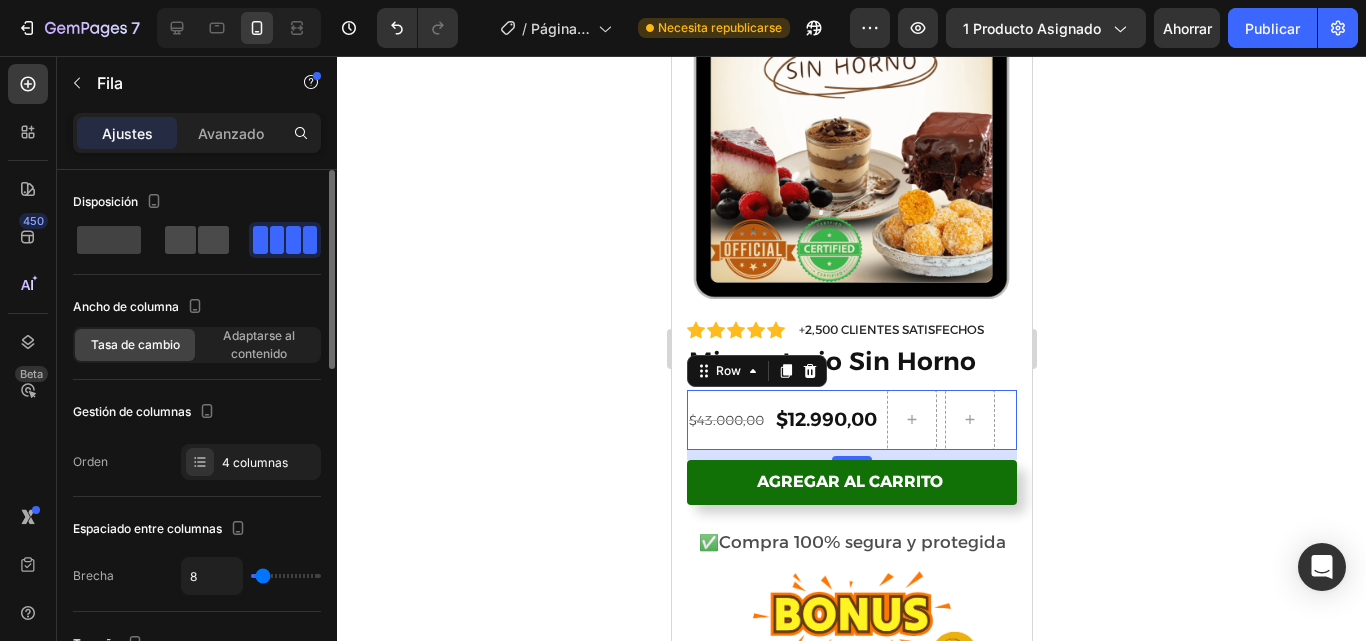 click 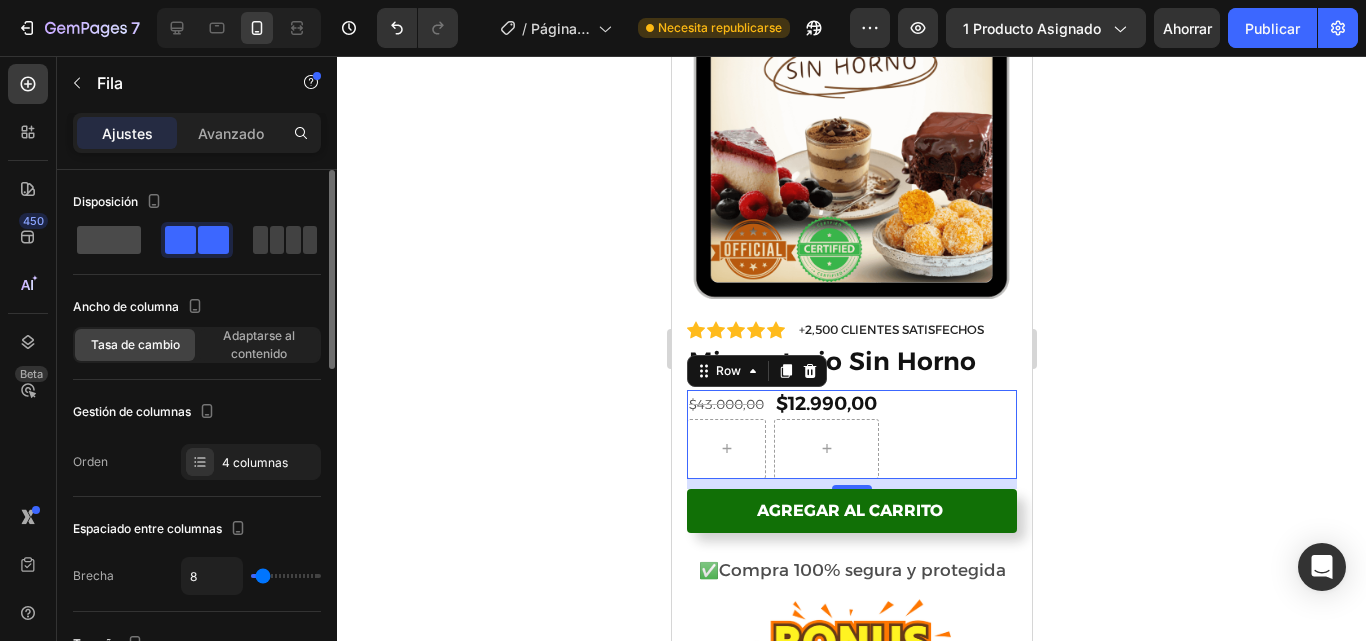 click 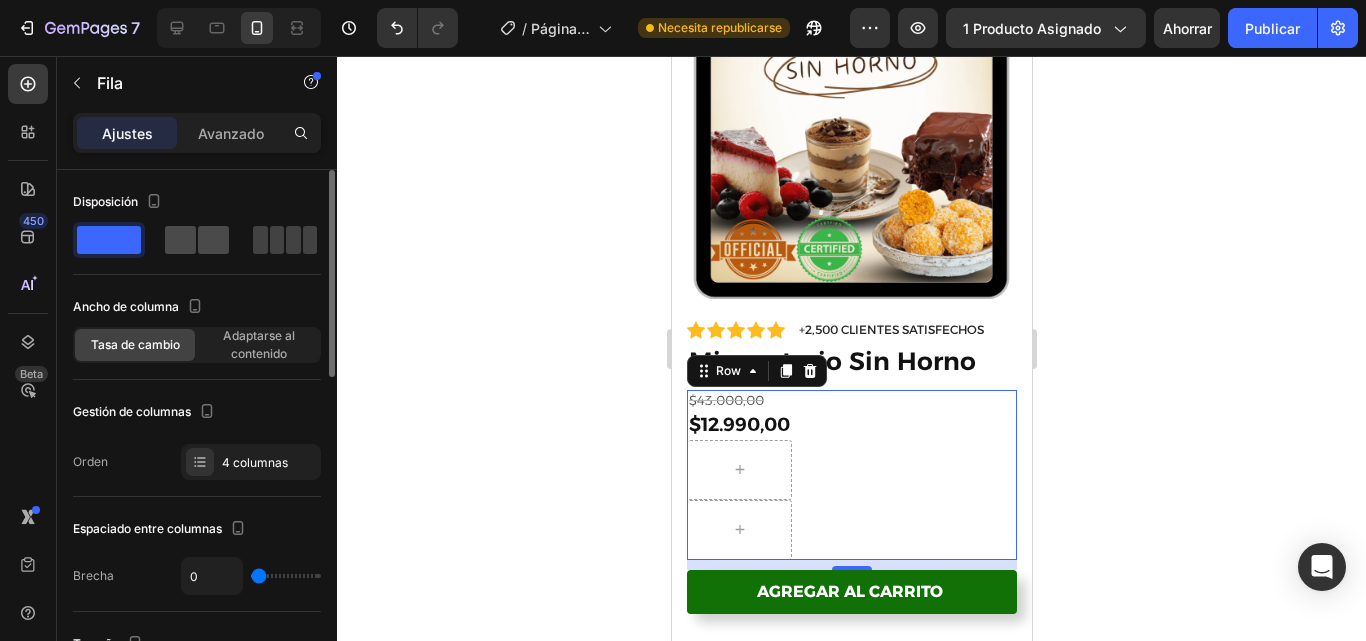 click 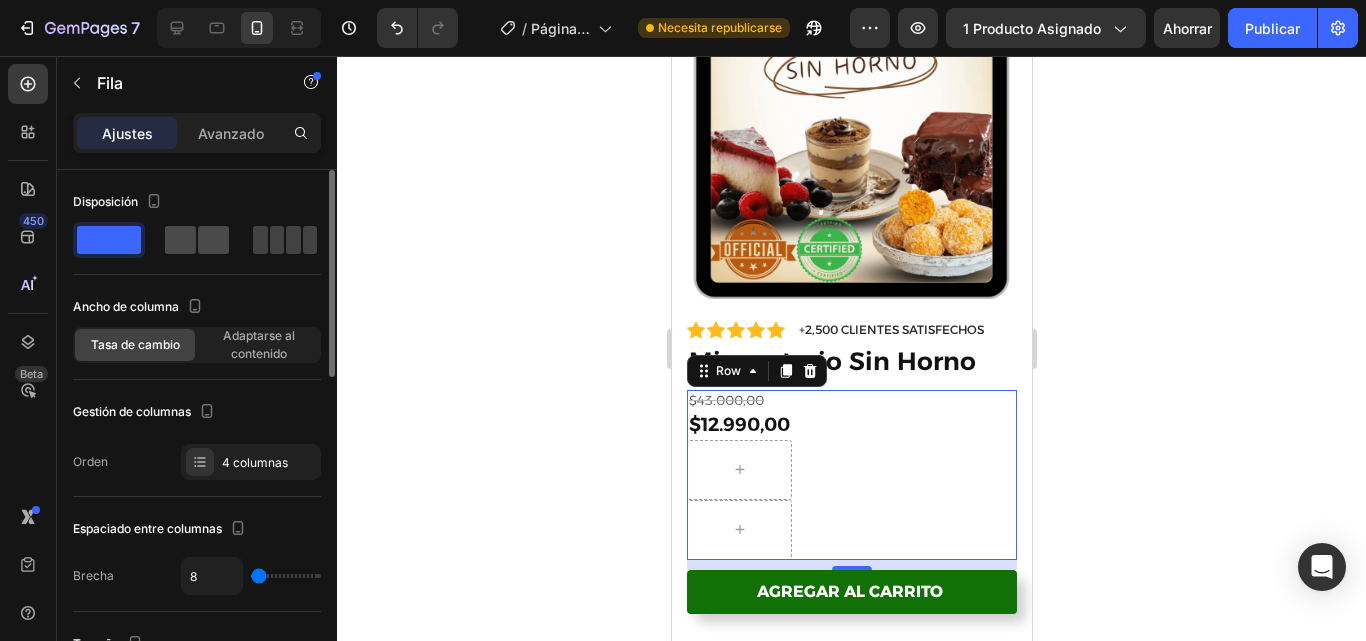type on "8" 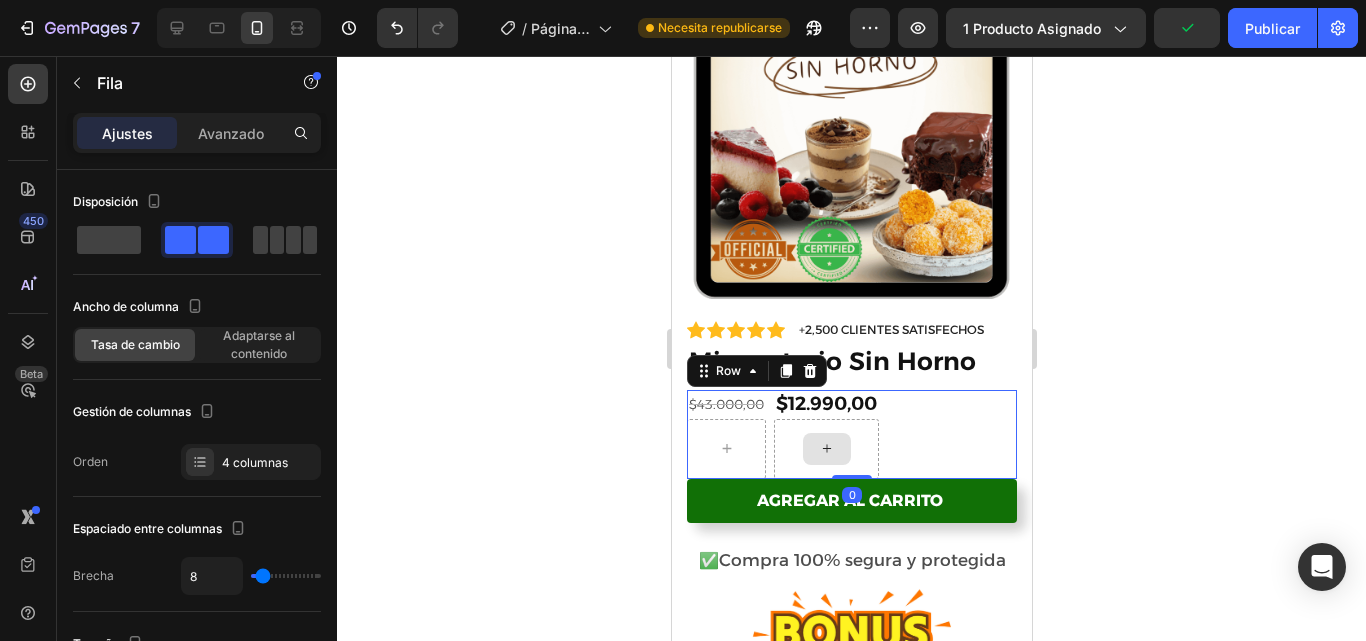drag, startPoint x: 851, startPoint y: 468, endPoint x: 775, endPoint y: 407, distance: 97.45255 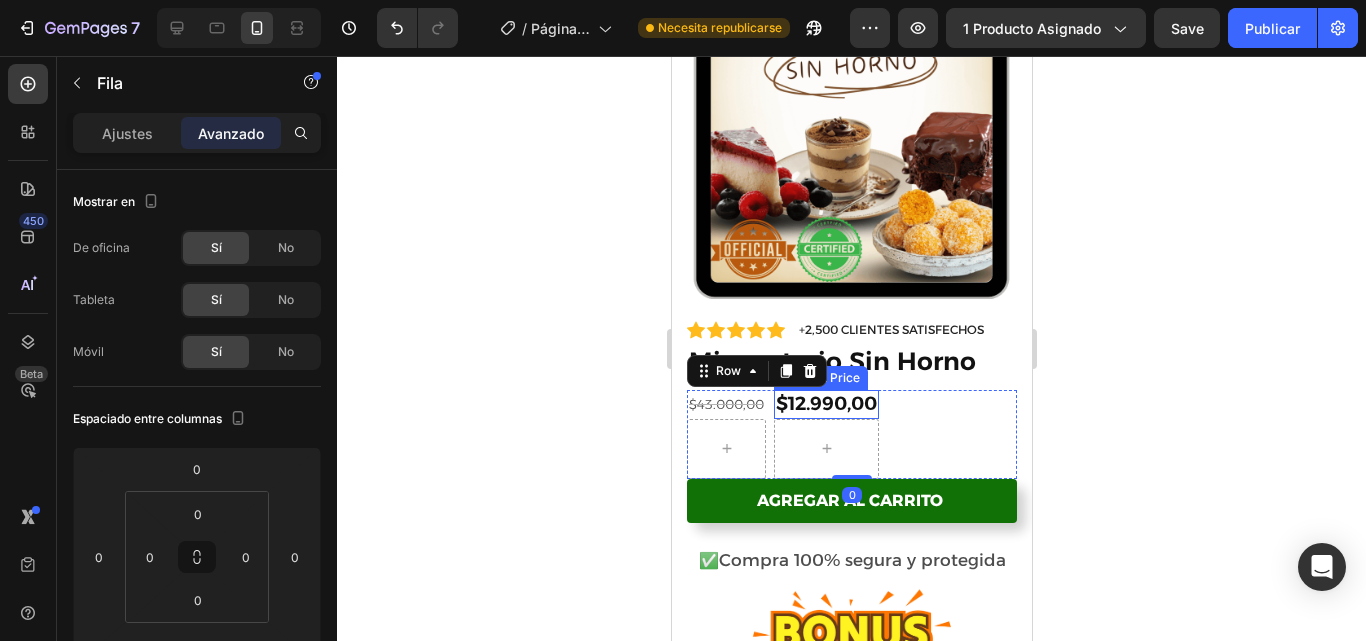 click on "$12.990,00" at bounding box center [825, 404] 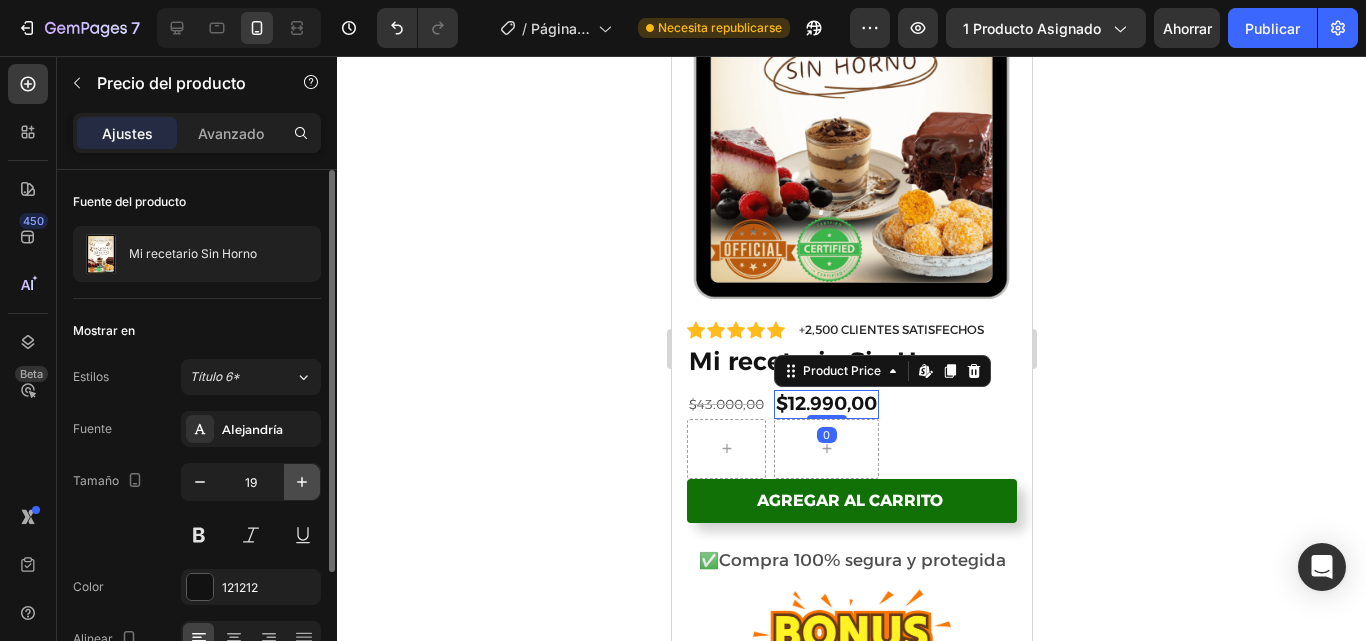 click 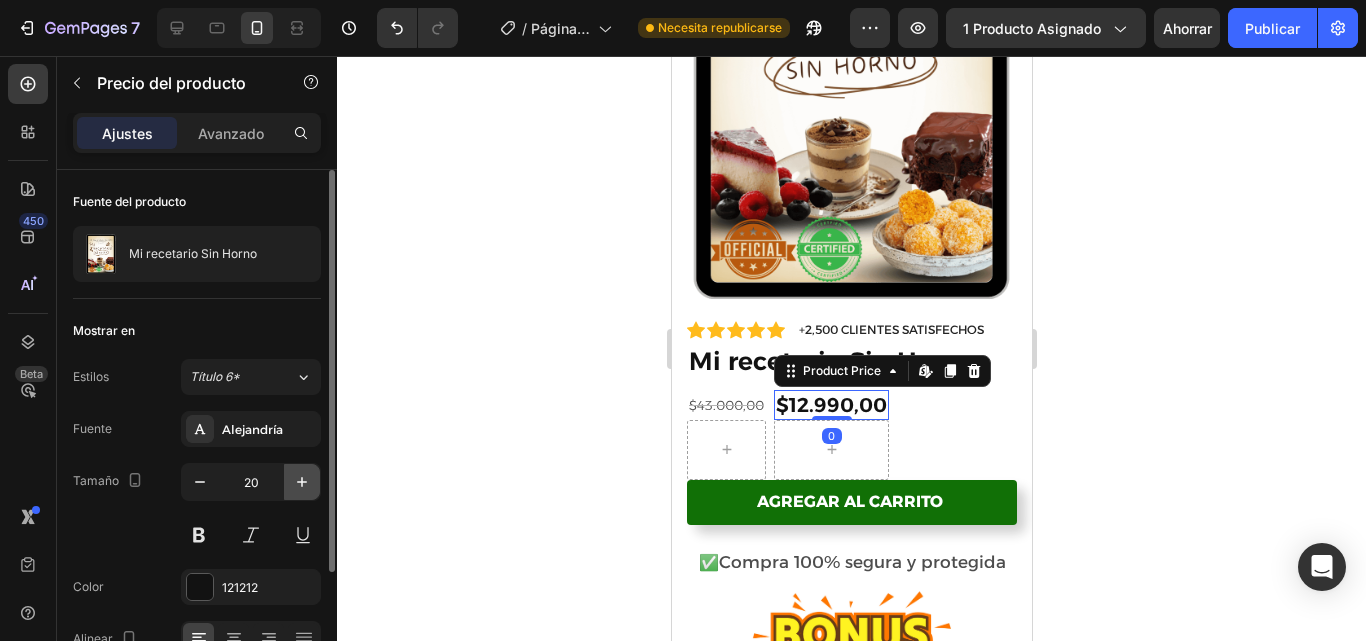 click 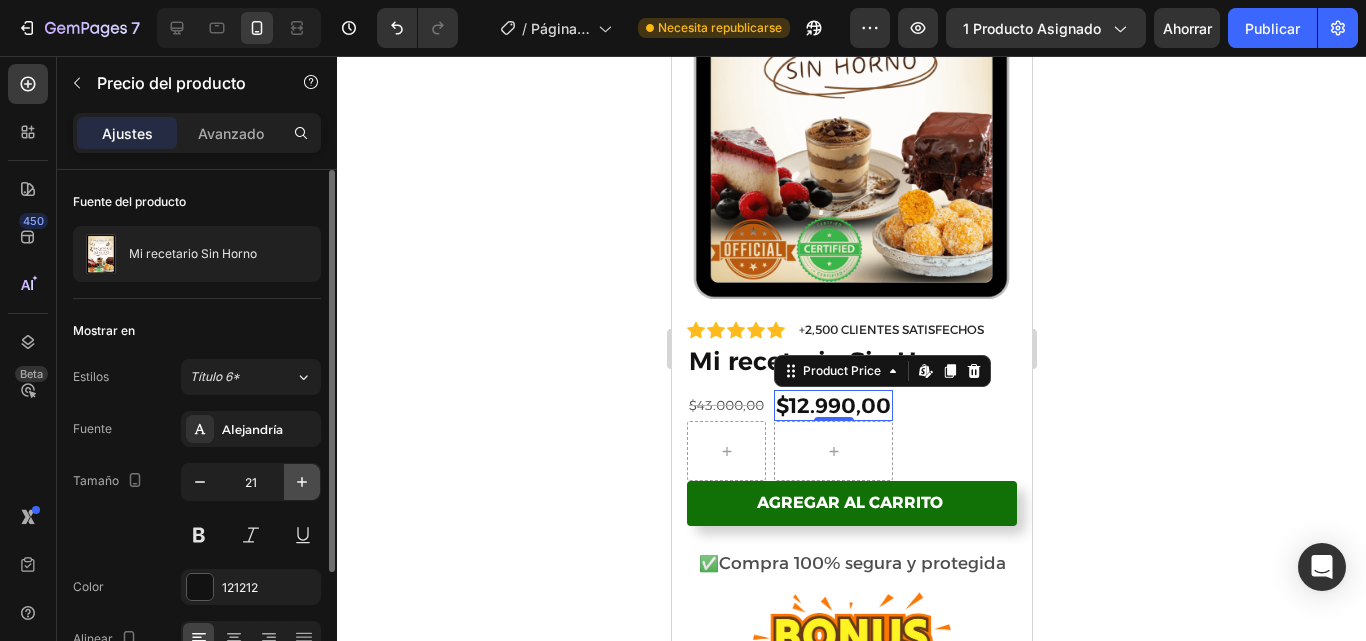 click 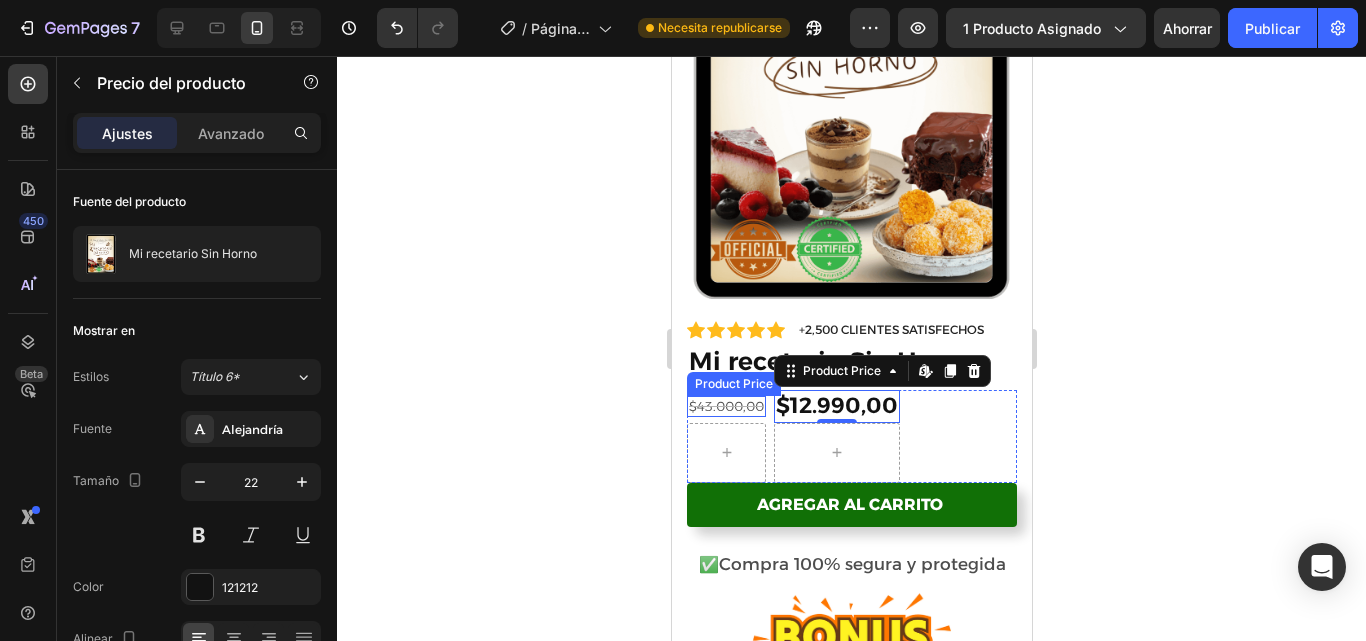 click on "$43.000,00" at bounding box center [725, 406] 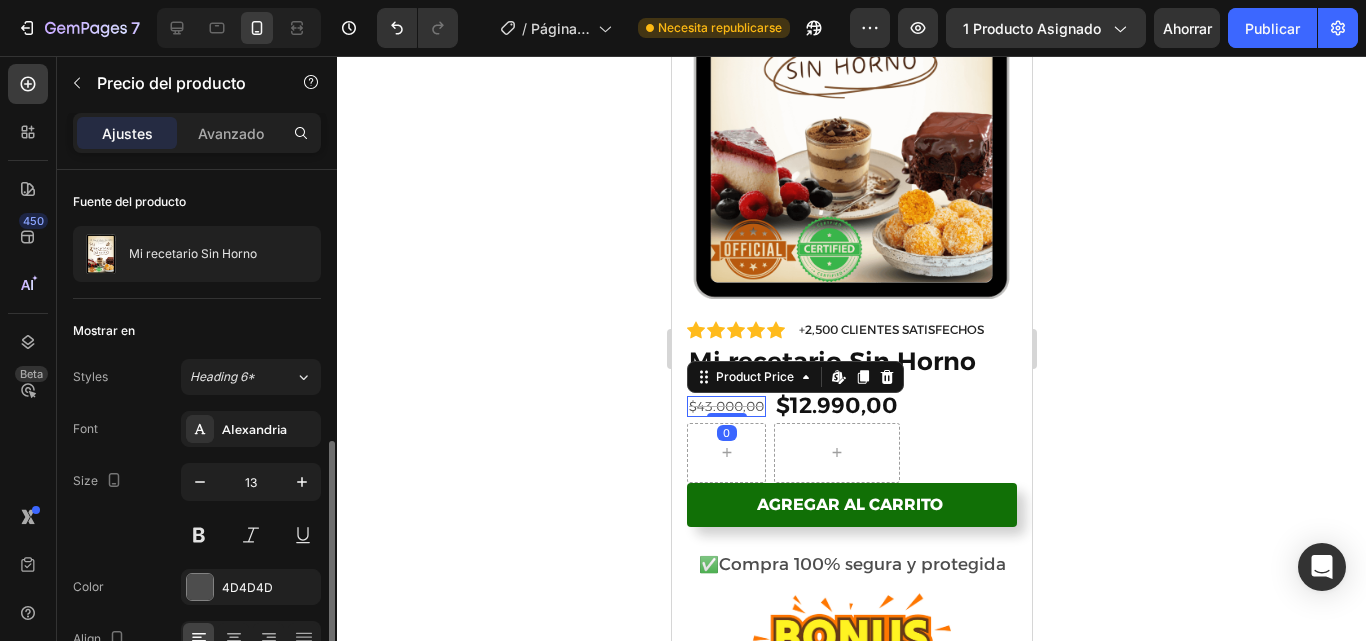 scroll, scrollTop: 164, scrollLeft: 0, axis: vertical 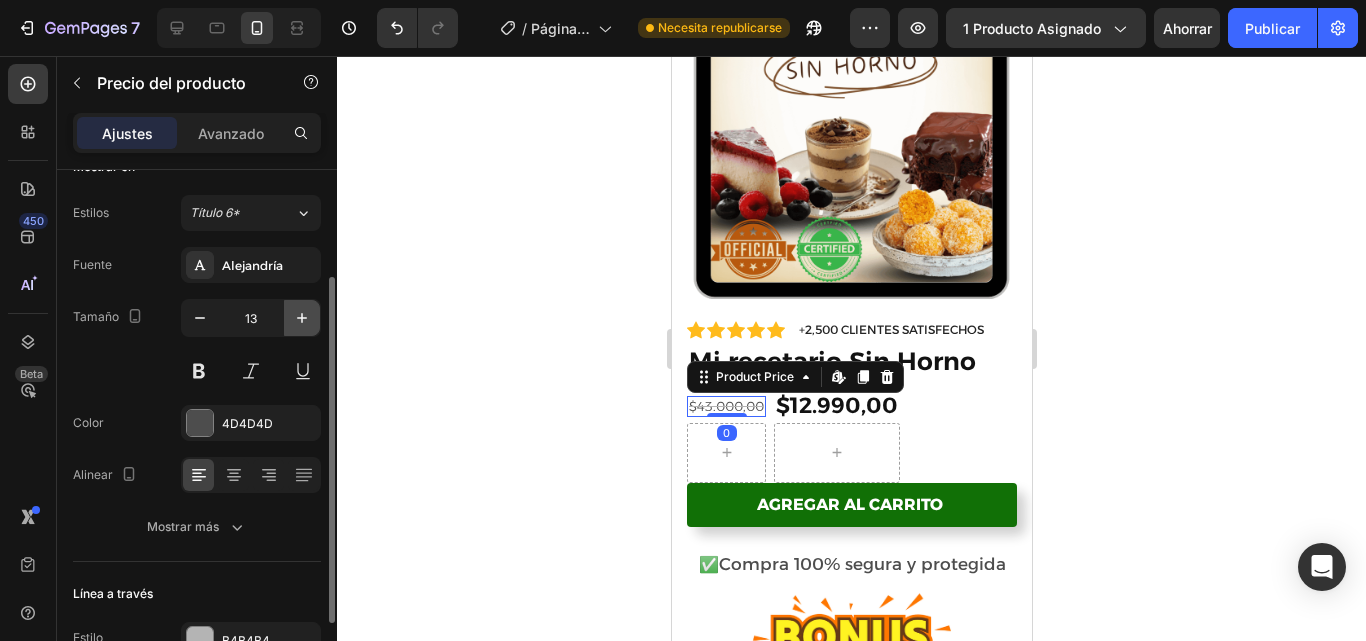 click at bounding box center [302, 318] 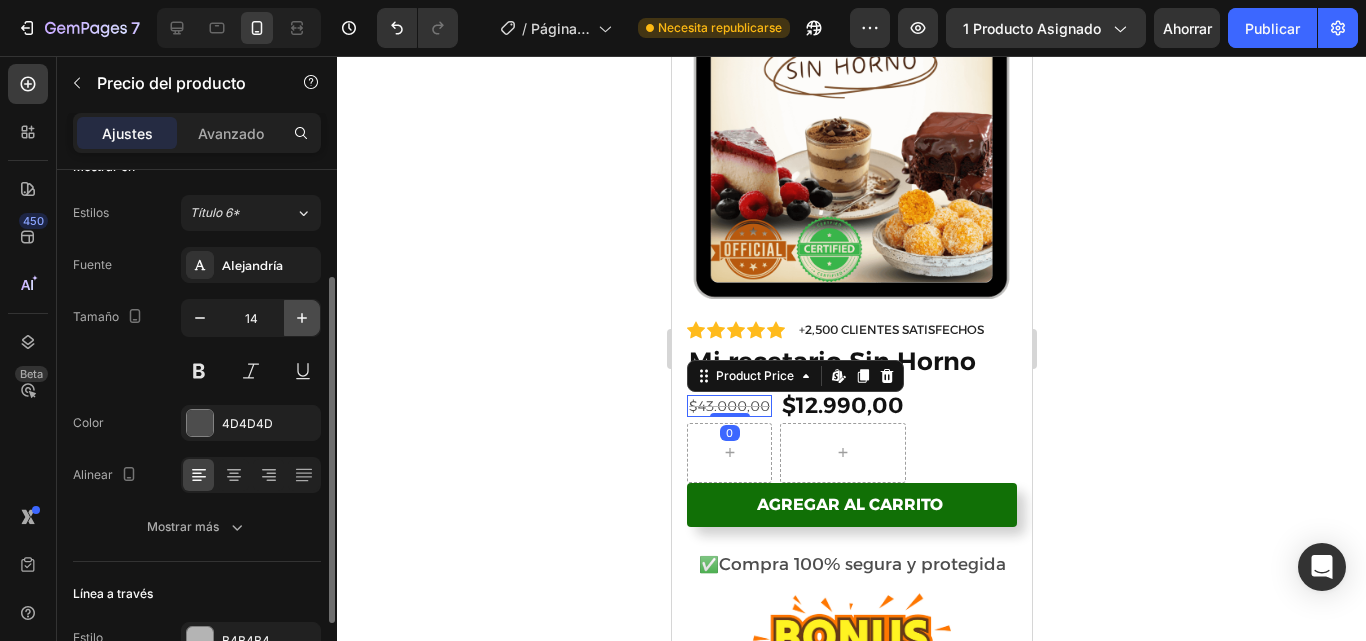click at bounding box center [302, 318] 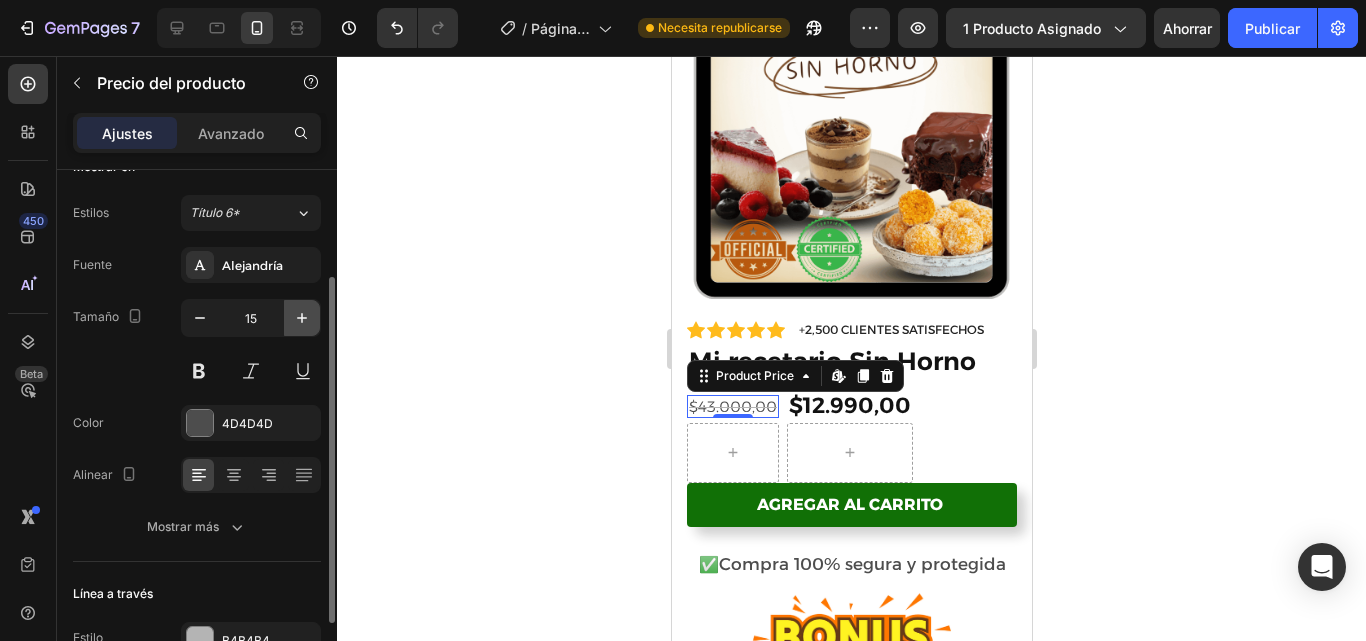 click at bounding box center [302, 318] 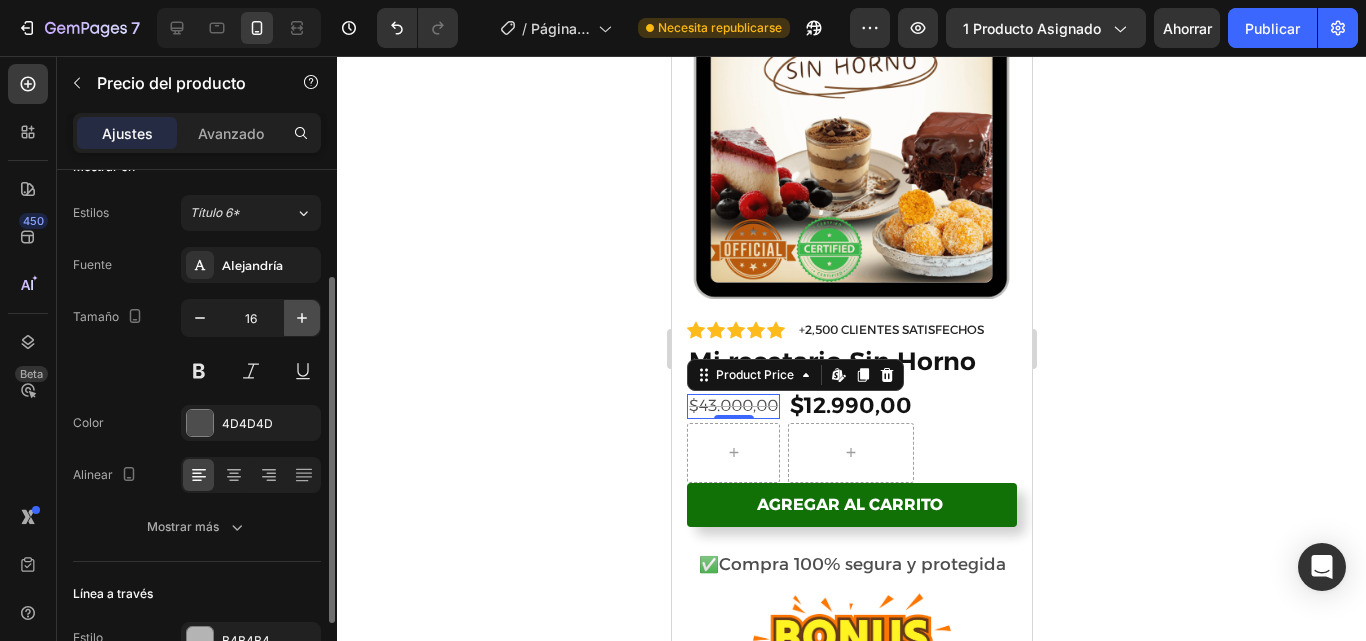 click at bounding box center [302, 318] 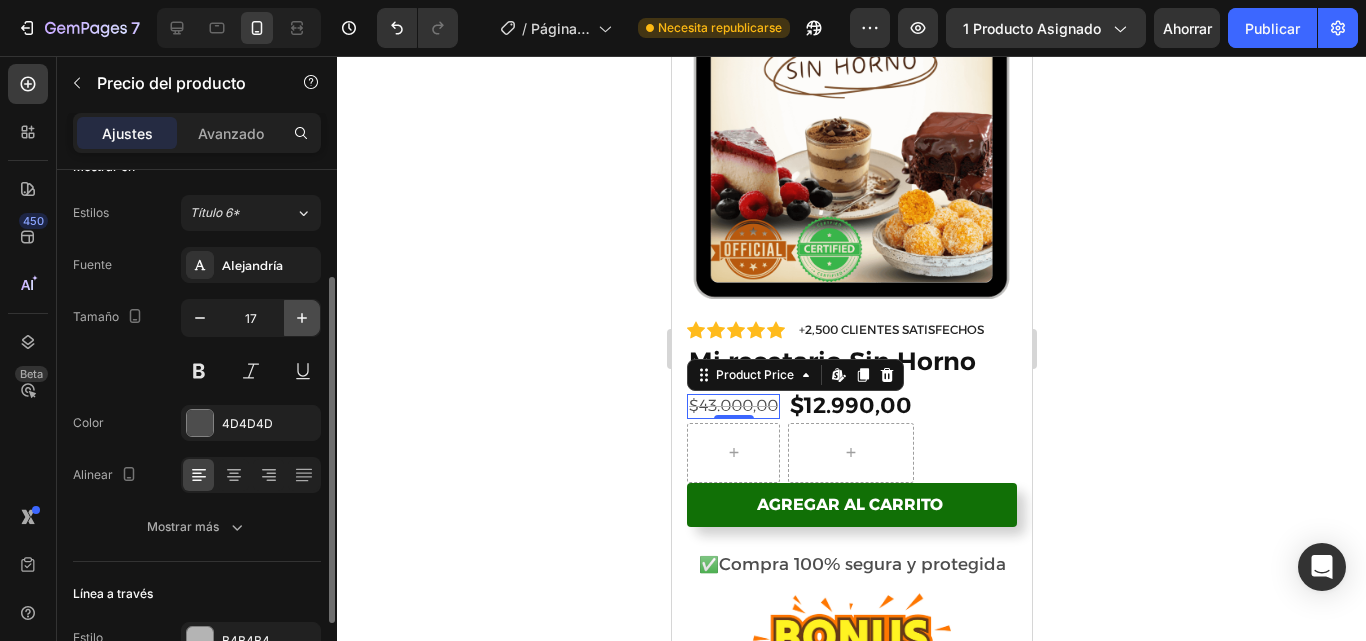click at bounding box center [302, 318] 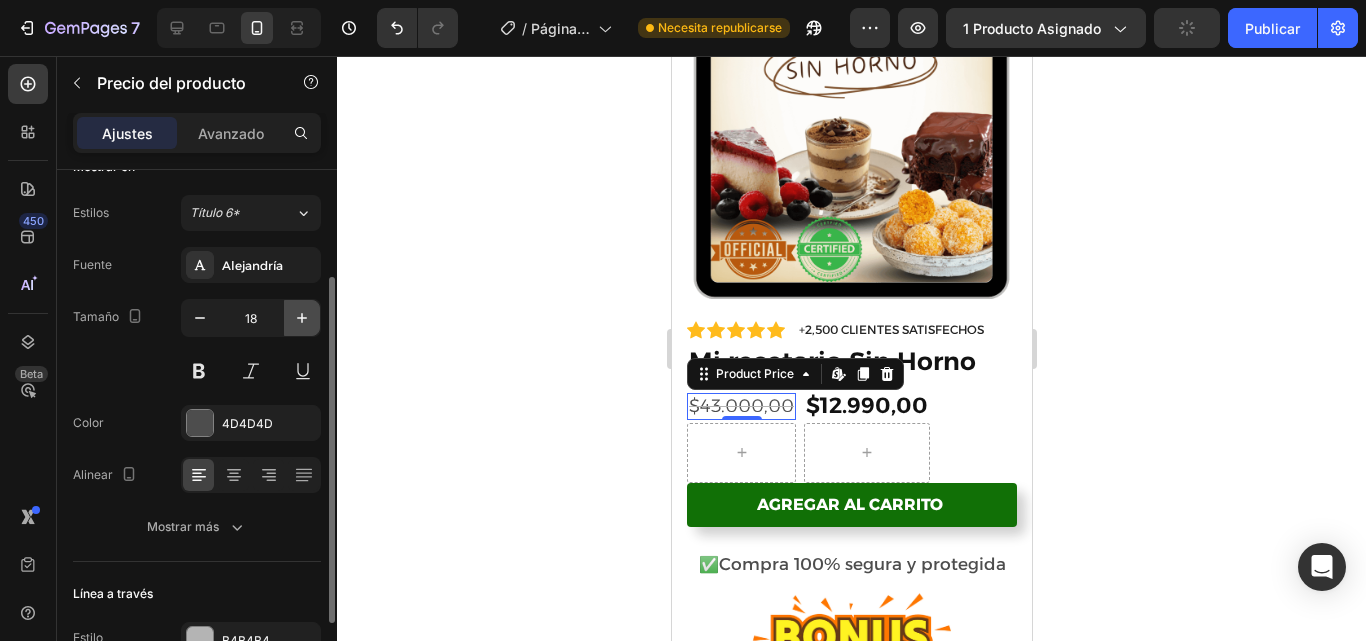 click at bounding box center [302, 318] 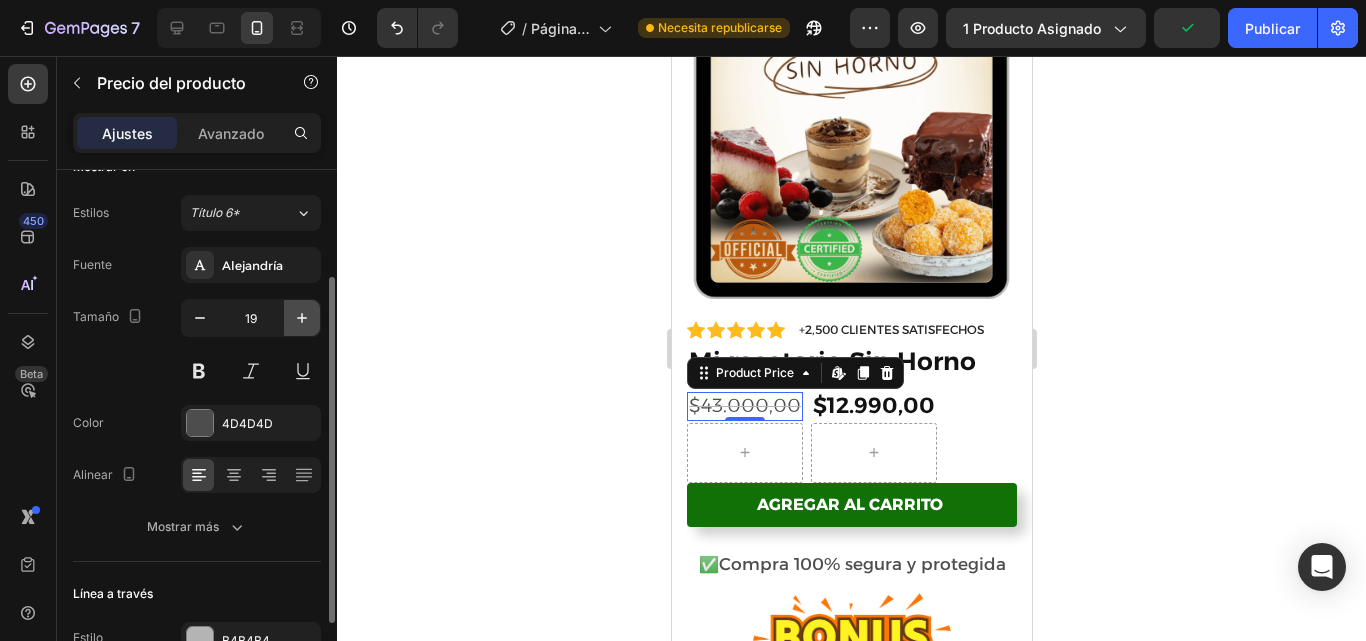 click at bounding box center (302, 318) 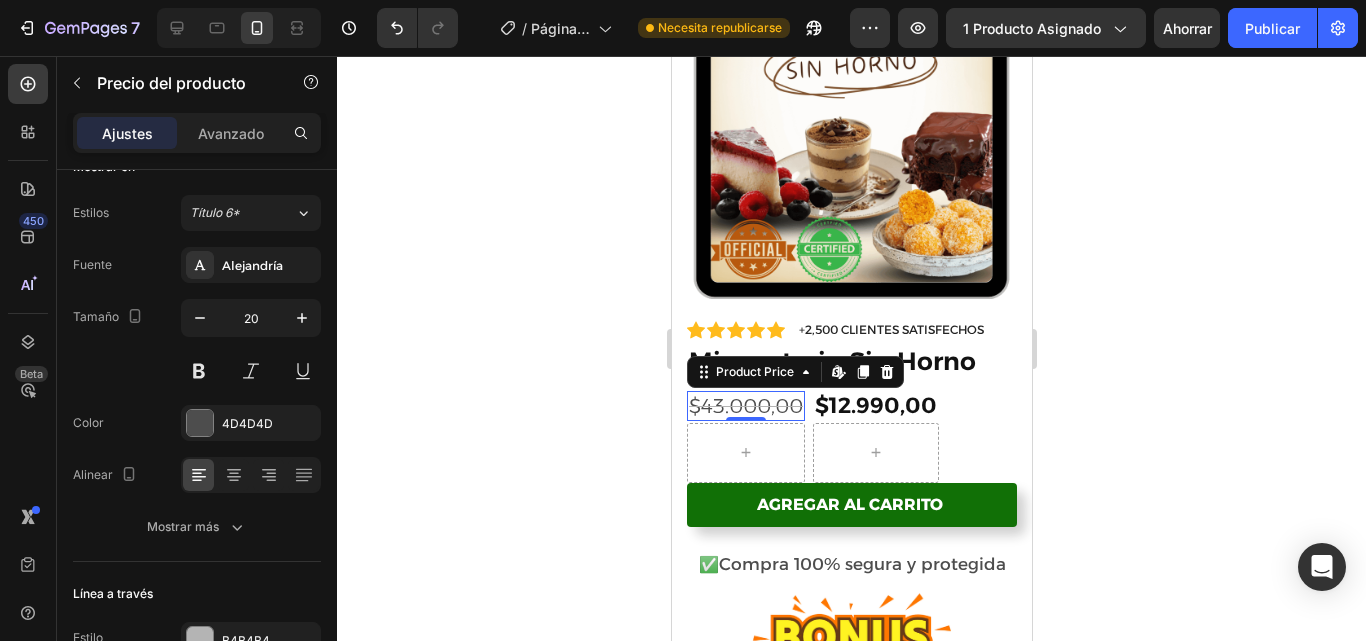 click 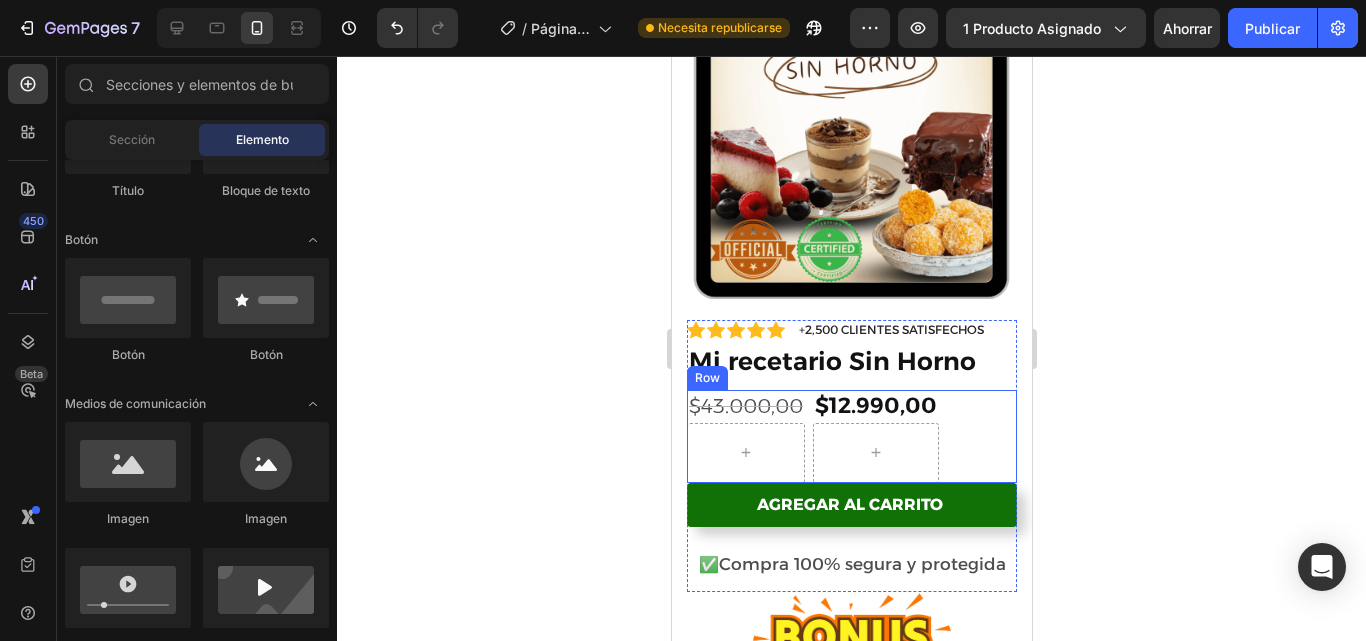 click on "$43.000,00 Product Price Product Price $12.990,00 Product Price Product Price
Row" at bounding box center (851, 436) 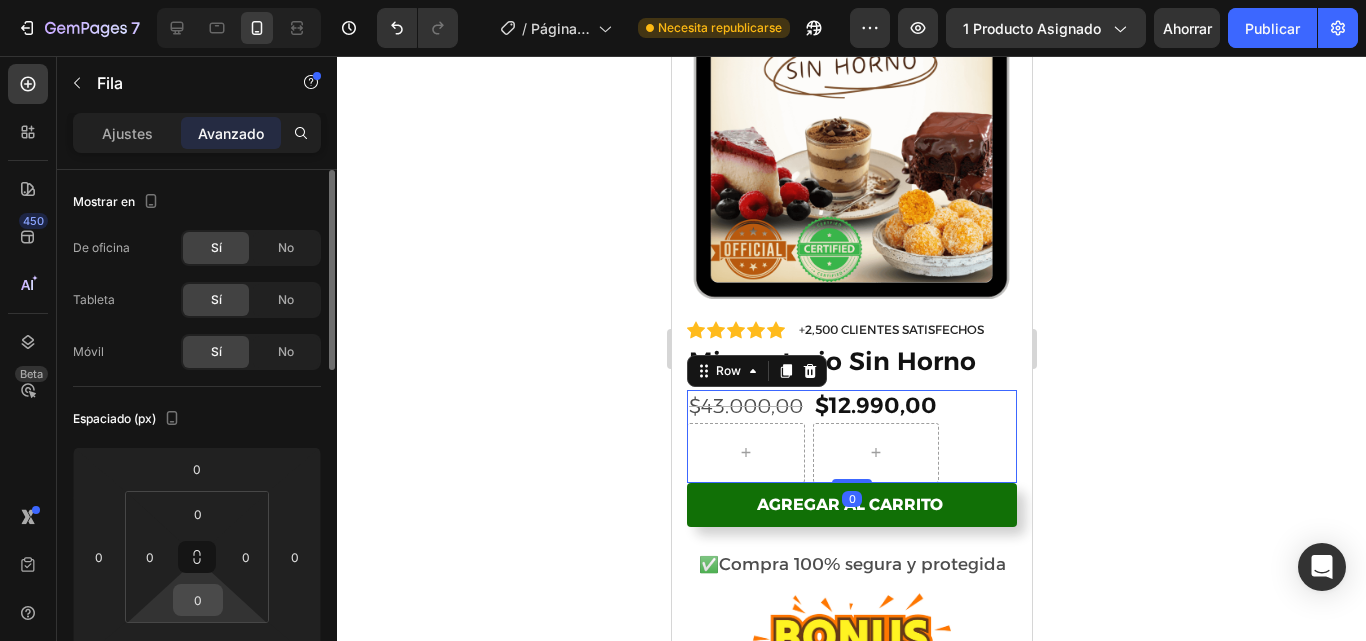 click on "0" at bounding box center (198, 600) 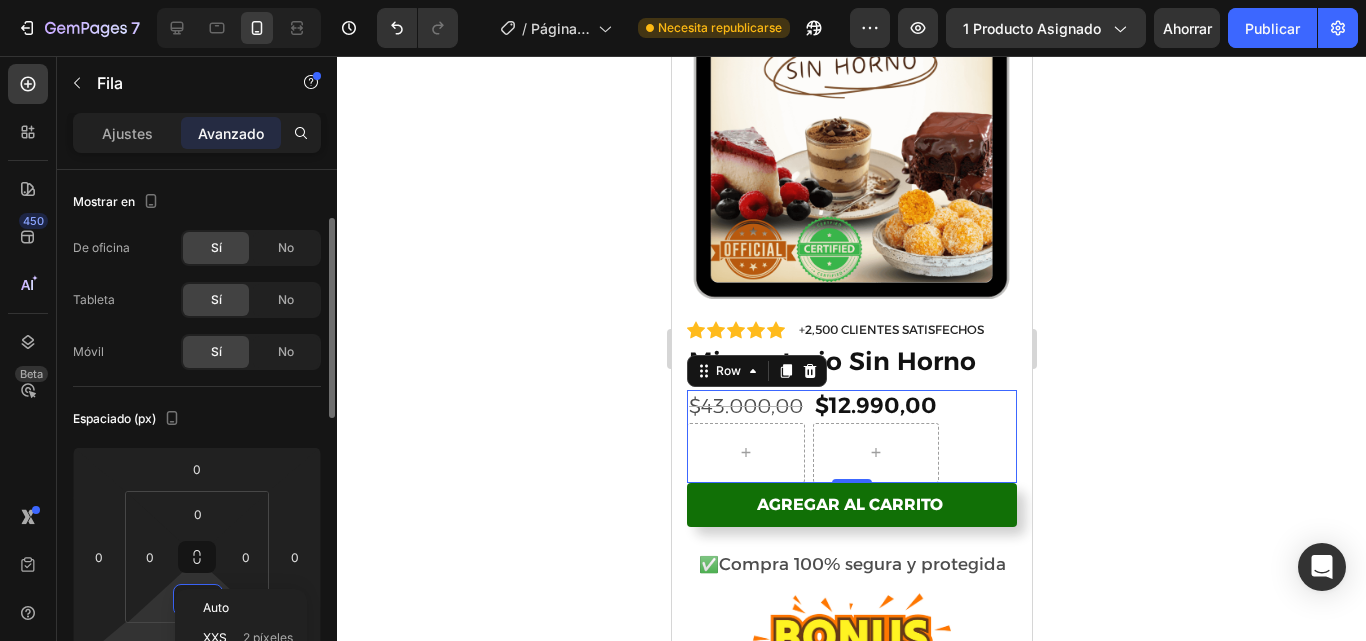 scroll, scrollTop: 35, scrollLeft: 0, axis: vertical 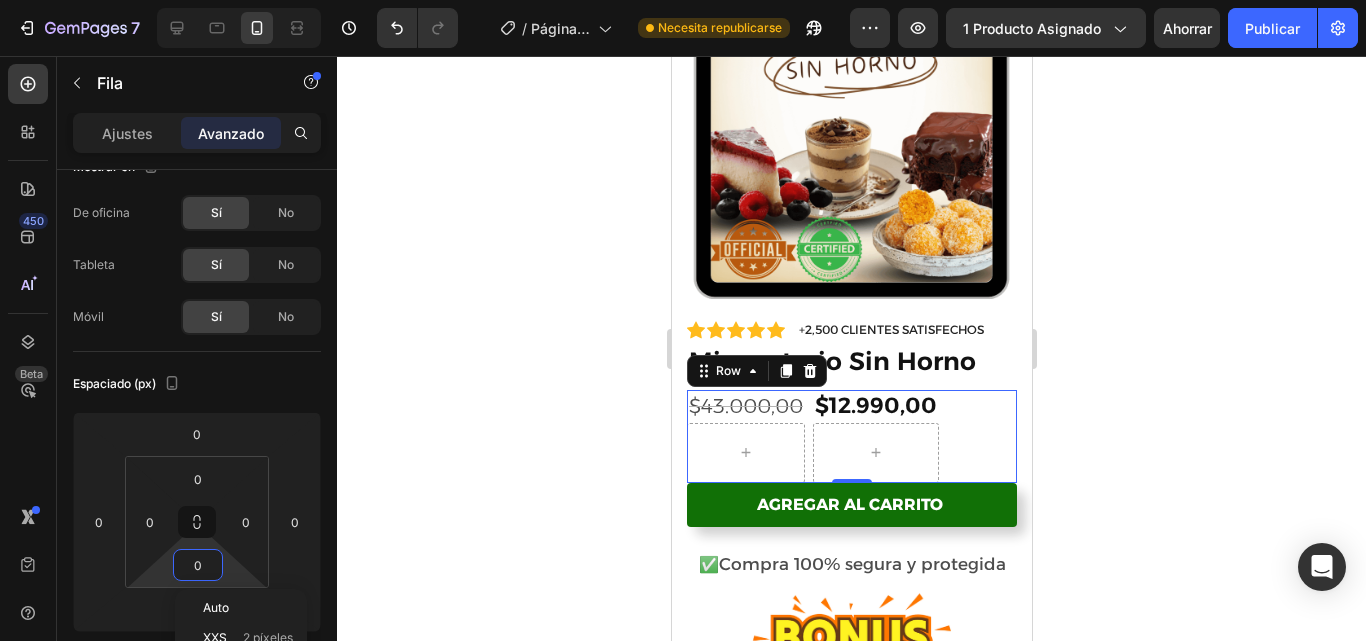 click 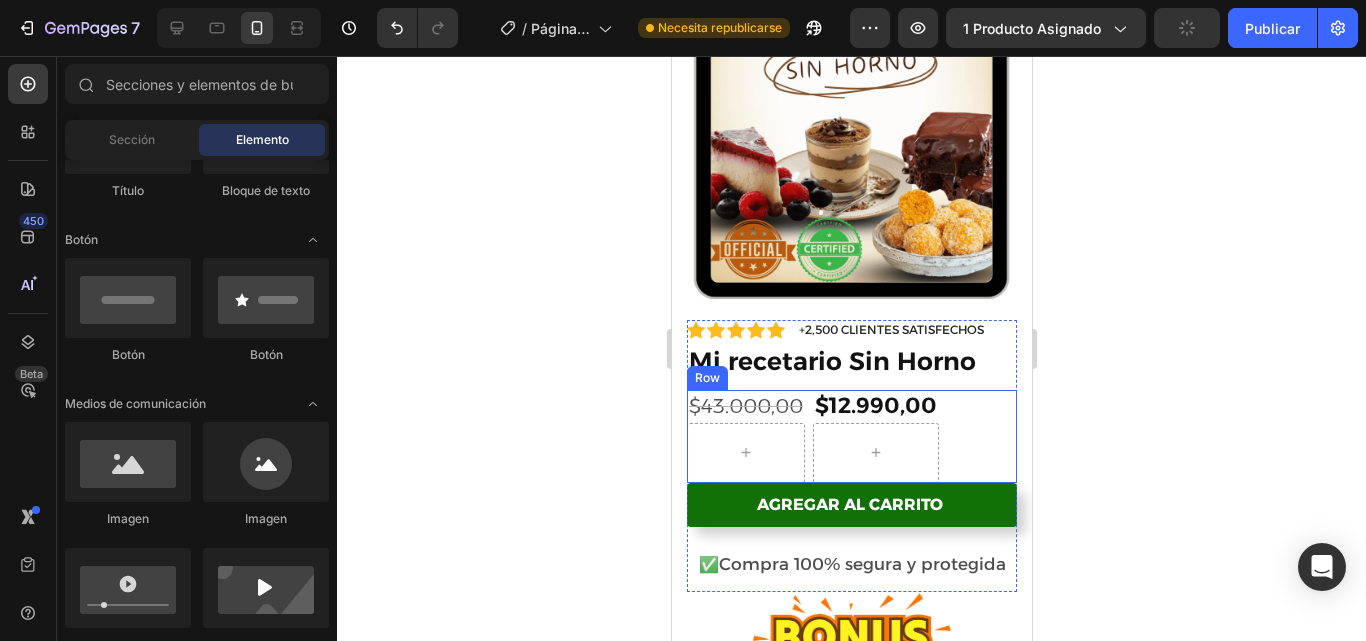 click on "$43.000,00 Product Price Product Price $12.990,00 Product Price Product Price
Row" at bounding box center (851, 436) 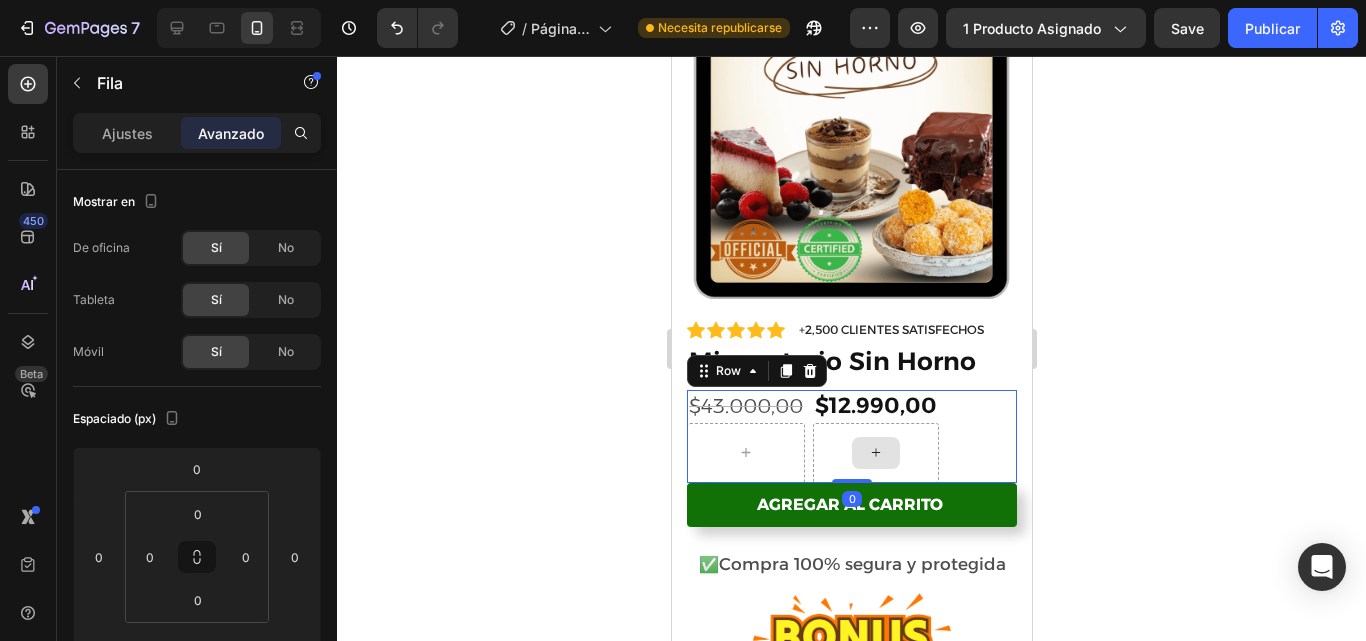 drag, startPoint x: 848, startPoint y: 456, endPoint x: 848, endPoint y: 432, distance: 24 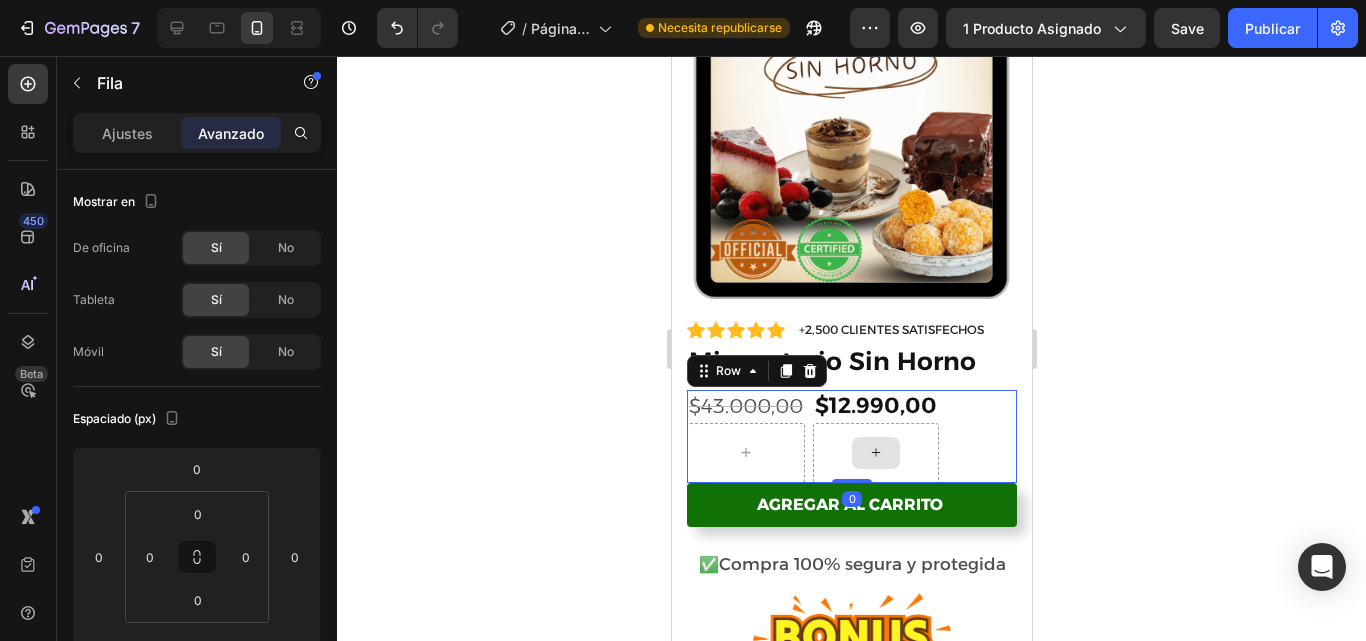 click on "$43.000,00 Product Price Product Price $12.990,00 Product Price Product Price
Row   0" at bounding box center (851, 436) 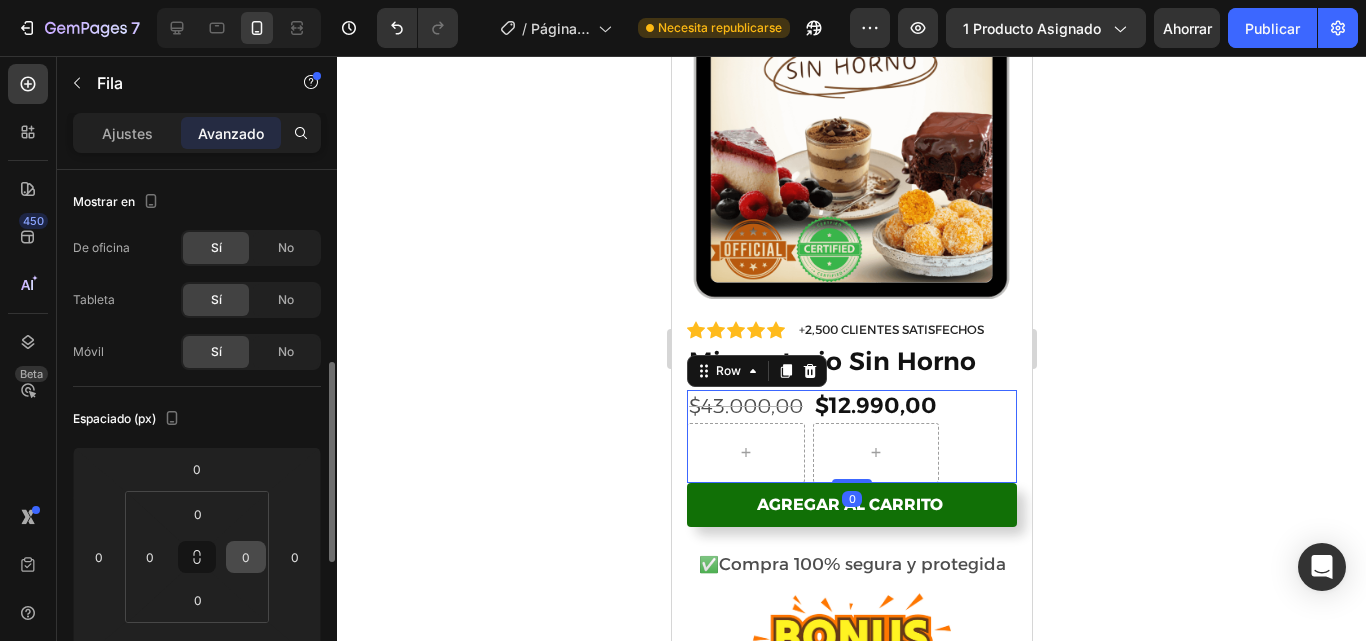 scroll, scrollTop: 142, scrollLeft: 0, axis: vertical 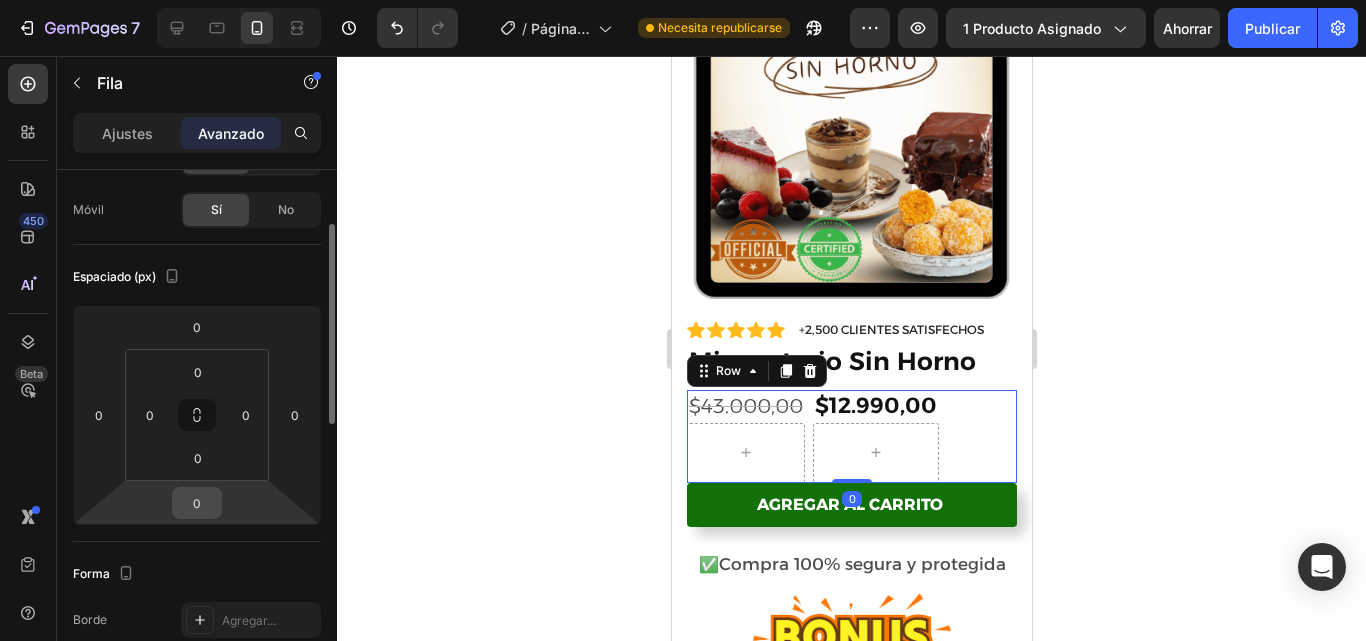 click on "0" at bounding box center (197, 503) 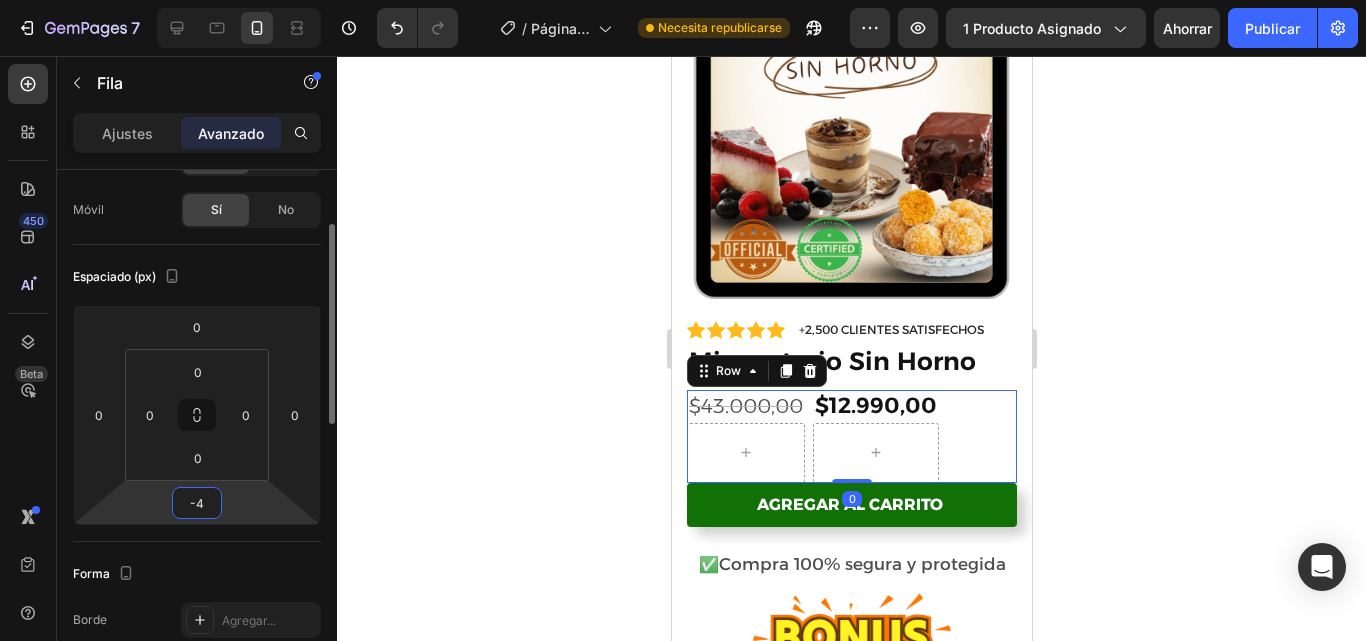 type on "-40" 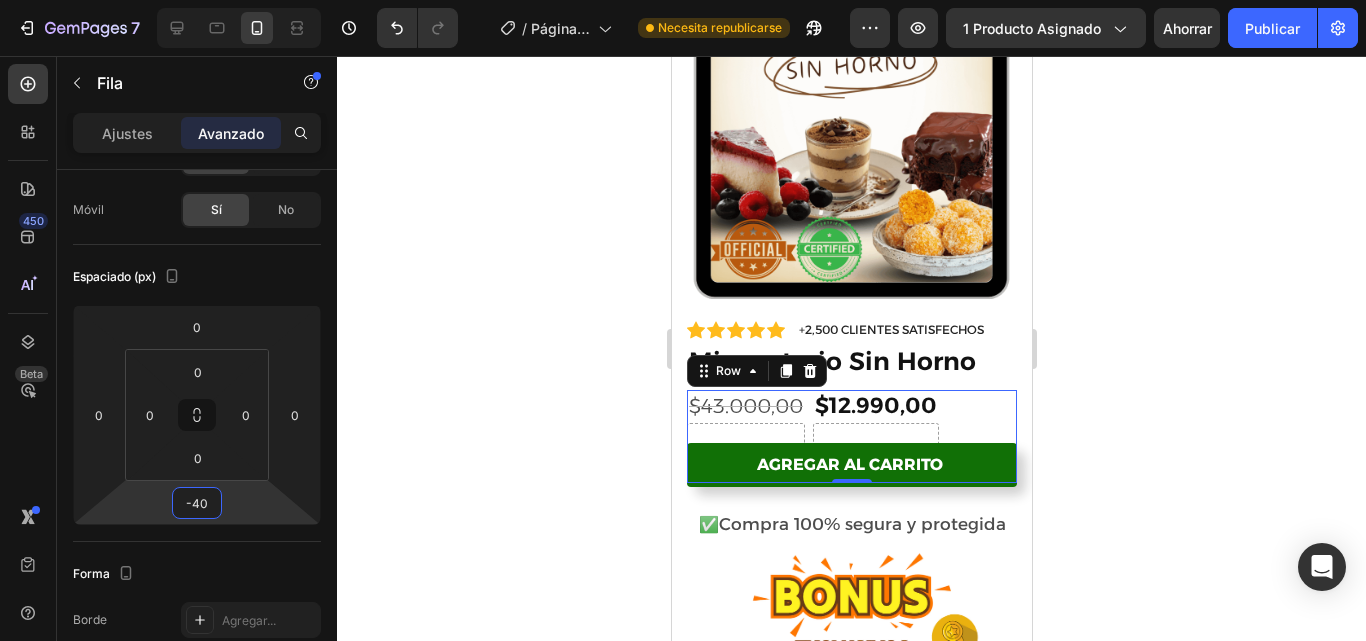 click 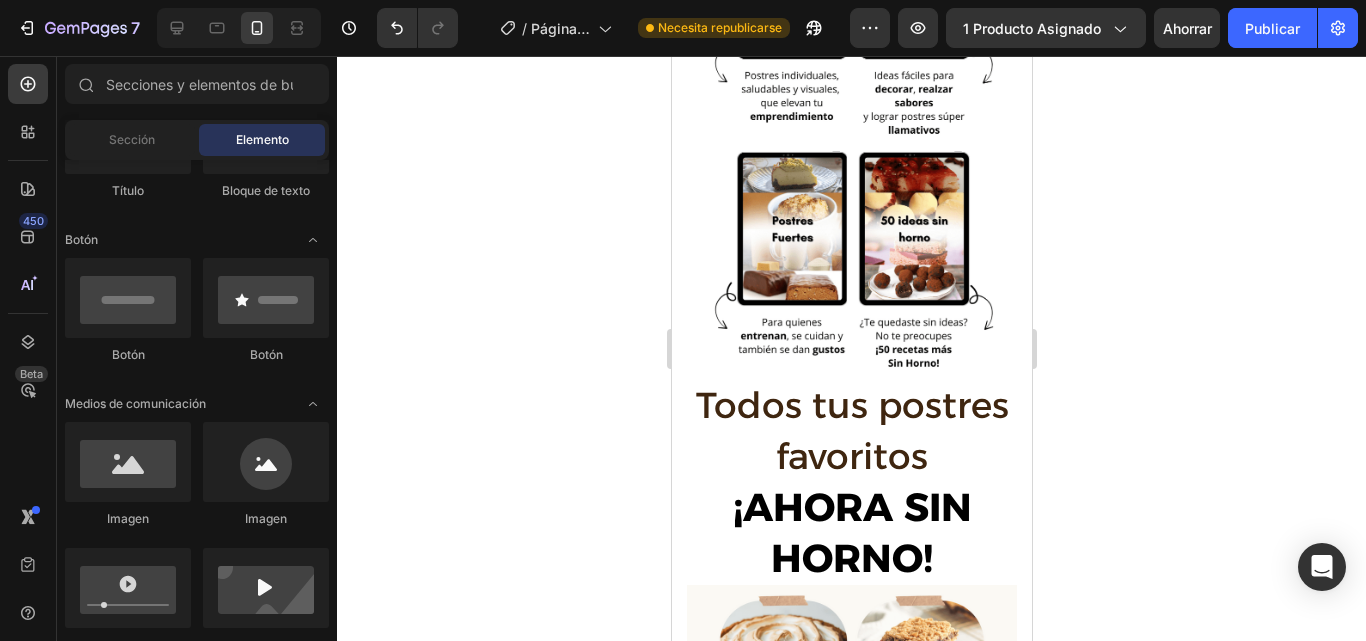 scroll, scrollTop: 3015, scrollLeft: 0, axis: vertical 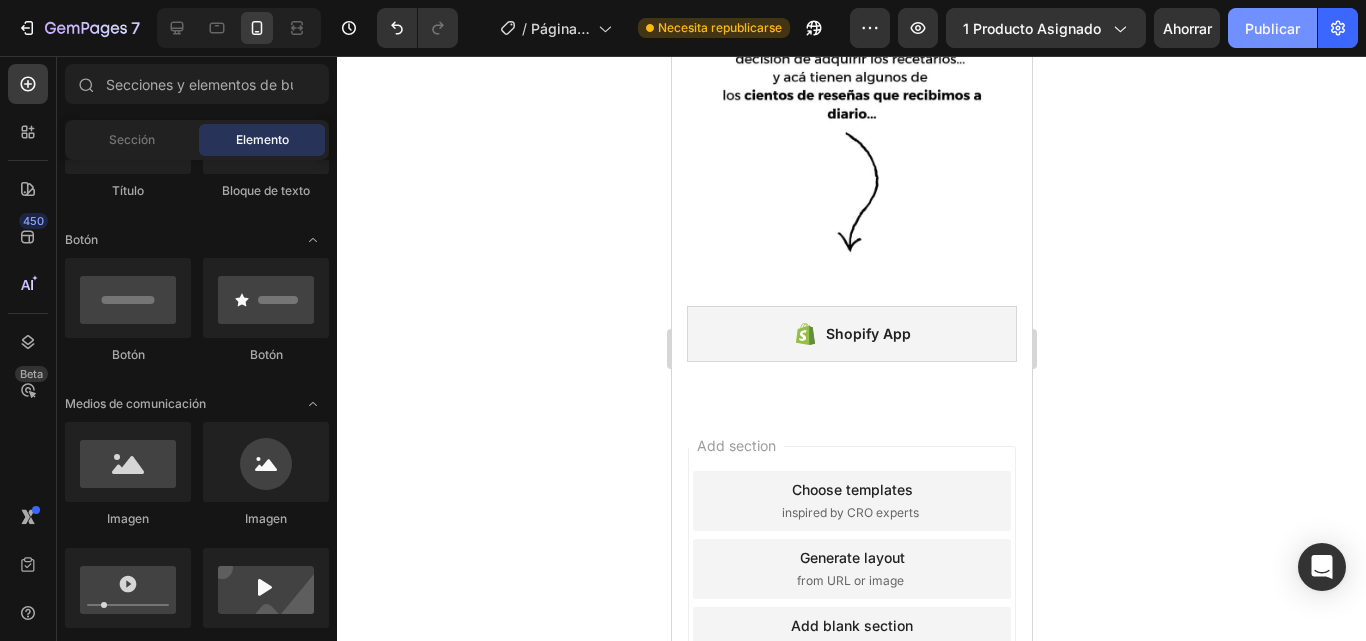 click on "Publicar" at bounding box center (1272, 28) 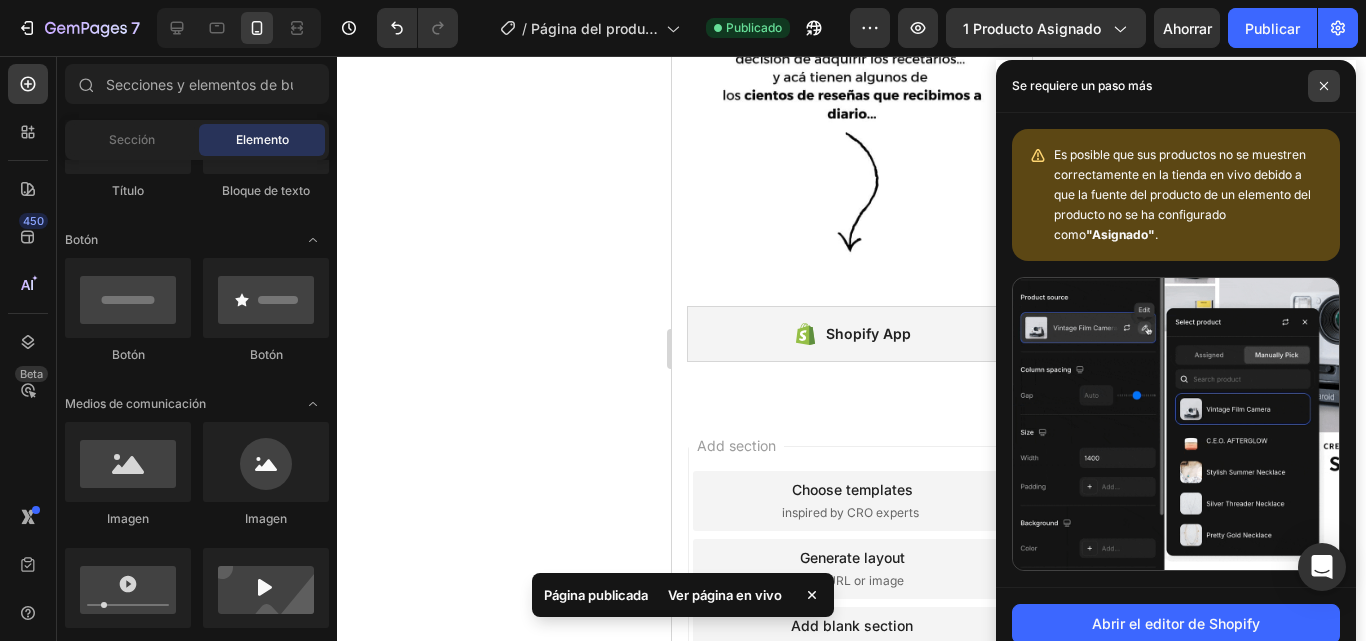 click 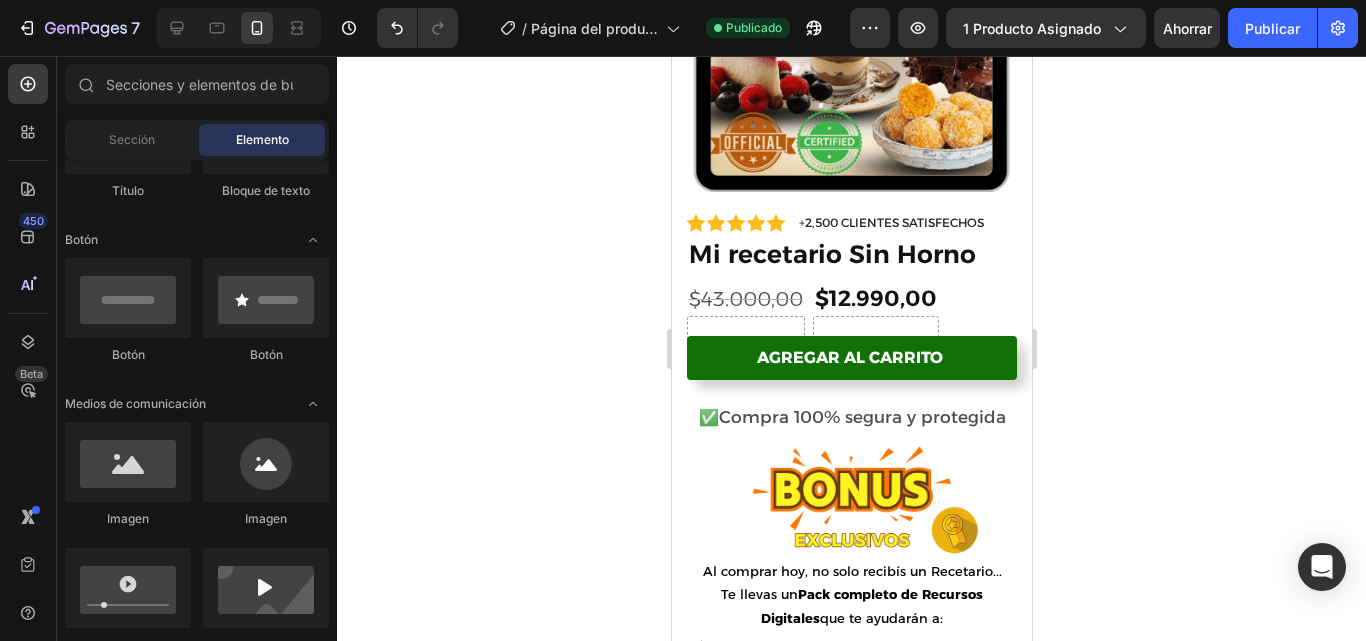 scroll, scrollTop: 1829, scrollLeft: 0, axis: vertical 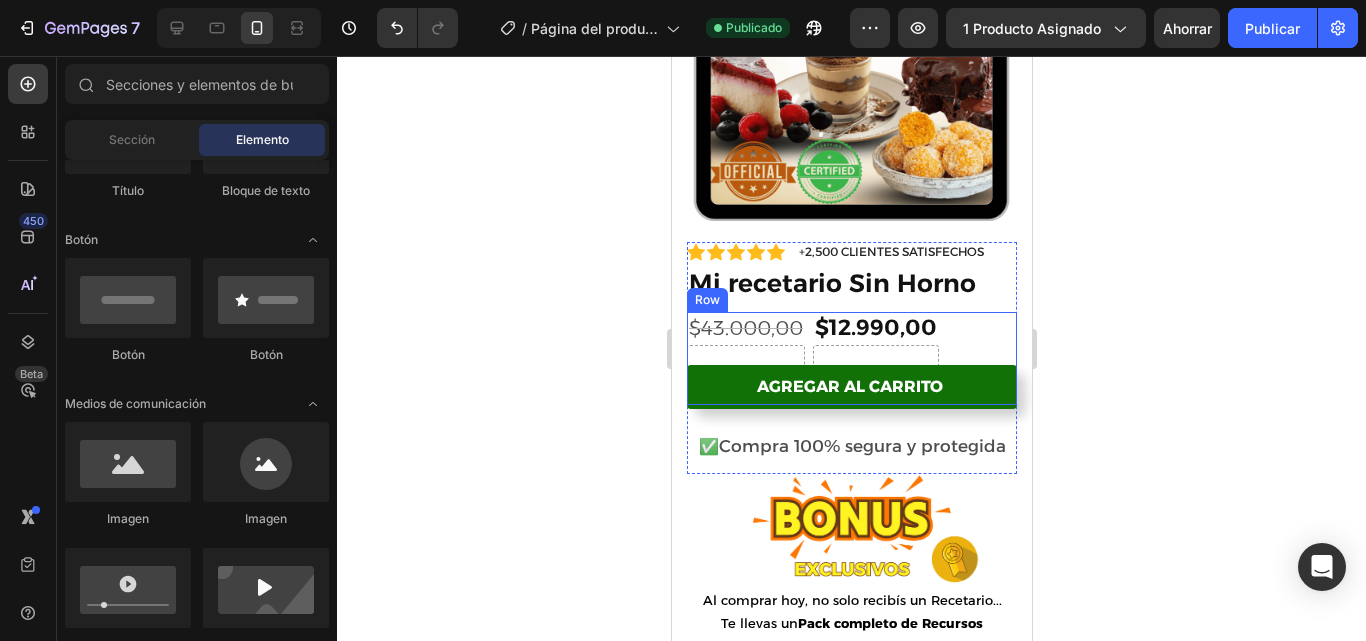 click on "$43.000,00 Product Price Product Price $12.990,00 Product Price Product Price
Row" at bounding box center [851, 358] 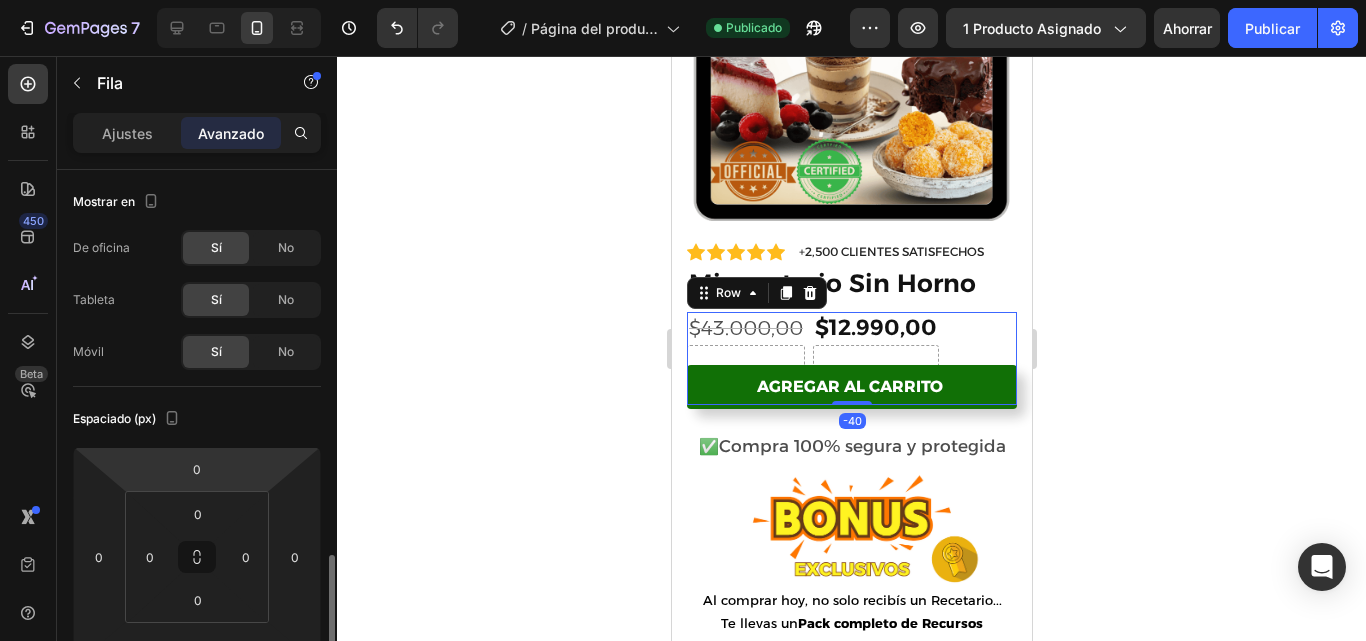 scroll, scrollTop: 279, scrollLeft: 0, axis: vertical 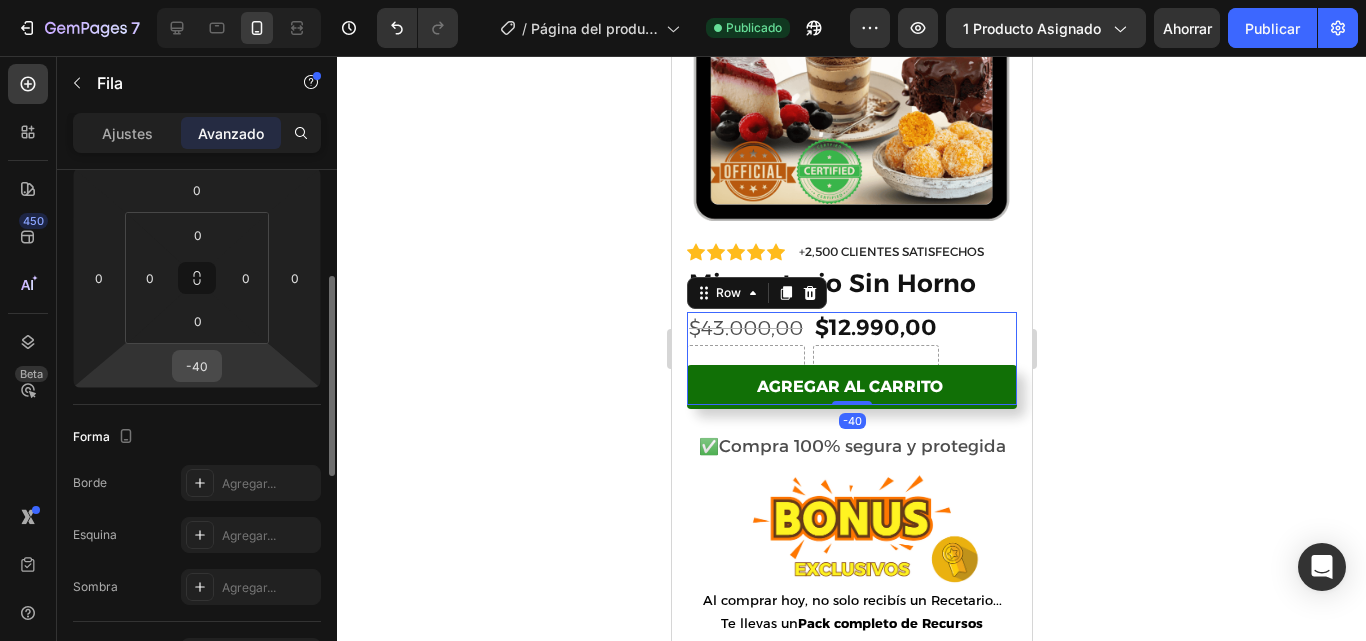click on "-40" at bounding box center [197, 366] 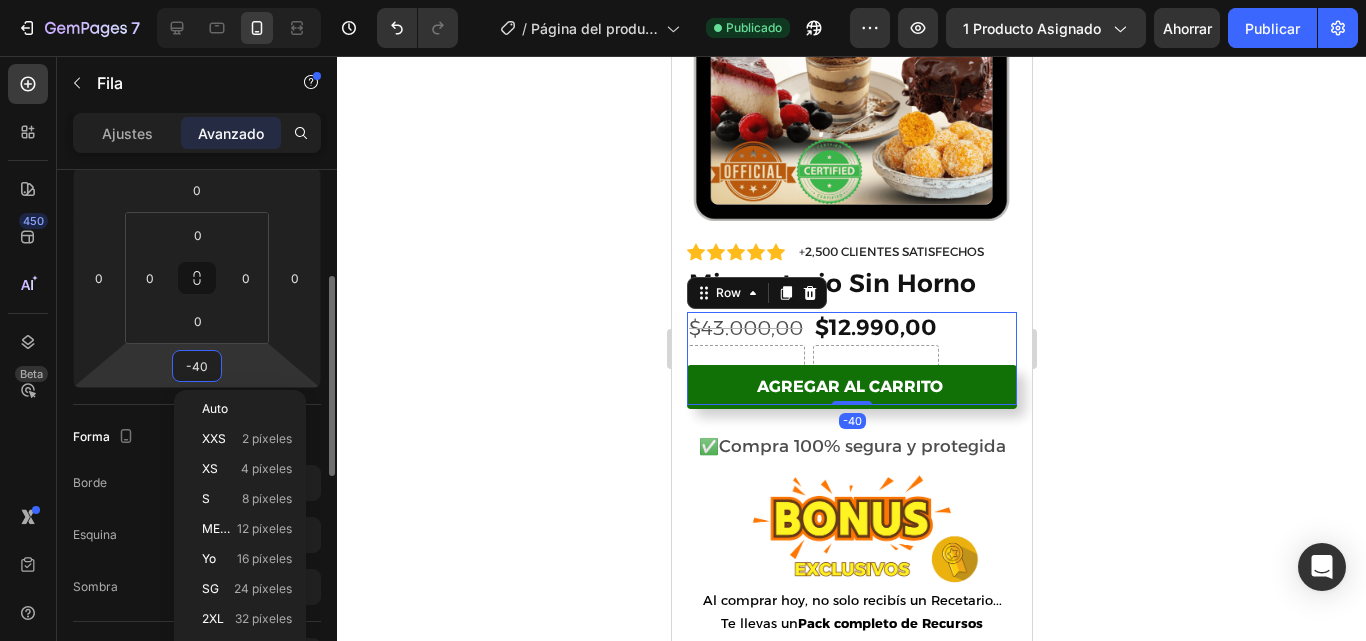 click on "-40" at bounding box center (197, 366) 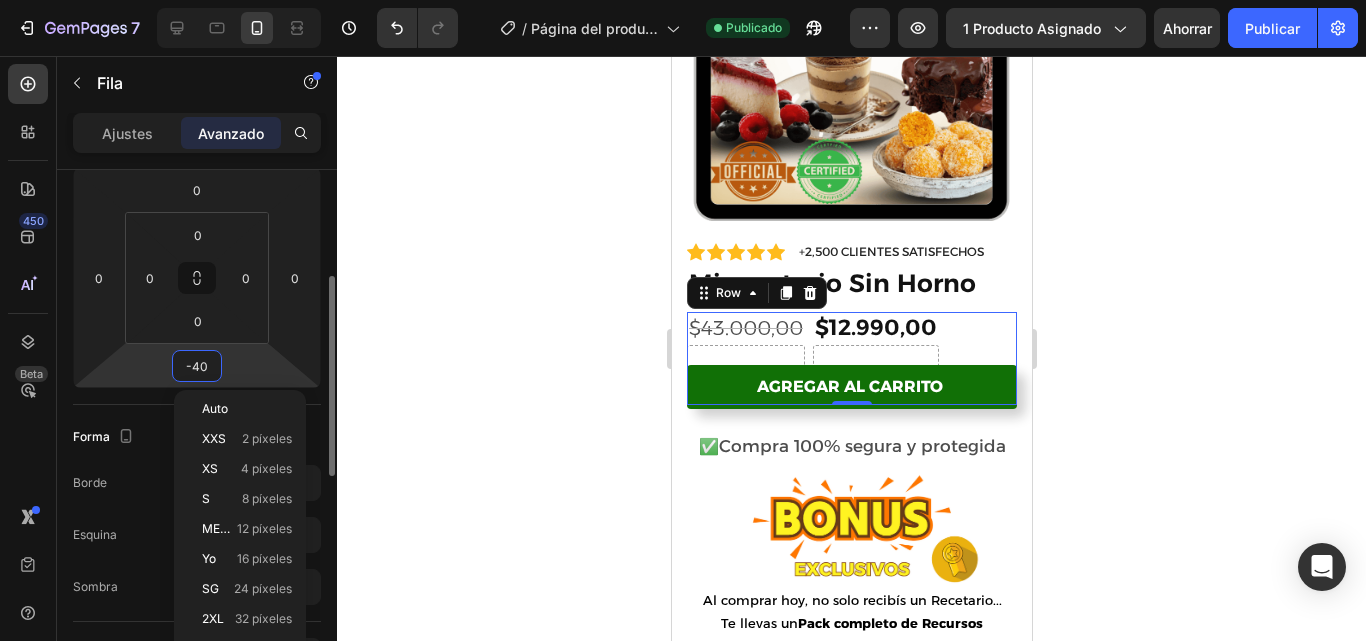 type on "0" 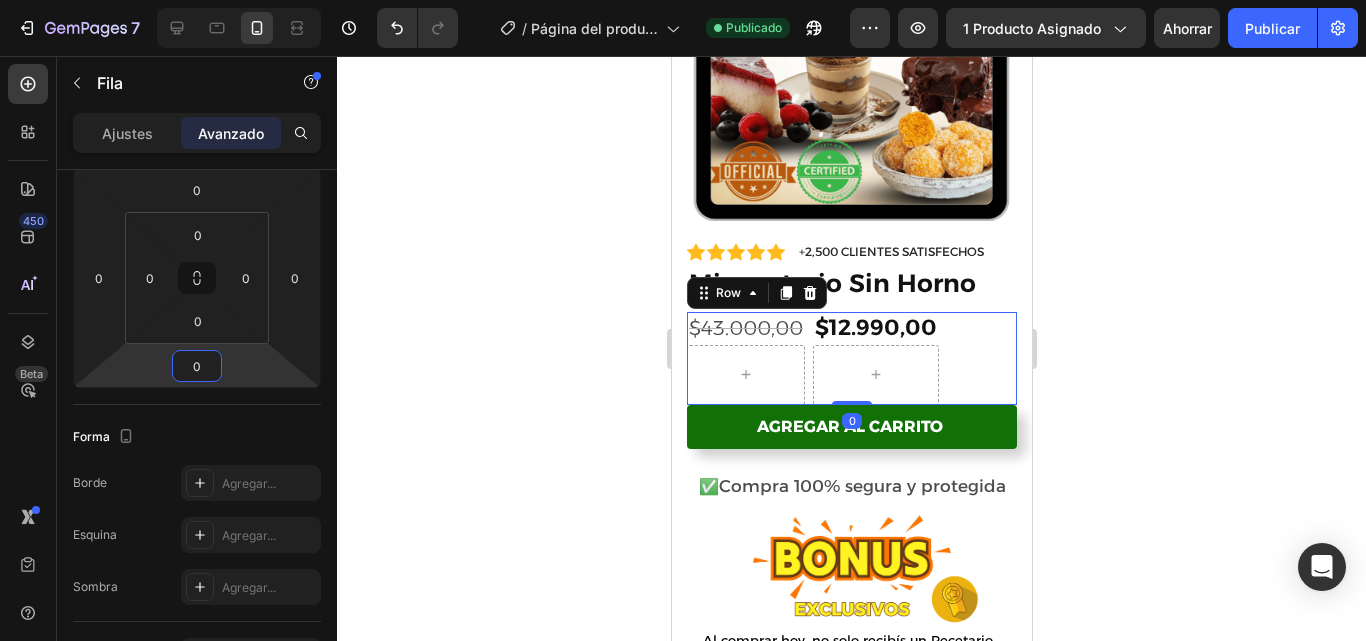 click 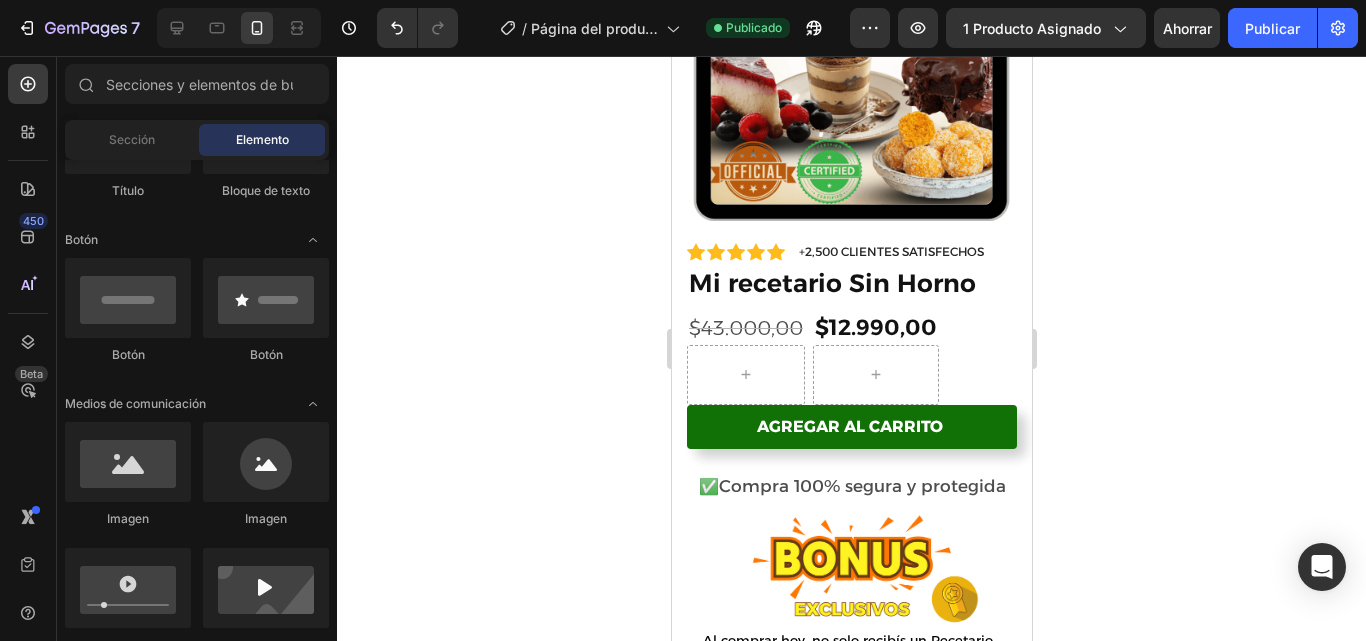 click 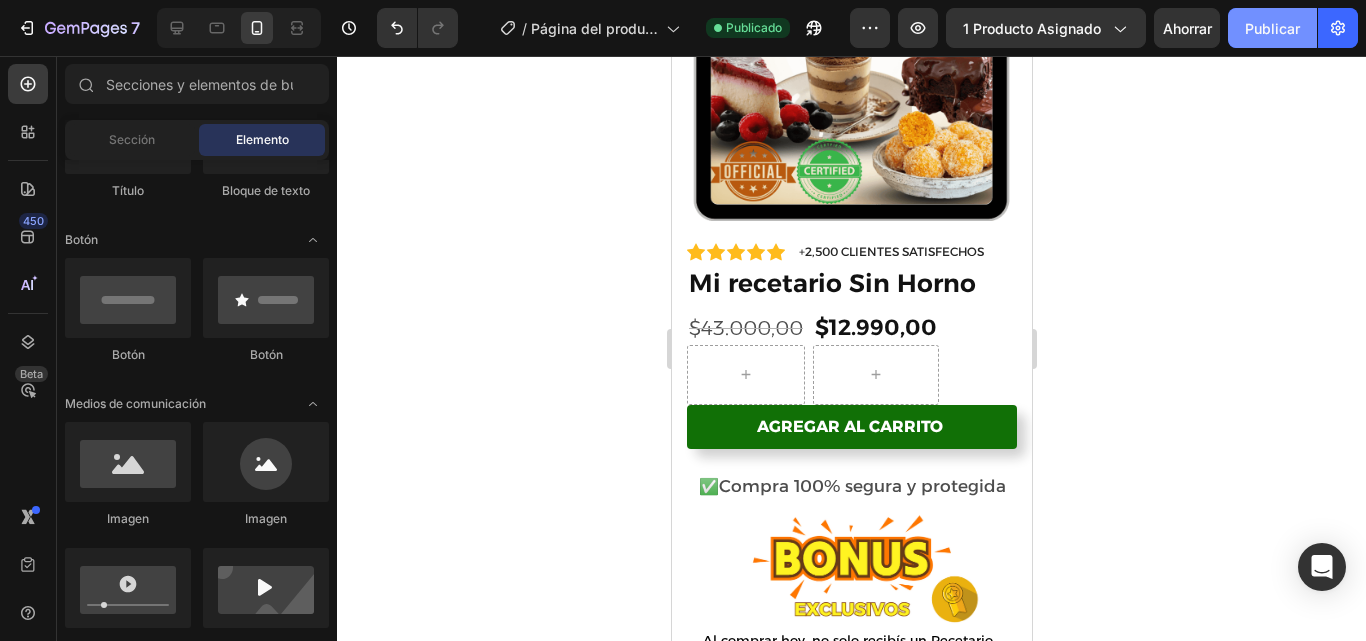 click on "Publicar" 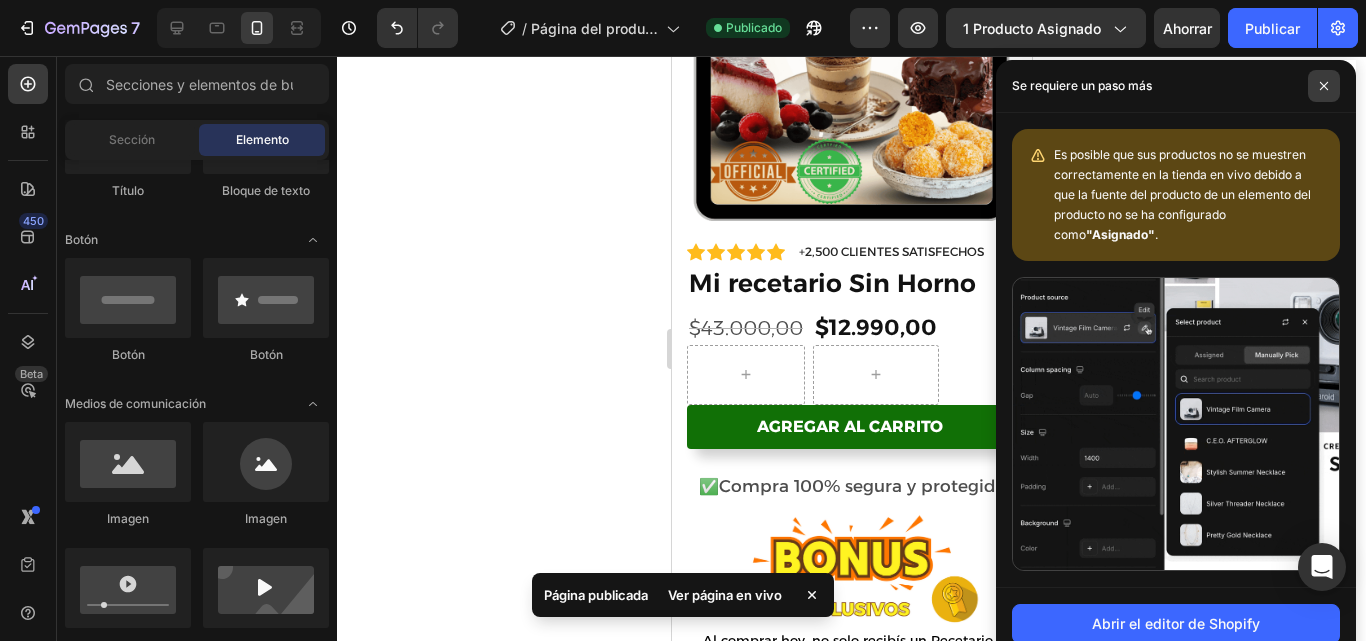 click 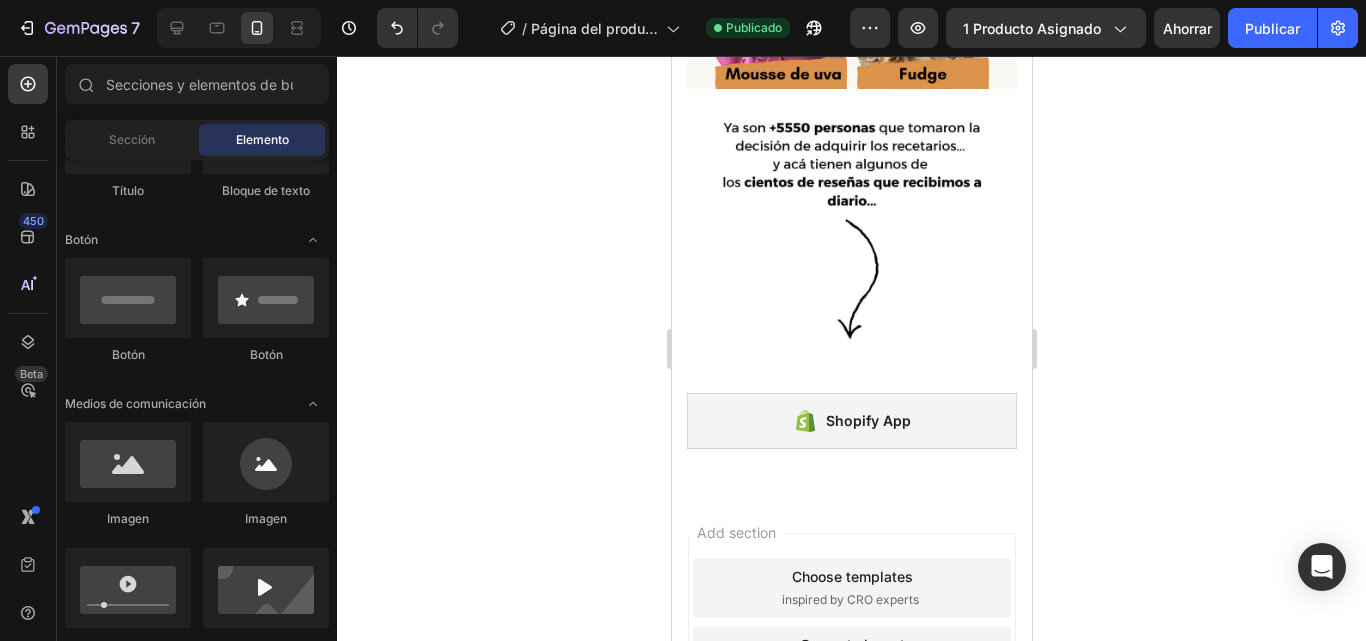scroll, scrollTop: 3827, scrollLeft: 0, axis: vertical 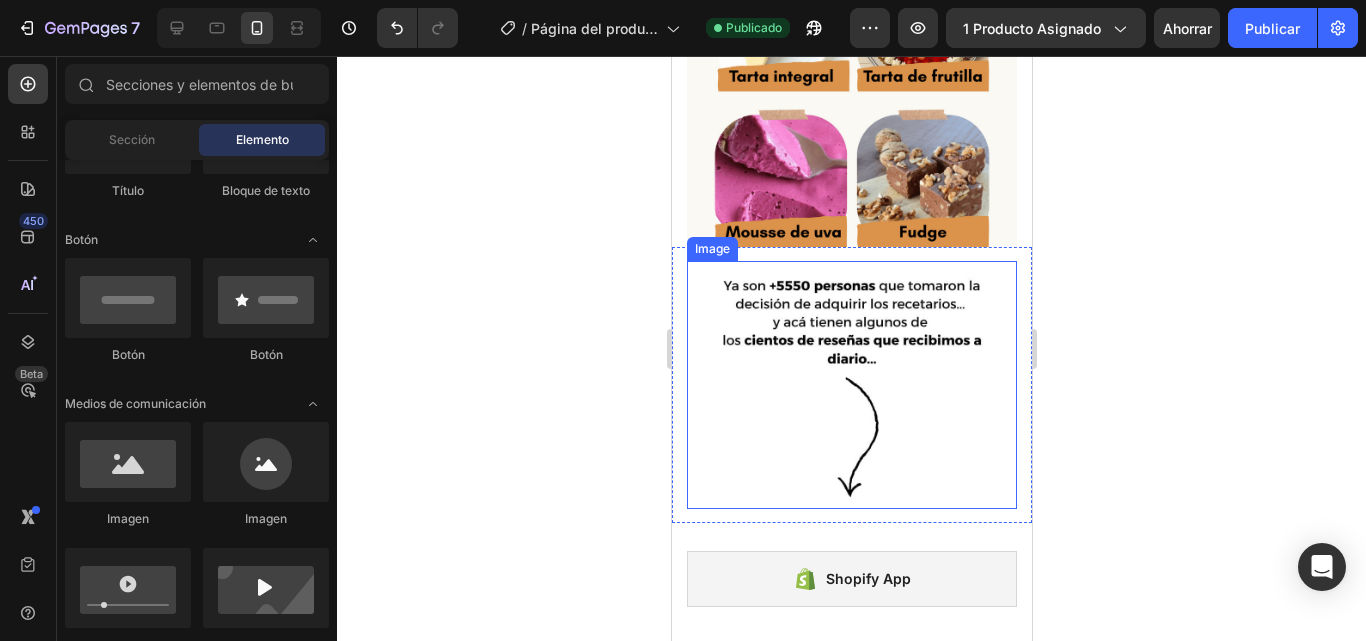 click at bounding box center (851, 385) 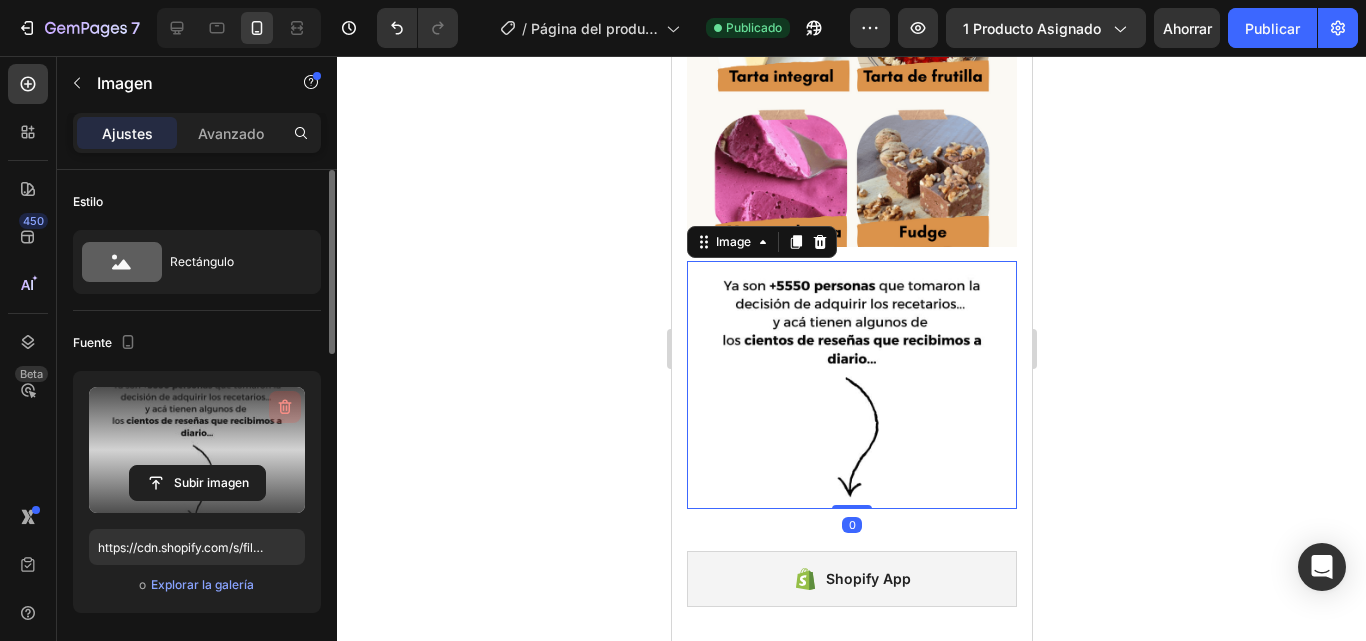 click 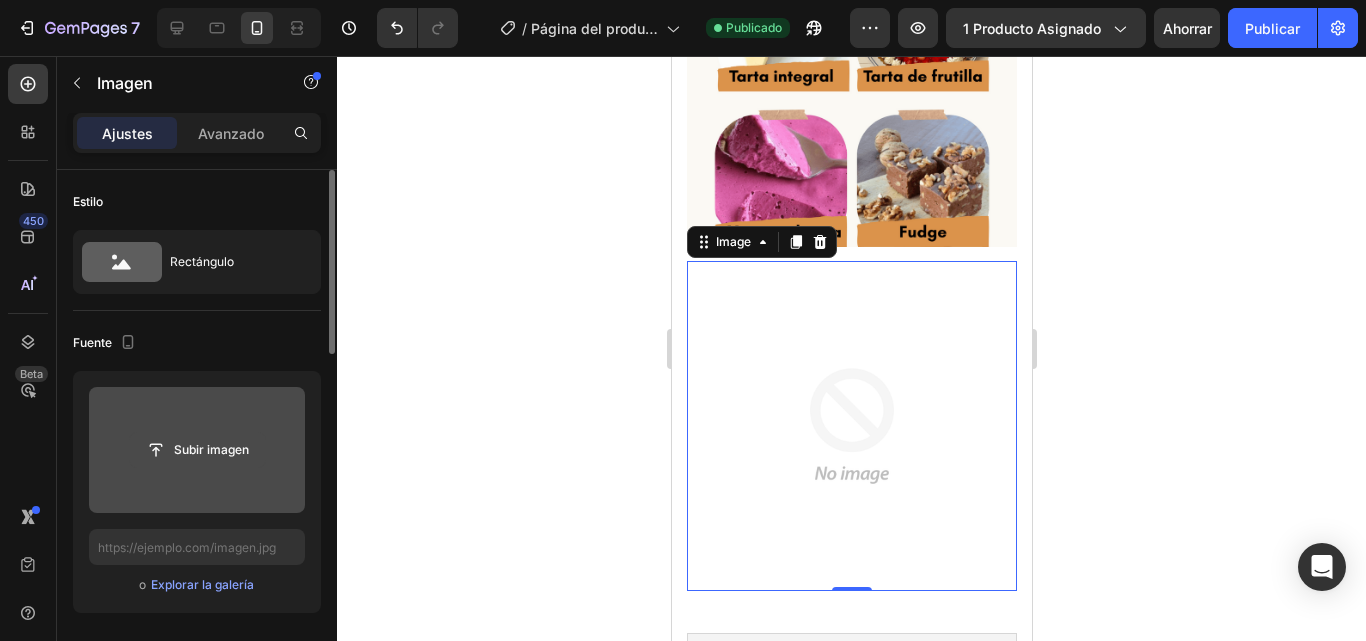 click 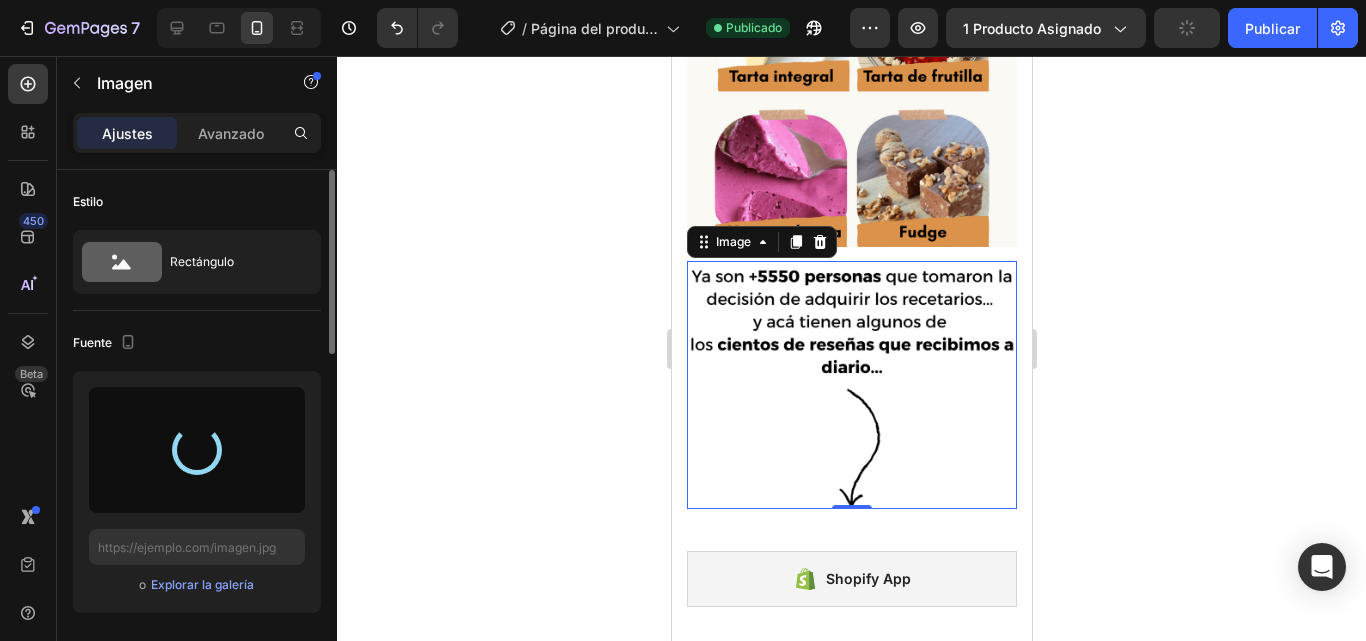 type on "https://cdn.shopify.com/s/files/1/0654/0512/4739/files/gempages_578022582096233148-fd8869e1-d45c-436d-ae2e-9ea55dfa067d.png" 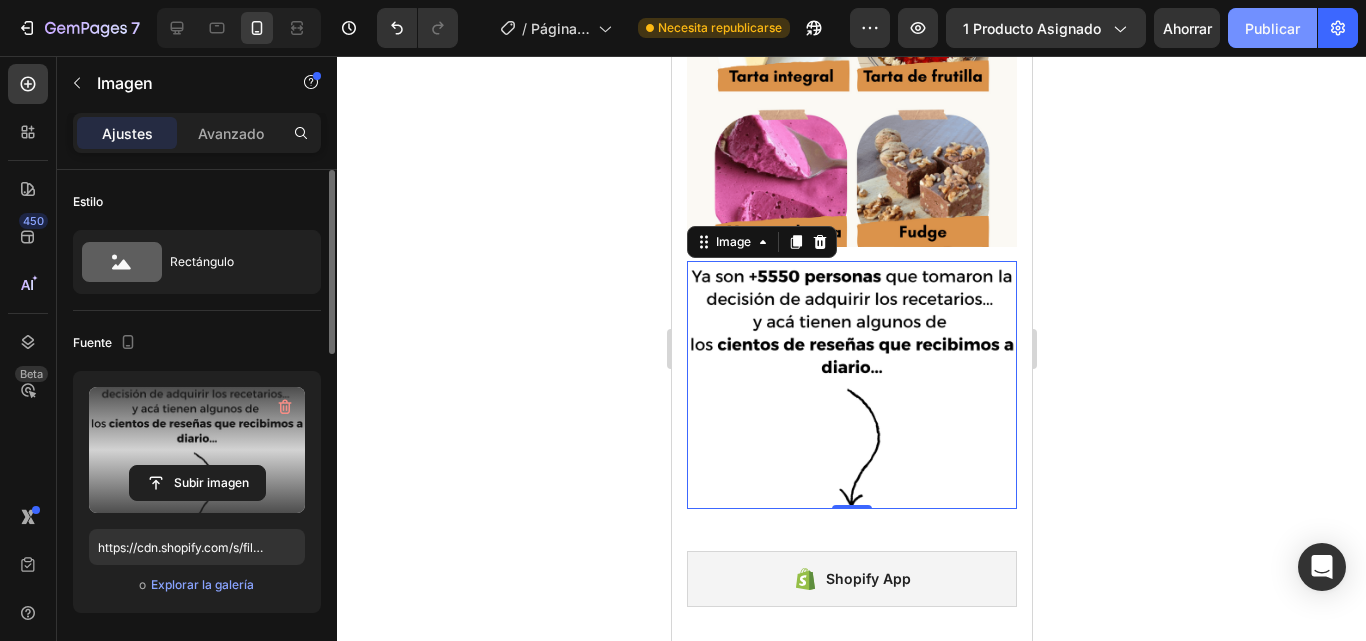 click on "Publicar" 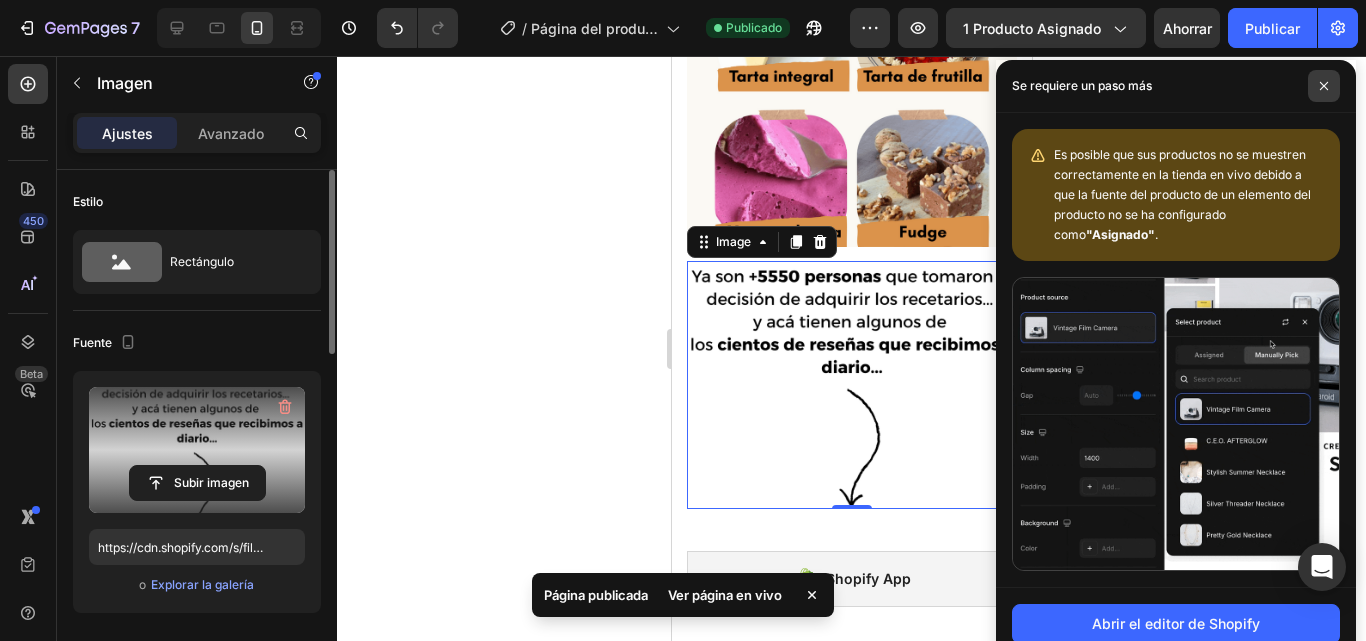 click at bounding box center (1324, 86) 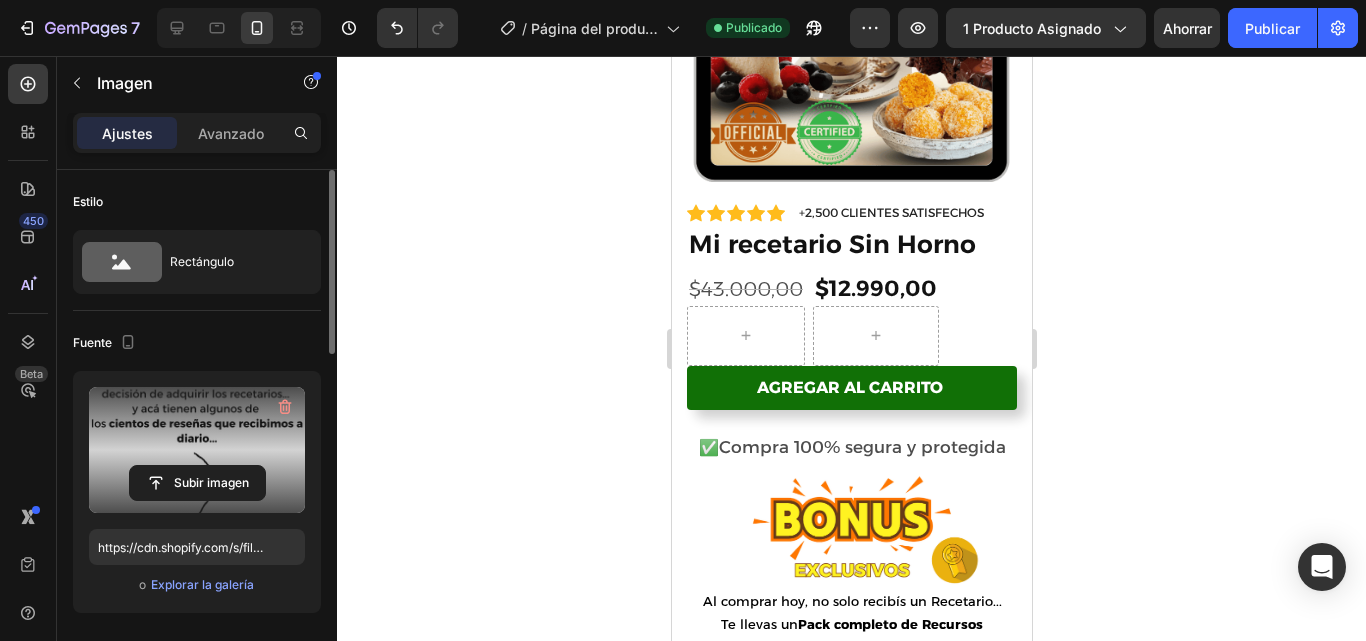 scroll, scrollTop: 1821, scrollLeft: 0, axis: vertical 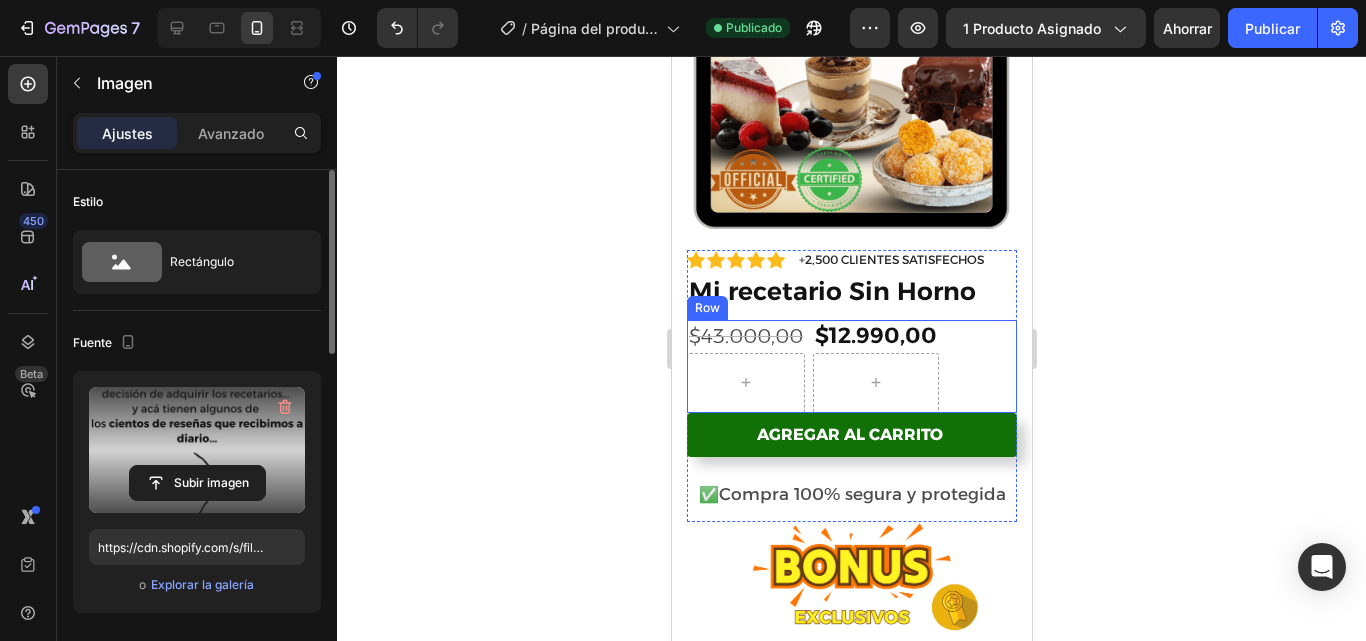 click on "$43.000,00 Product Price Product Price $12.990,00 Product Price Product Price
Row" at bounding box center [851, 366] 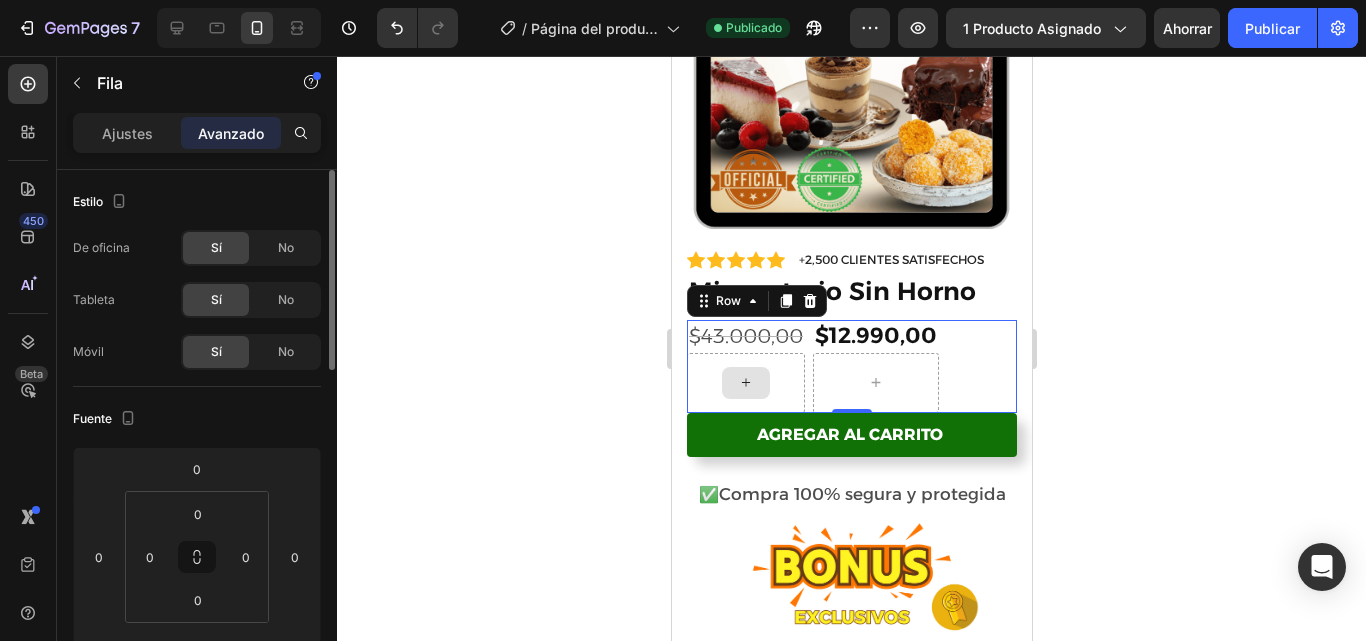 click at bounding box center [745, 383] 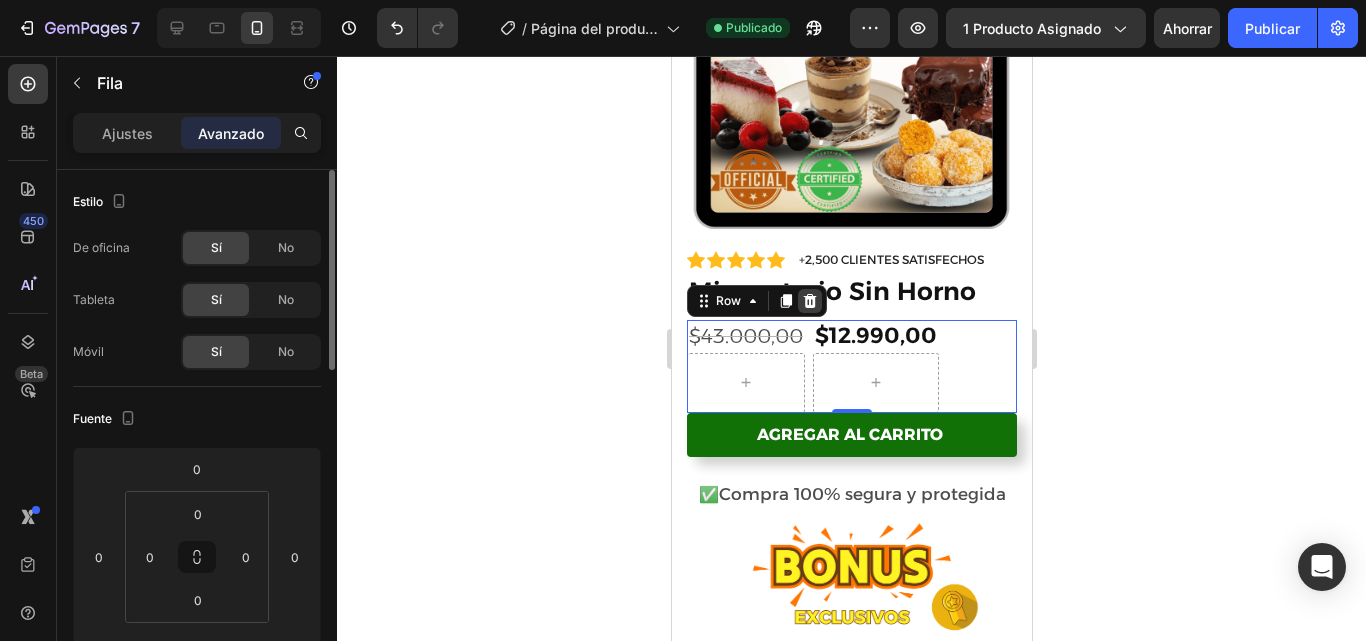 click 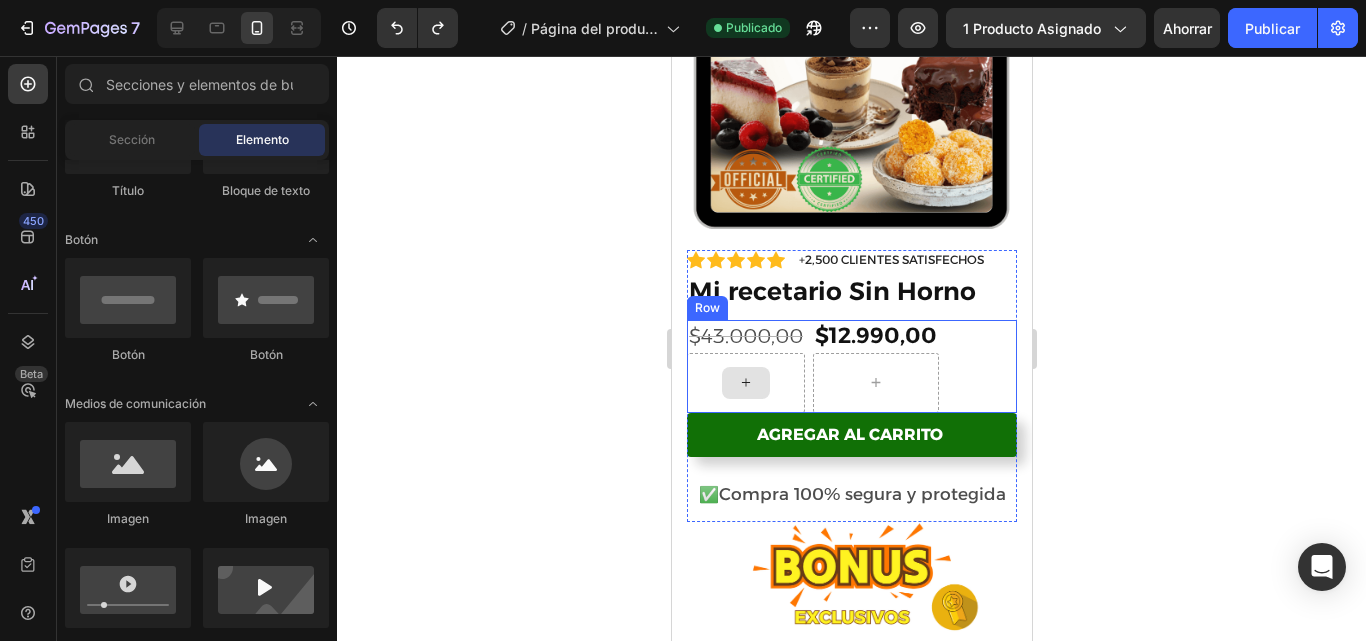 click at bounding box center (745, 383) 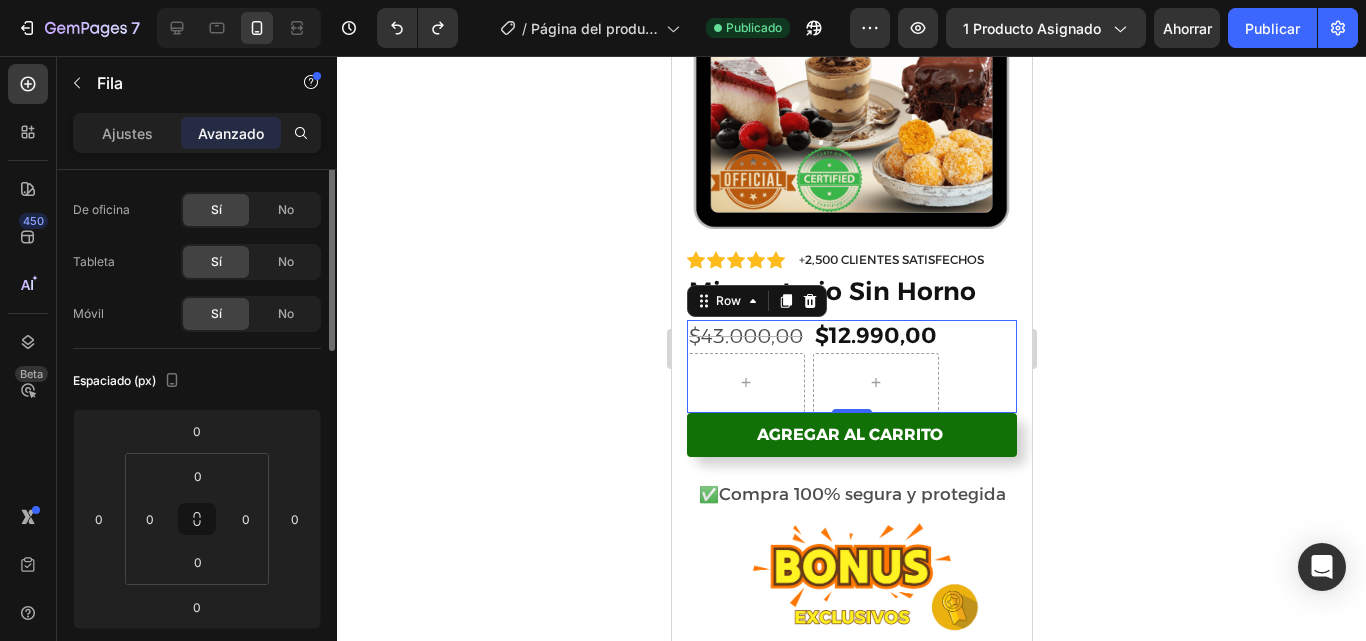 scroll, scrollTop: 0, scrollLeft: 0, axis: both 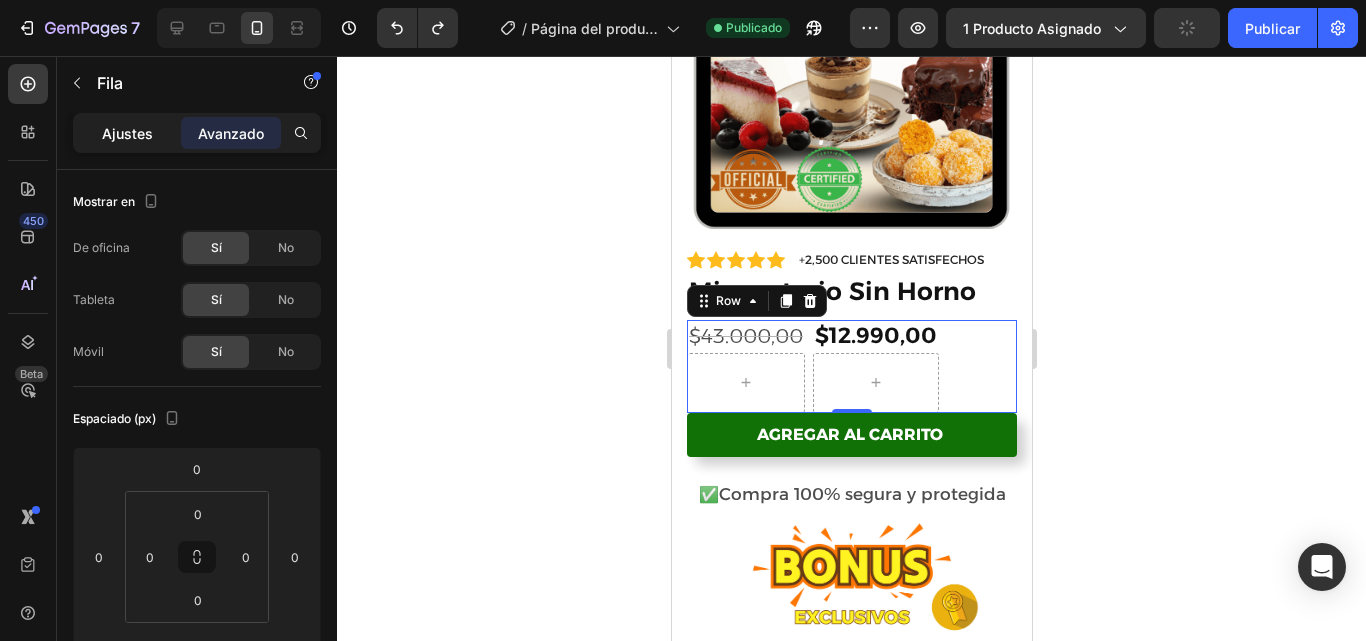 click on "Ajustes" at bounding box center (127, 133) 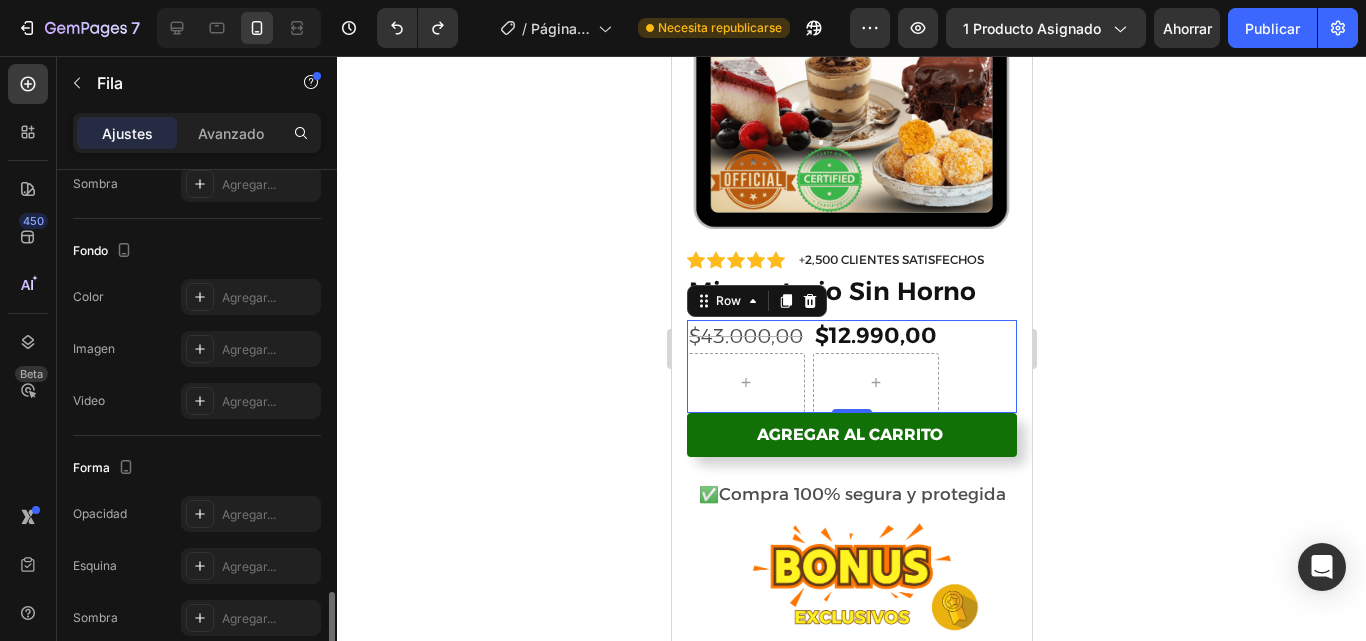 scroll, scrollTop: 761, scrollLeft: 0, axis: vertical 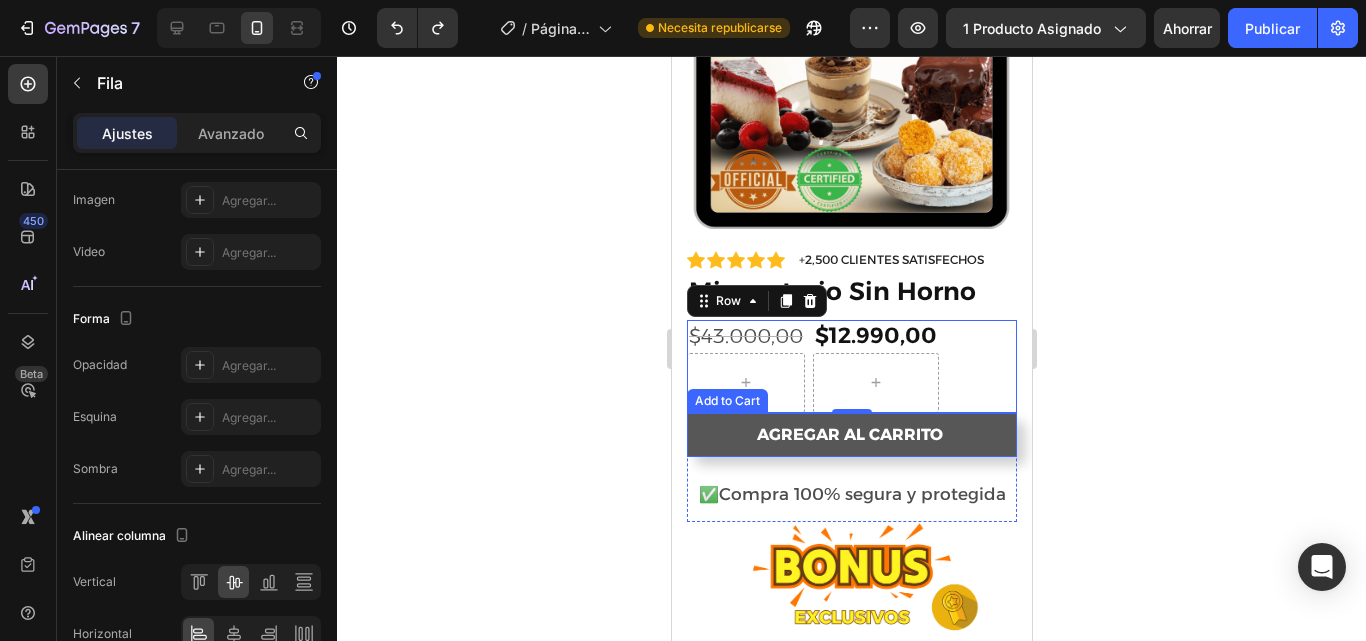 click on "Agregar al carrito" at bounding box center [851, 435] 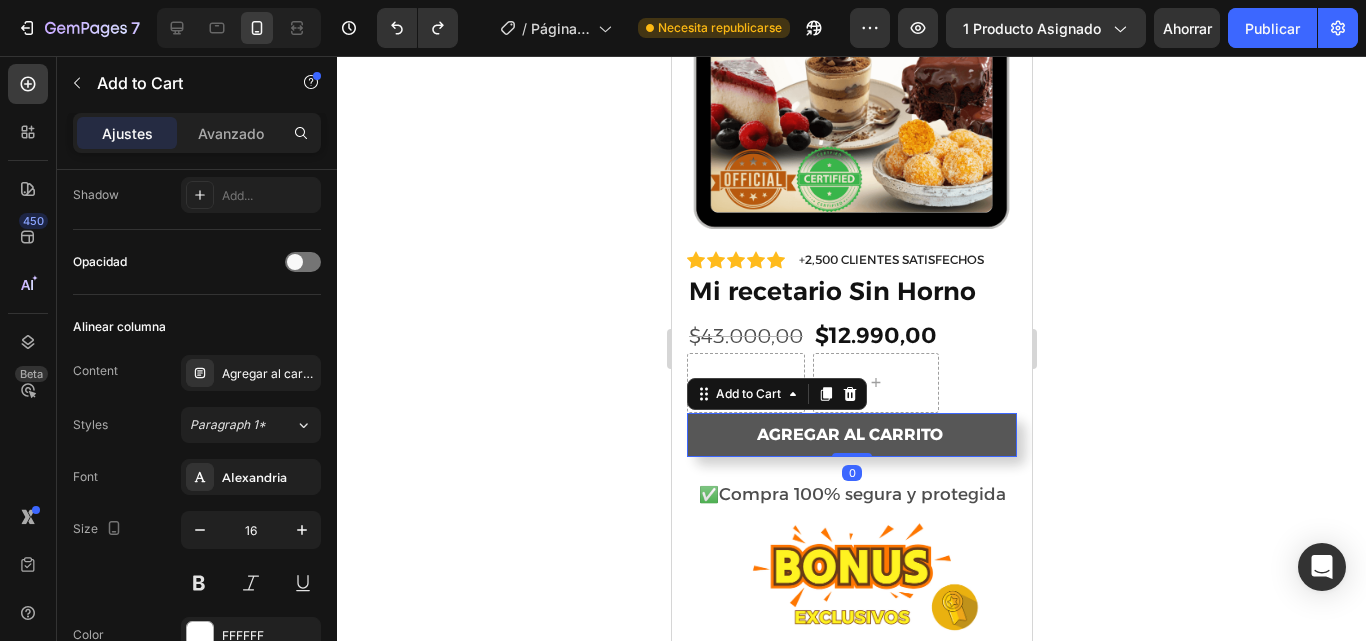 scroll, scrollTop: 0, scrollLeft: 0, axis: both 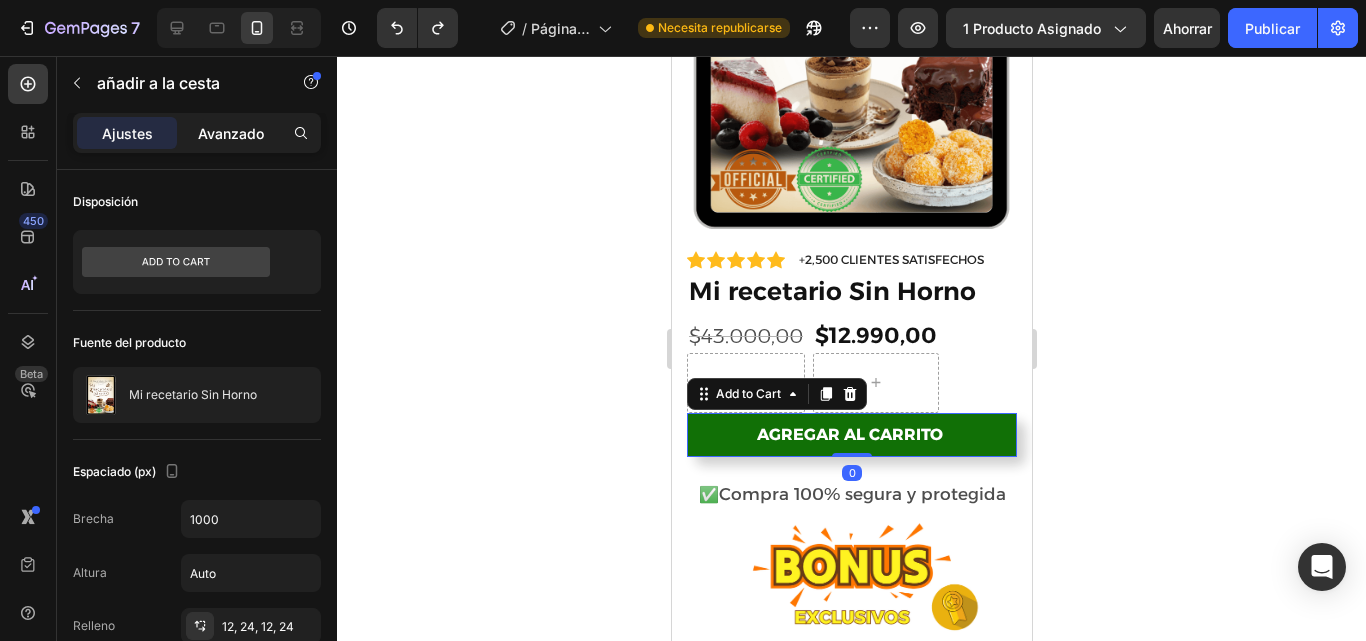 click on "Avanzado" at bounding box center [231, 133] 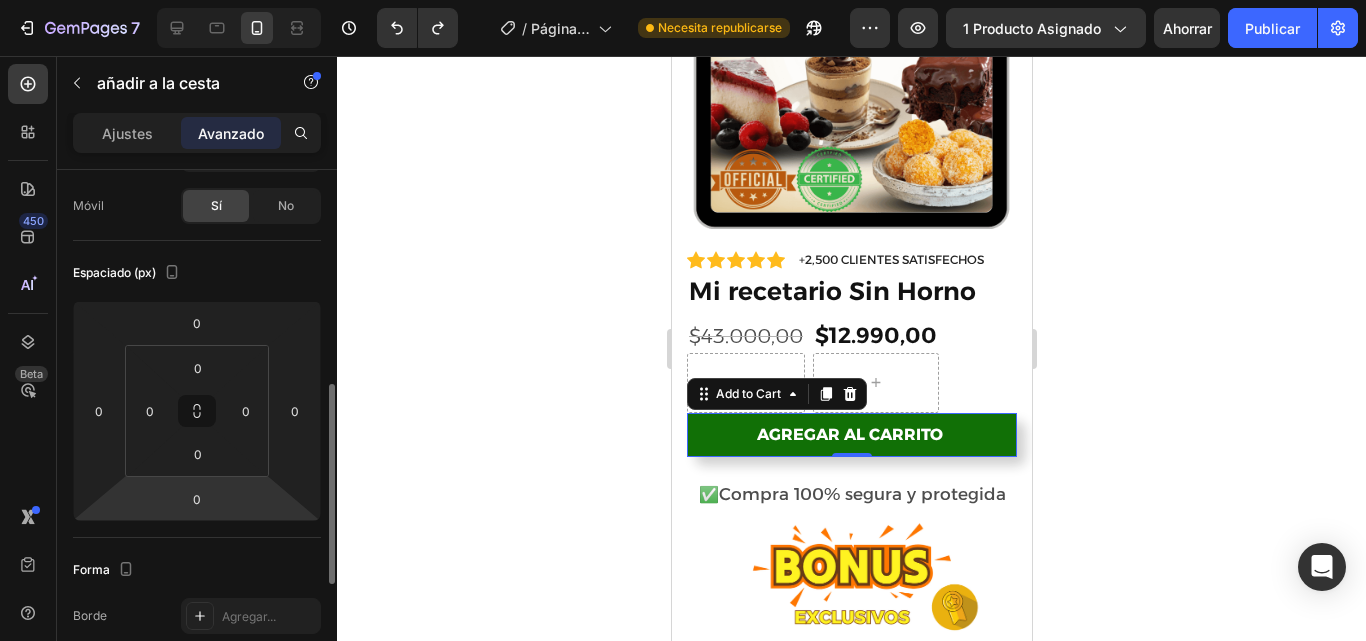 scroll, scrollTop: 261, scrollLeft: 0, axis: vertical 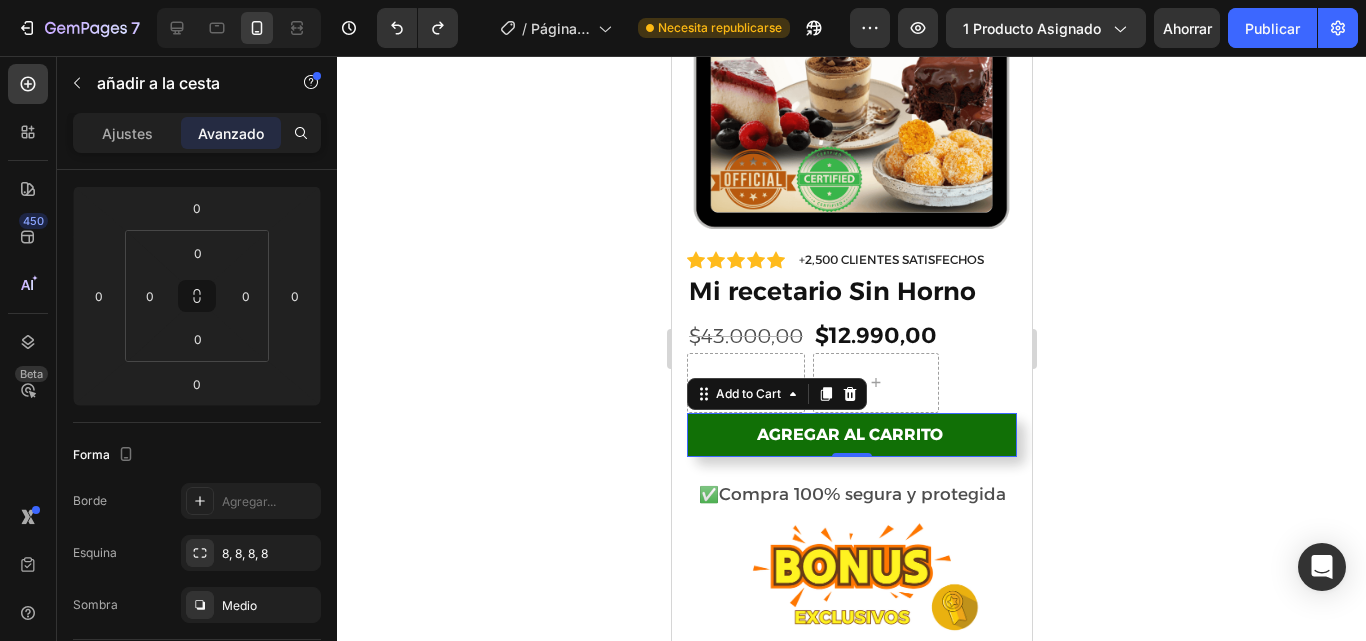 click 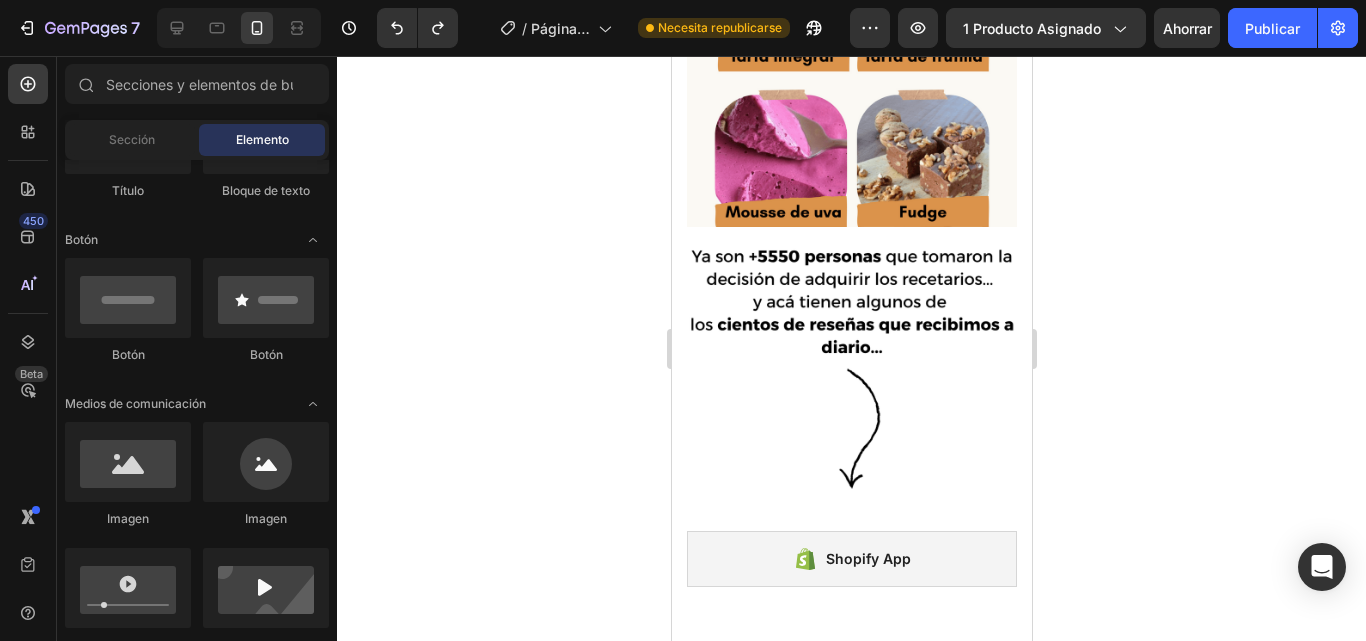 scroll, scrollTop: 4013, scrollLeft: 0, axis: vertical 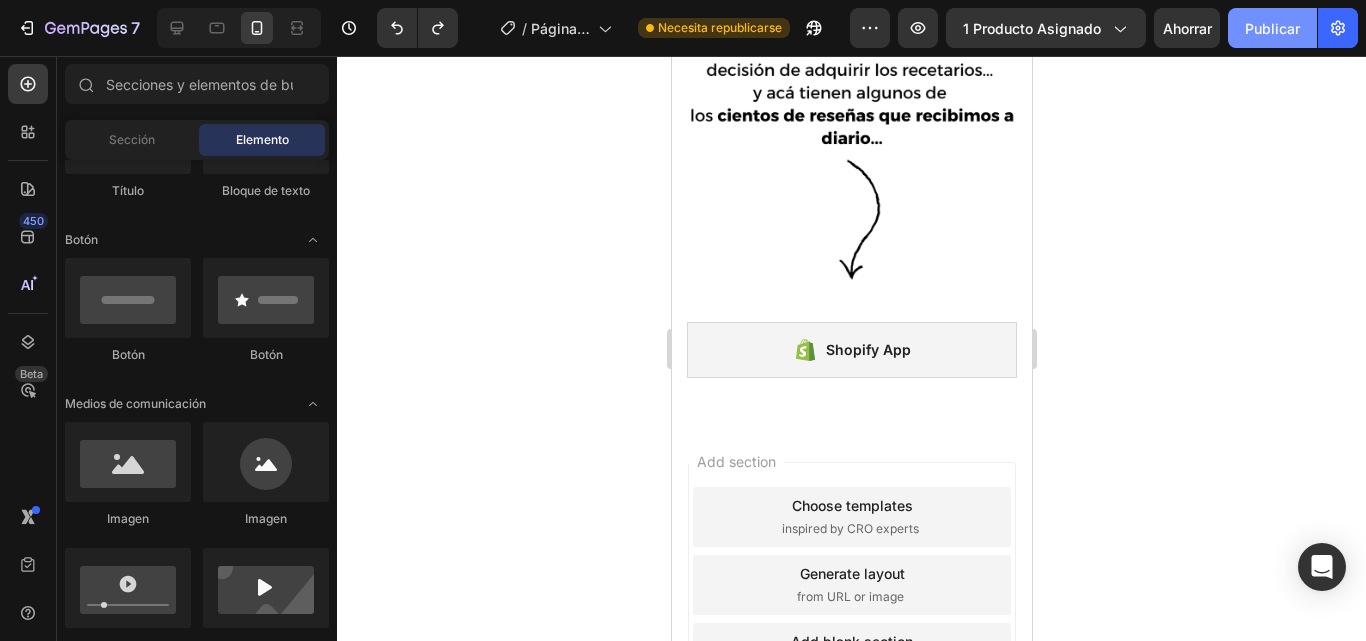 click on "Publicar" 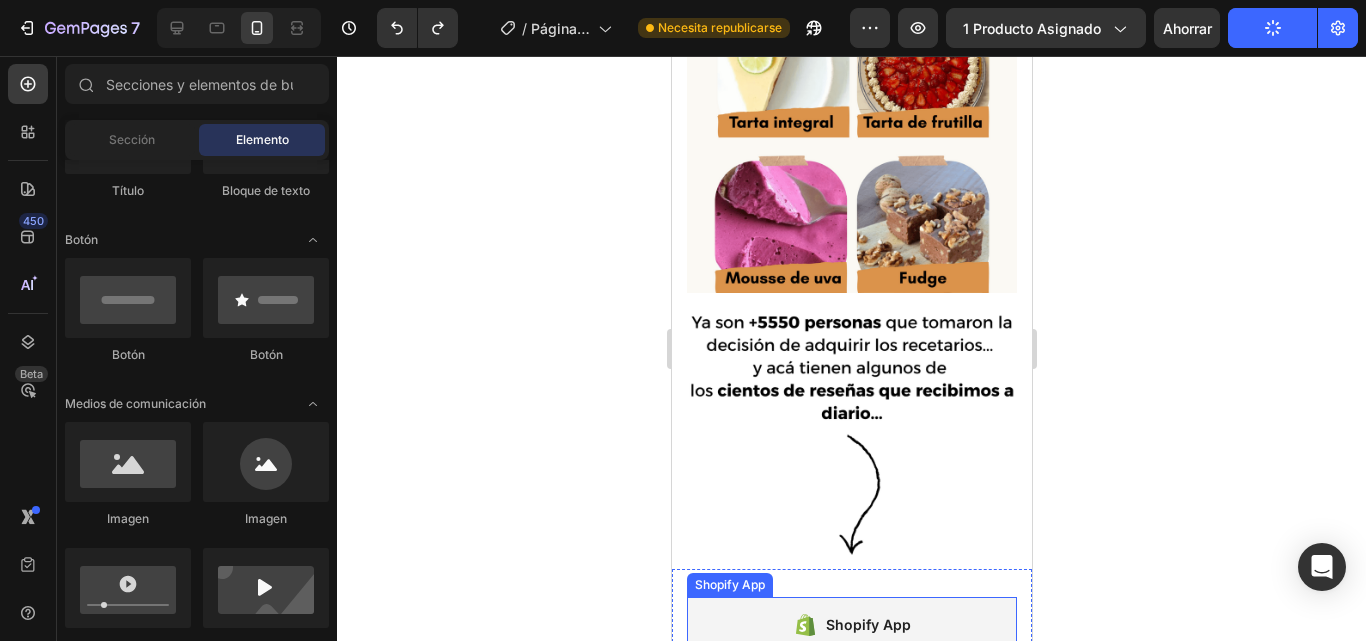 scroll, scrollTop: 3779, scrollLeft: 0, axis: vertical 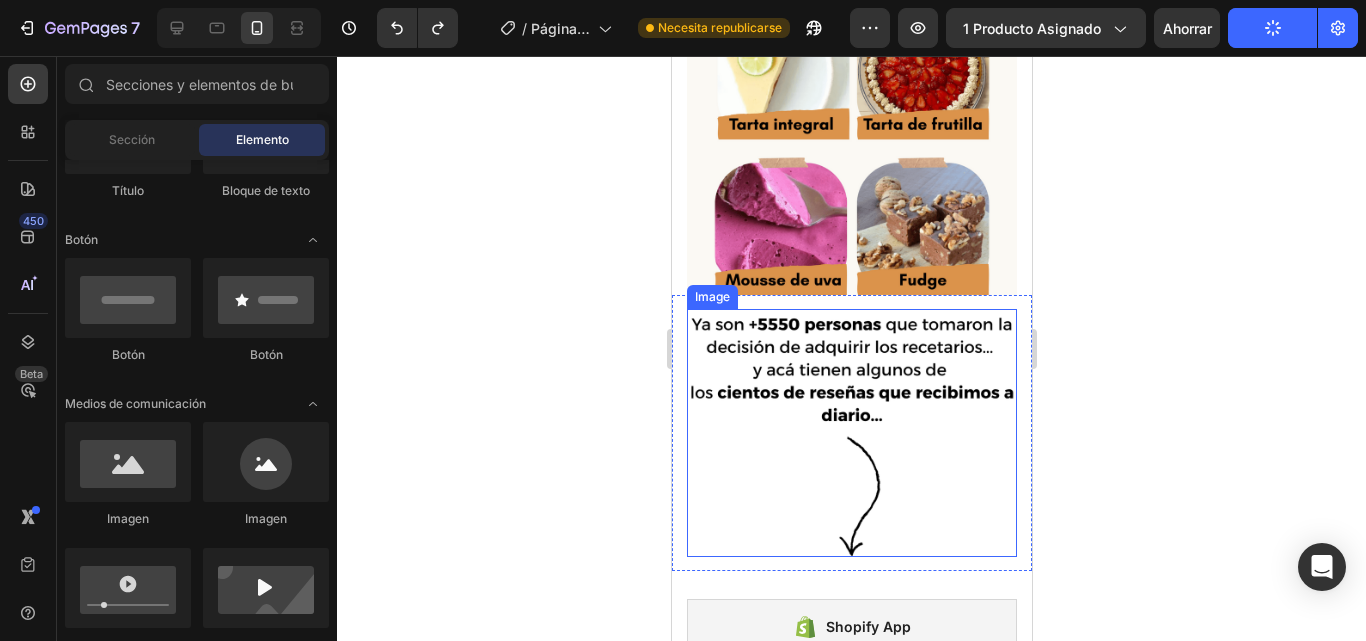 click at bounding box center (851, 433) 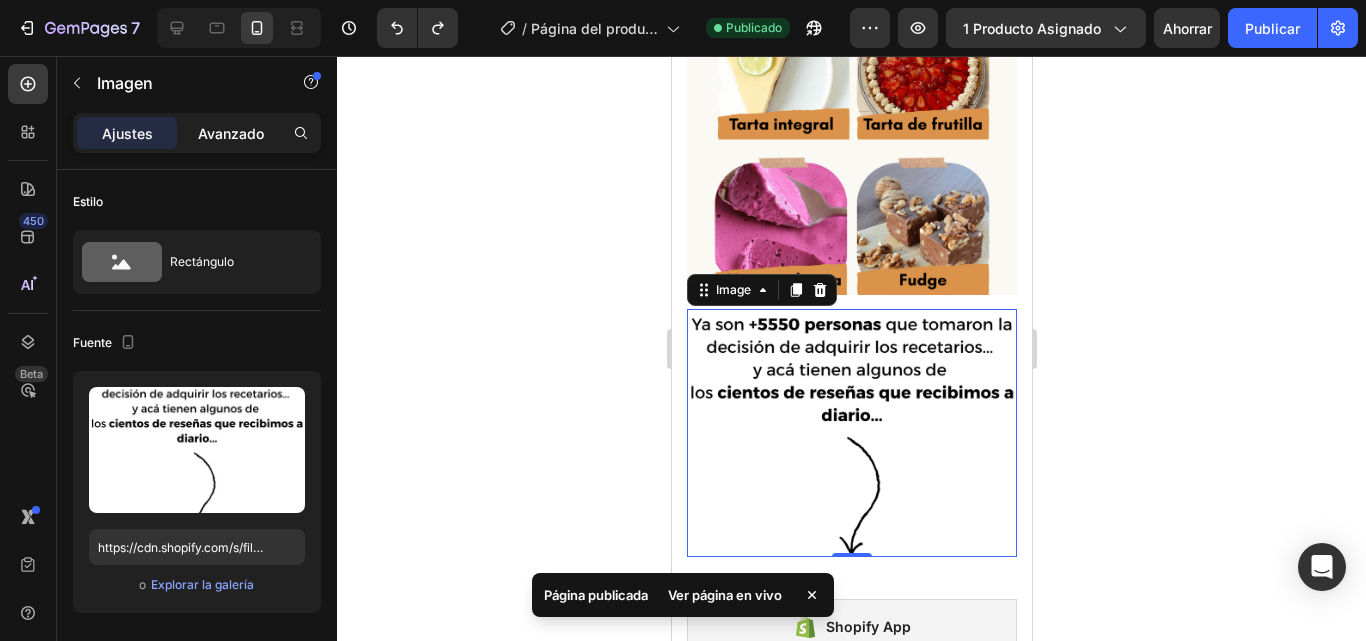 click on "Avanzado" at bounding box center [231, 133] 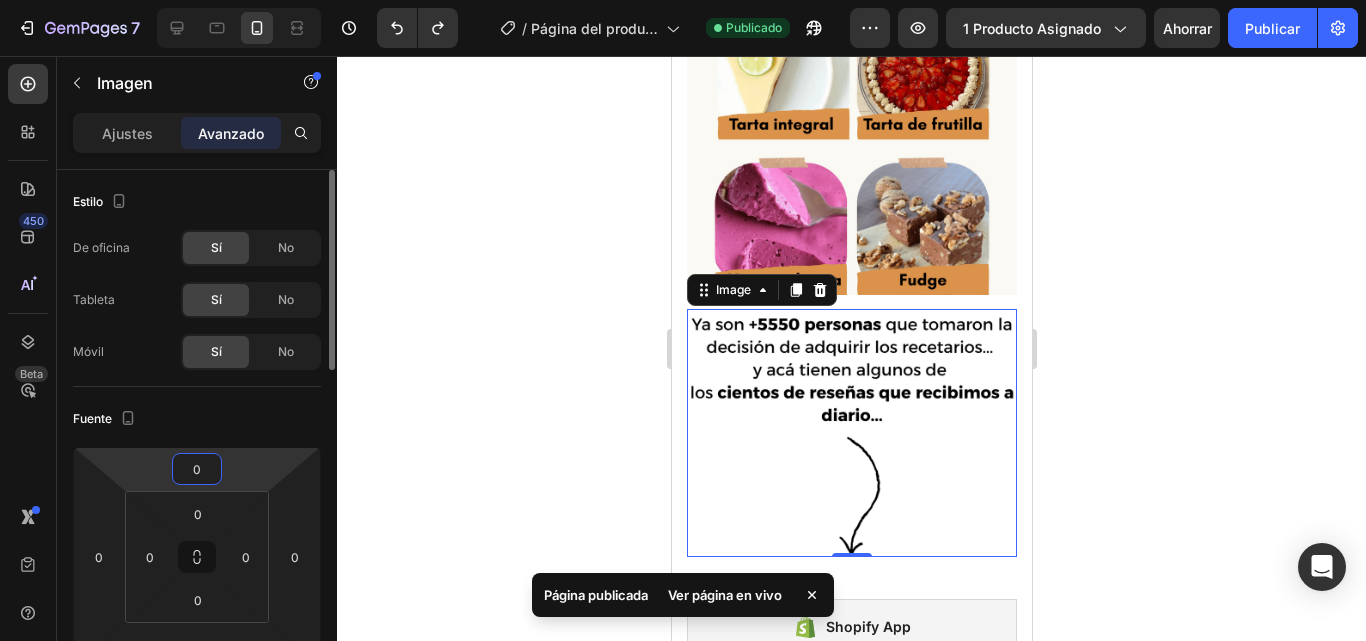 click on "0" at bounding box center (197, 469) 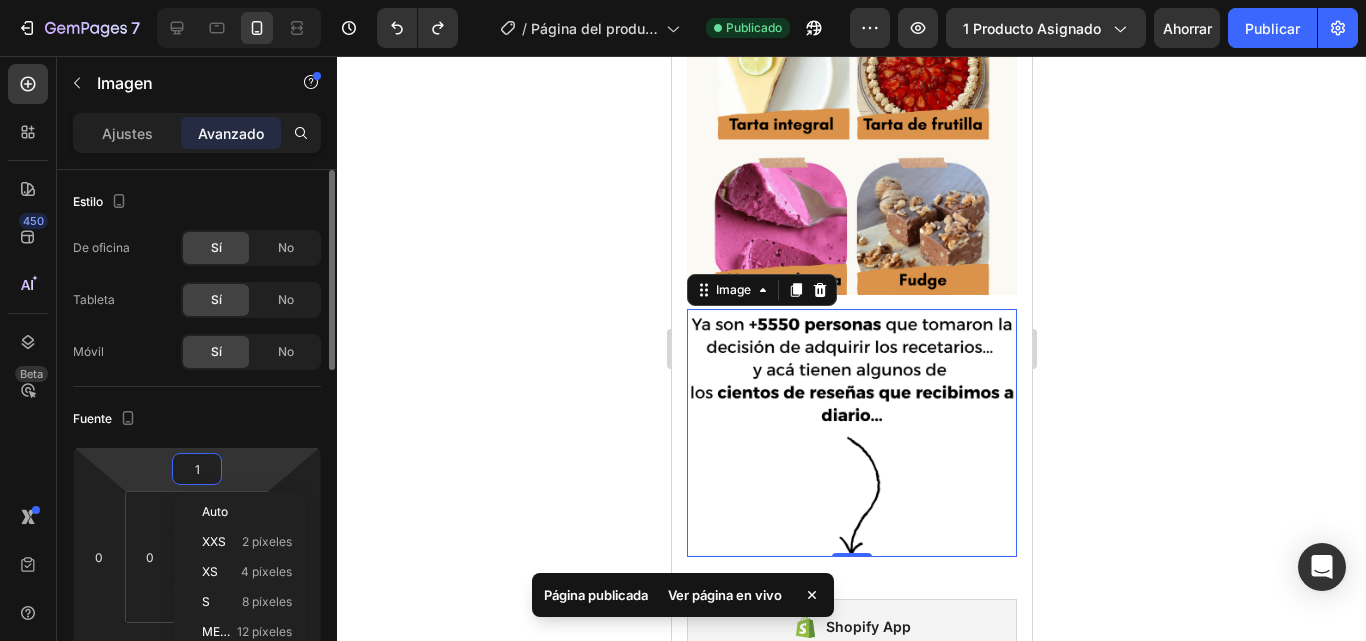 type on "10" 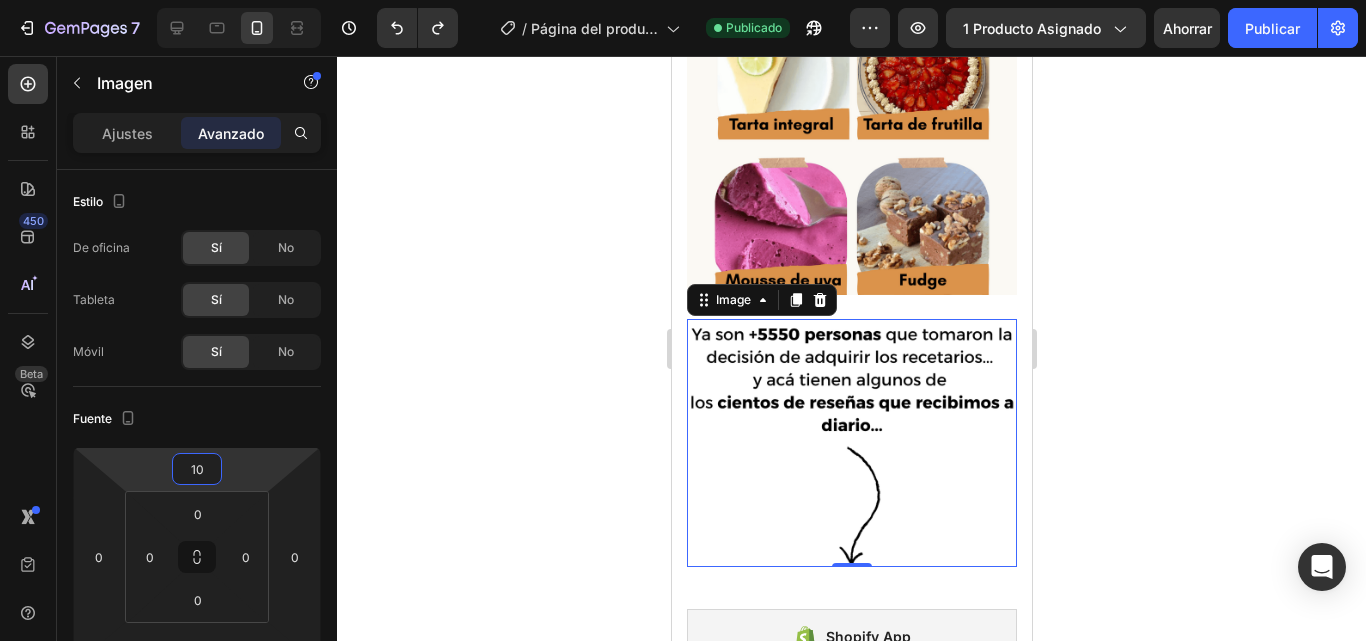 click 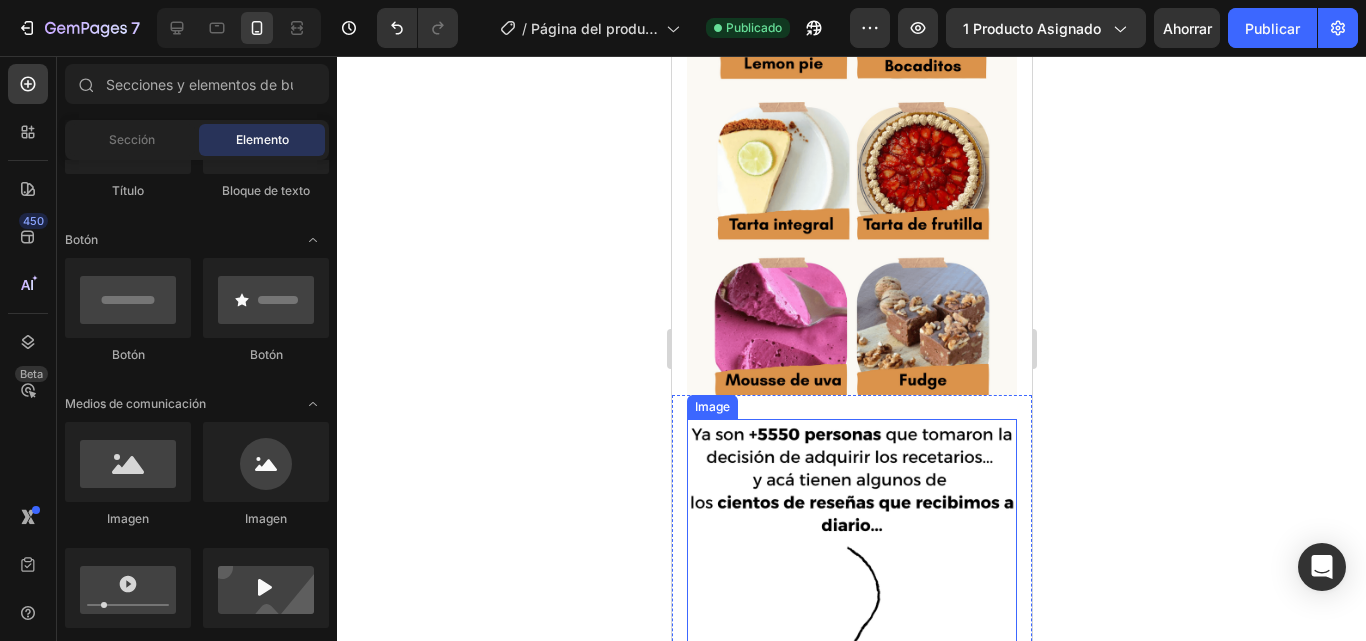 scroll, scrollTop: 3672, scrollLeft: 0, axis: vertical 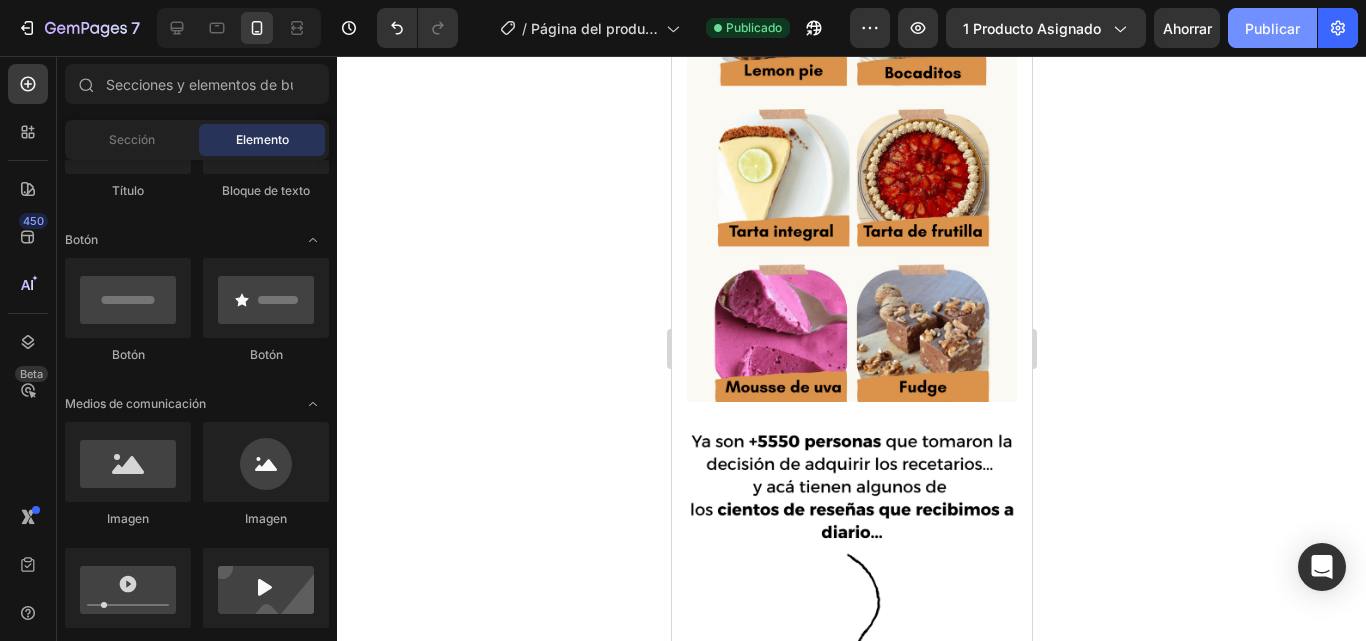 click on "Publicar" at bounding box center [1272, 28] 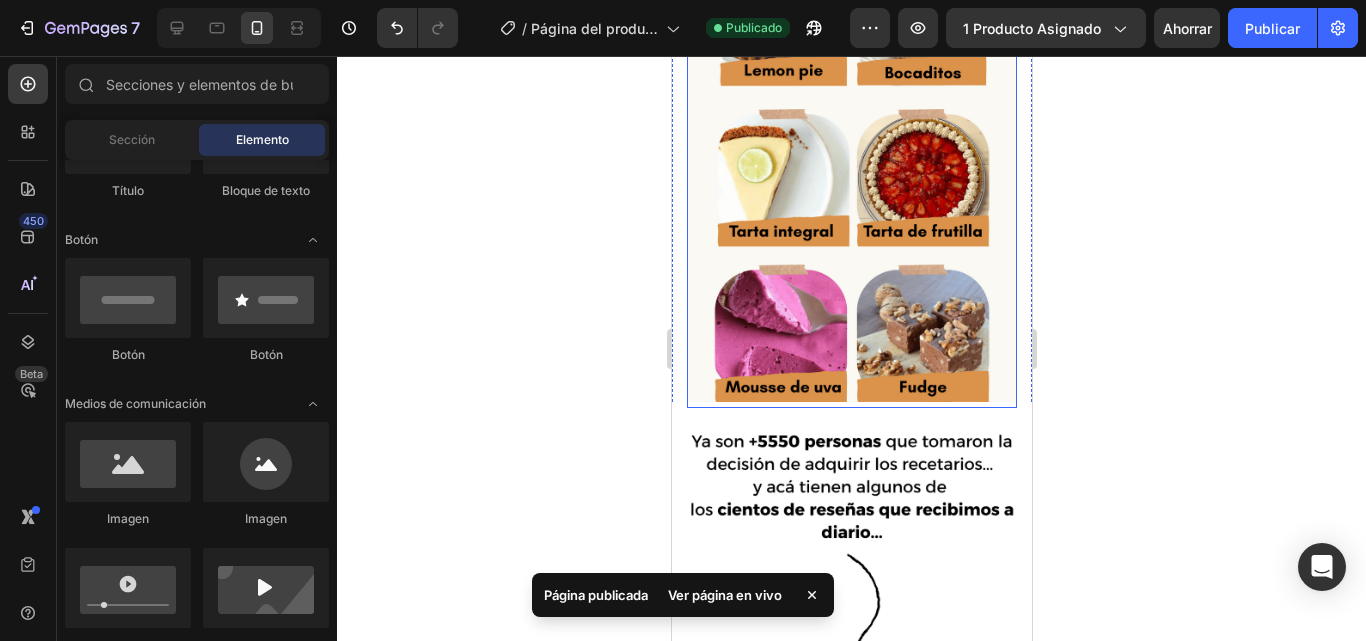 click 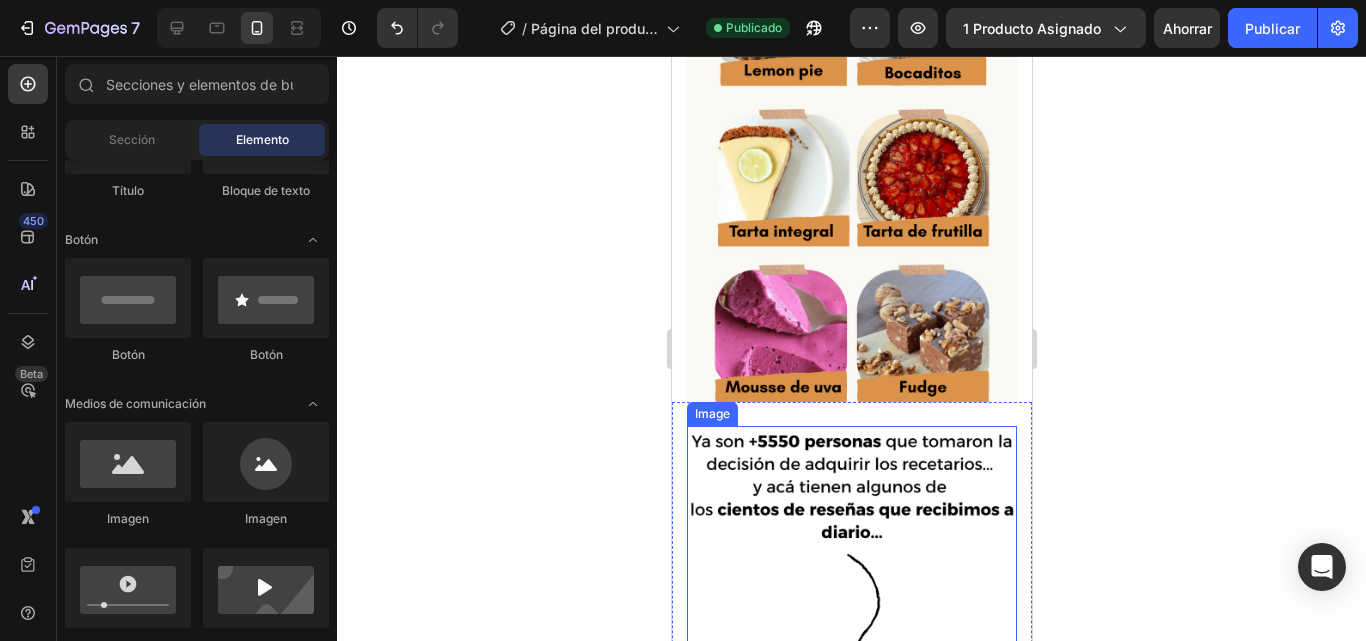 click at bounding box center [851, 550] 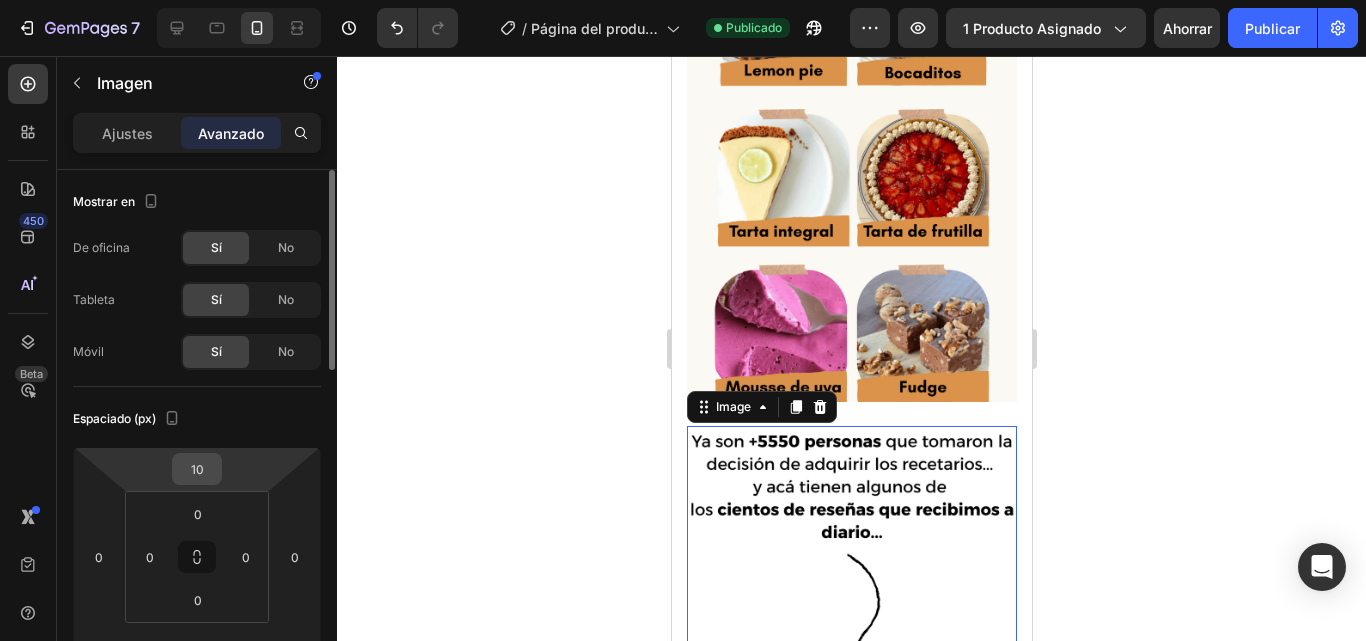 click on "10" at bounding box center [197, 469] 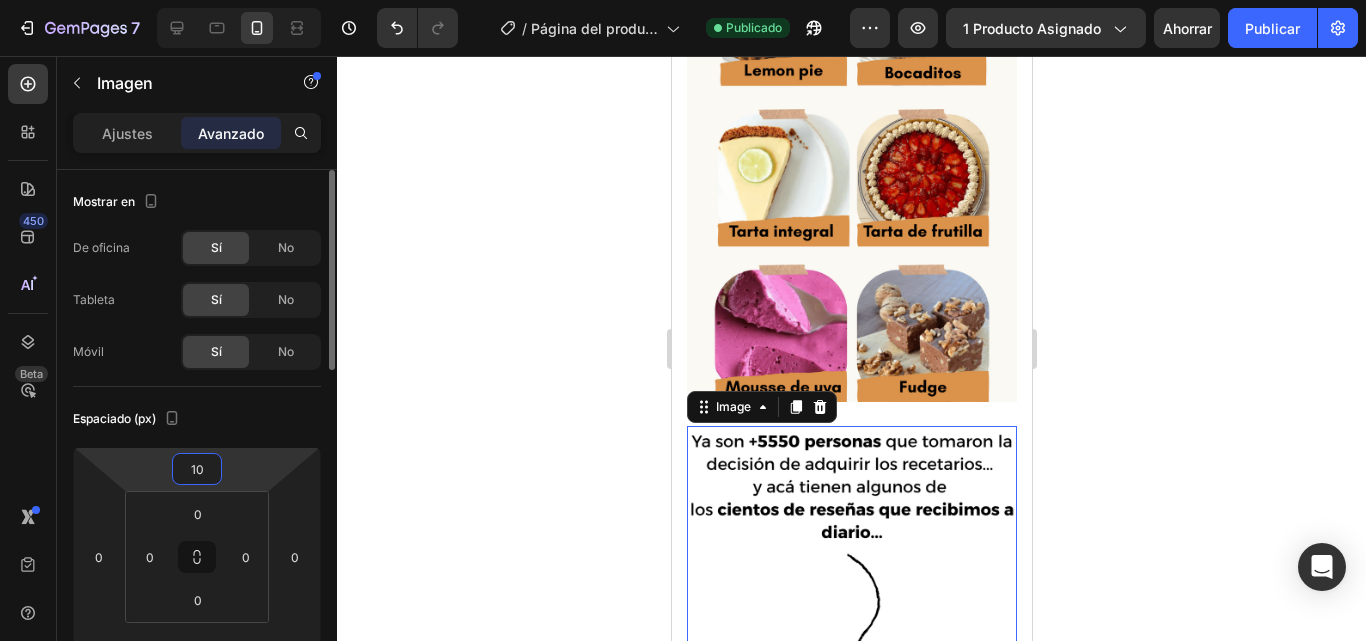 click on "10" at bounding box center [197, 469] 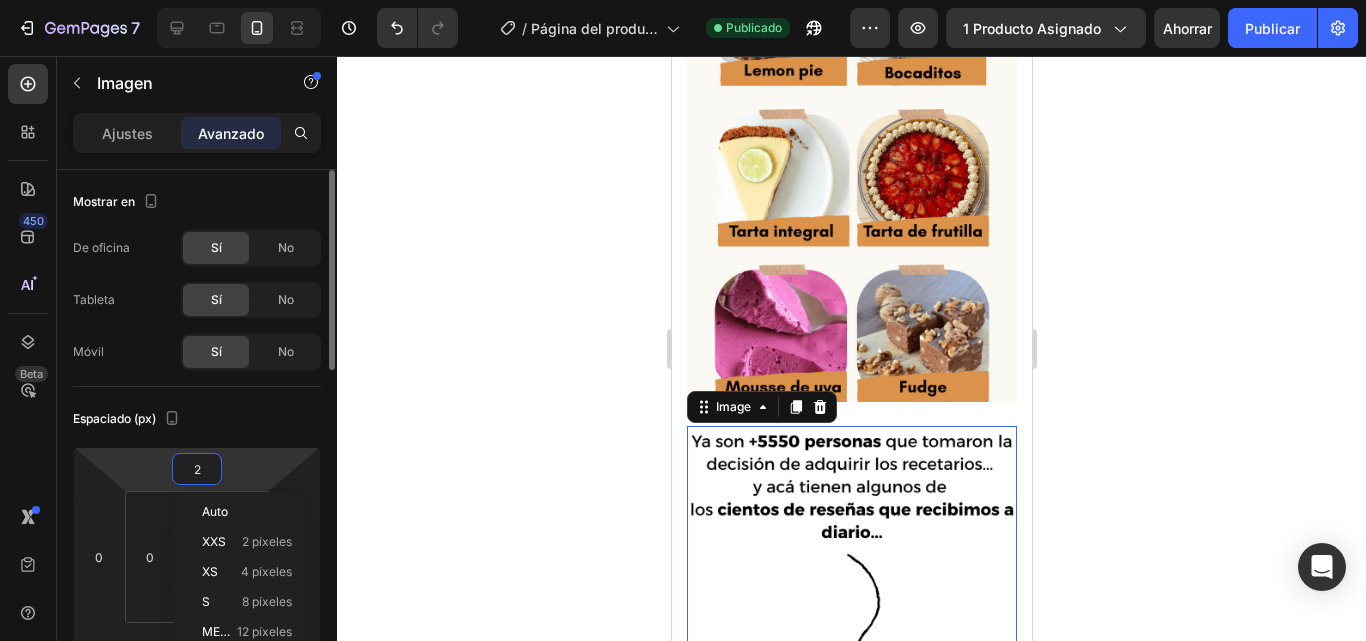 type on "20" 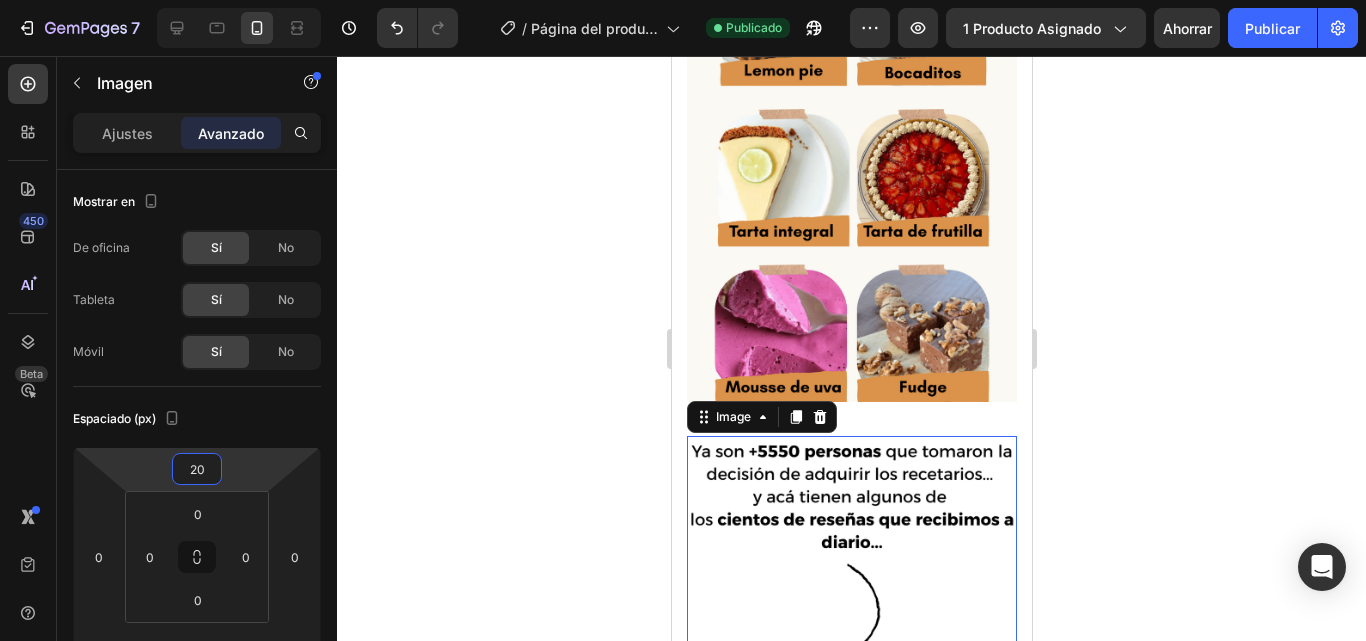 click 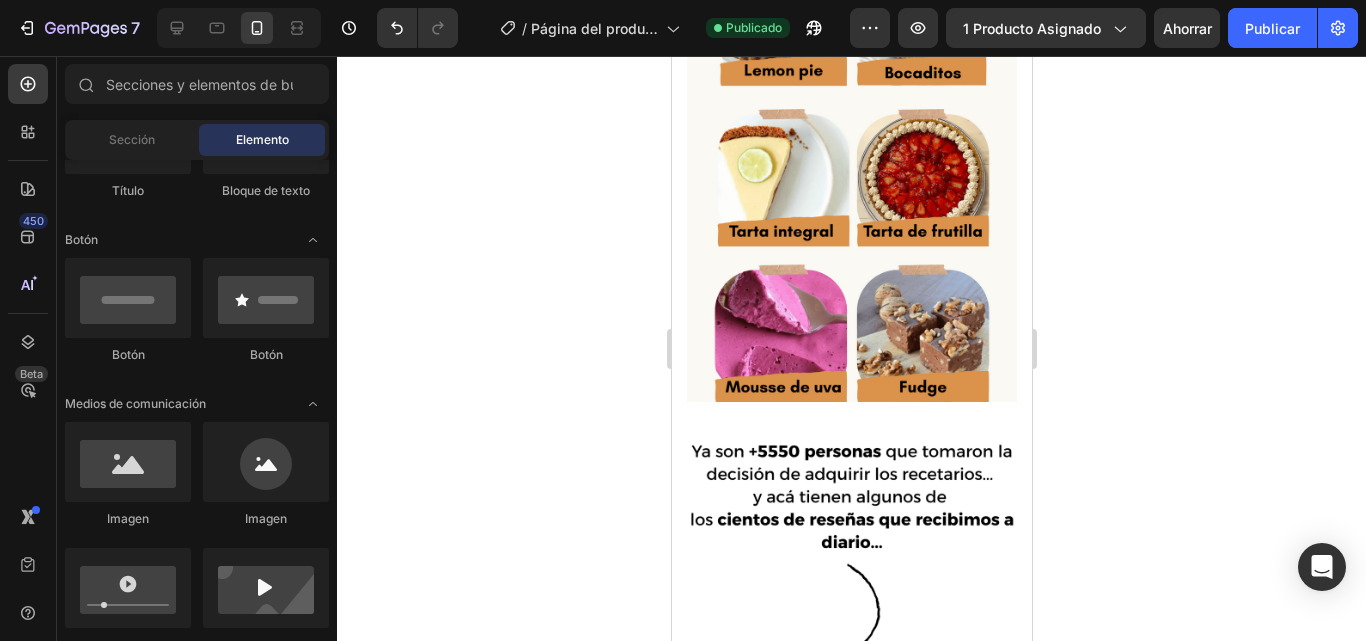 click 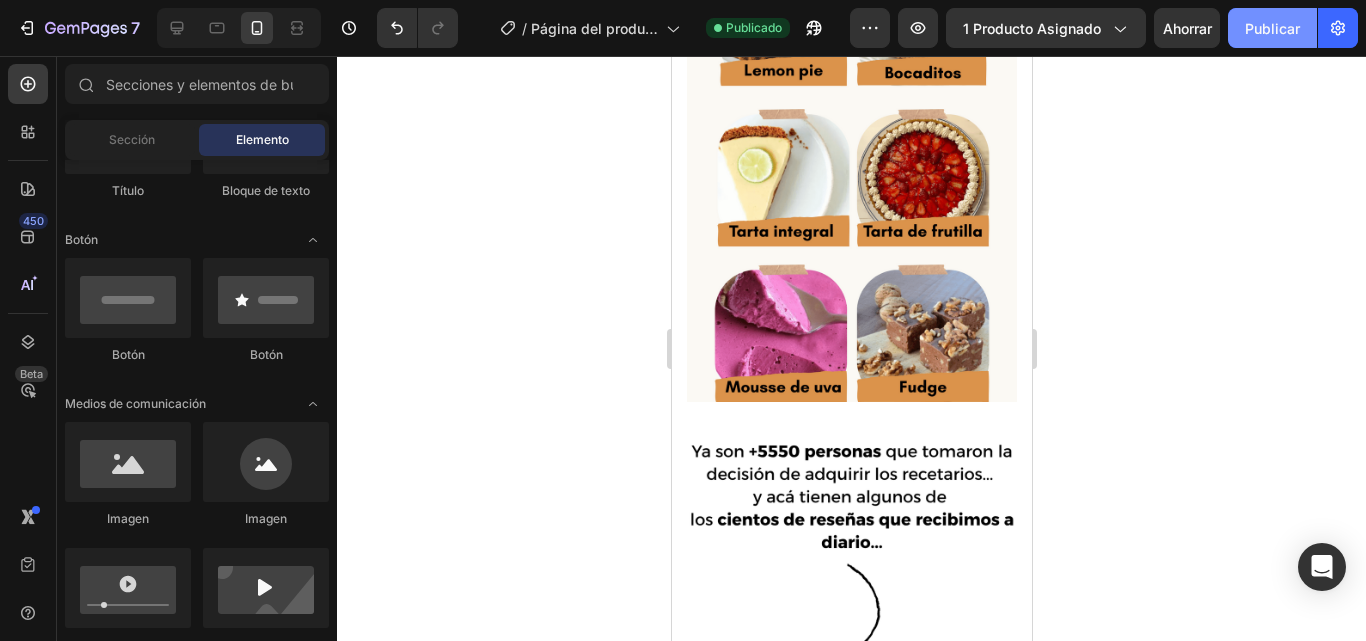 click on "Publicar" 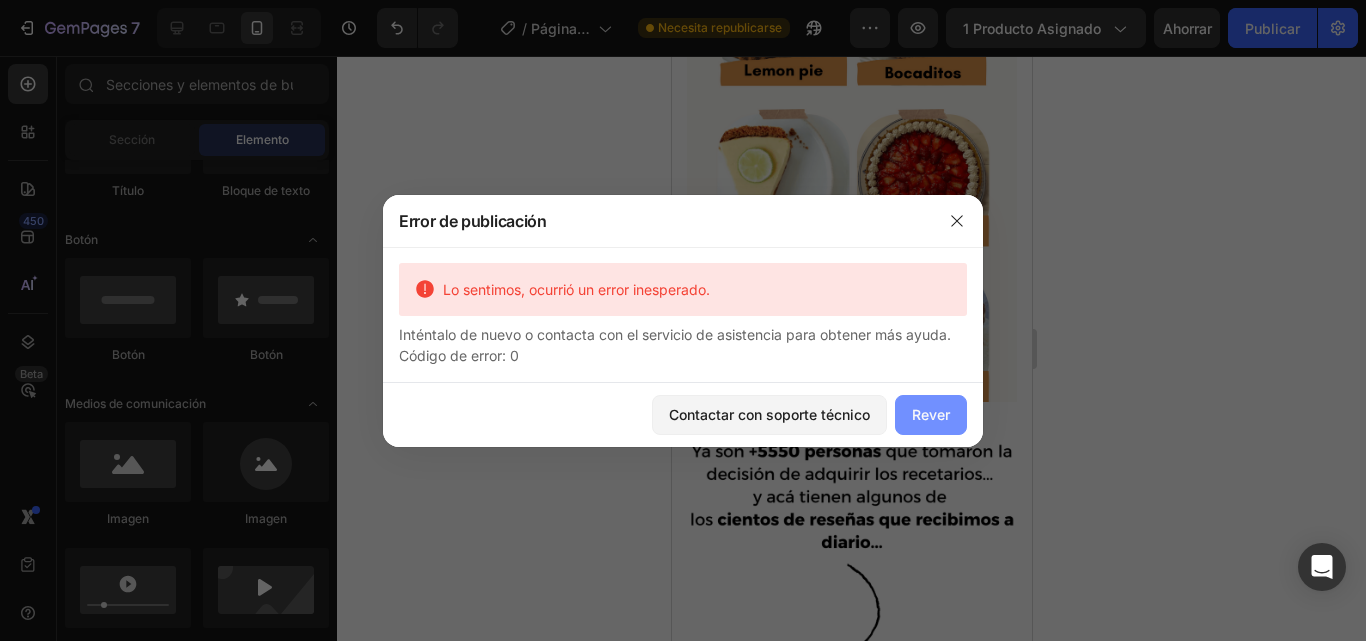 click on "Rever" at bounding box center [931, 414] 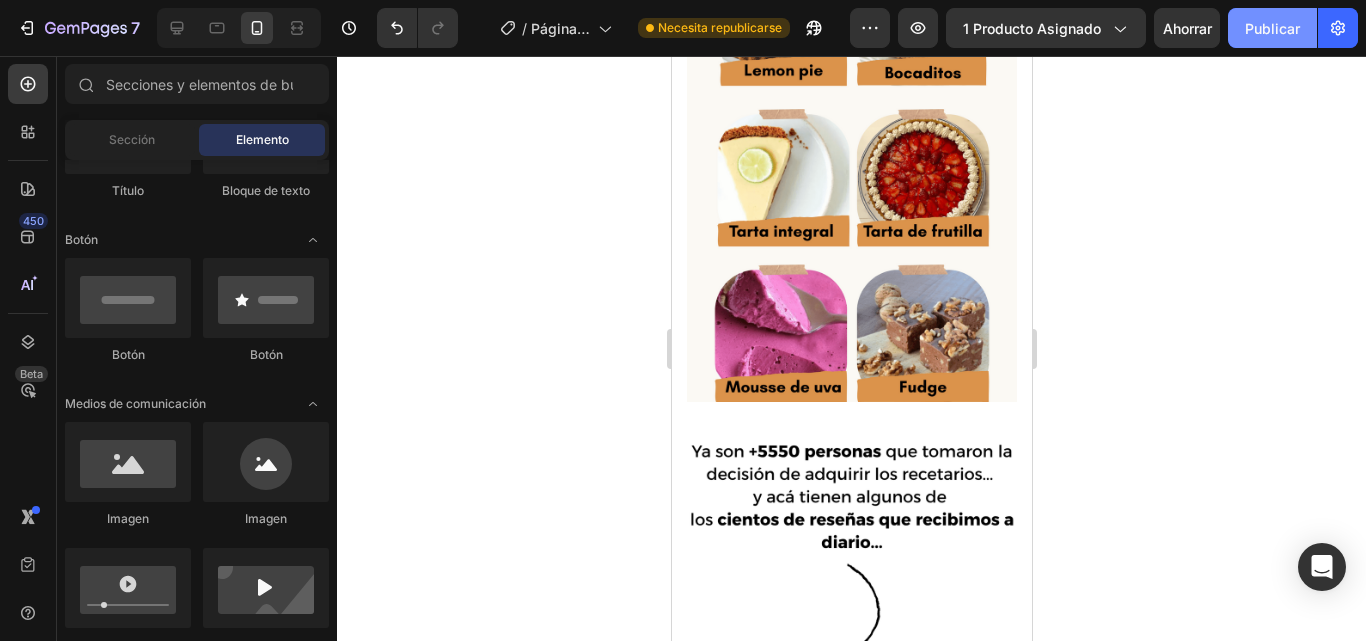 click on "Publicar" 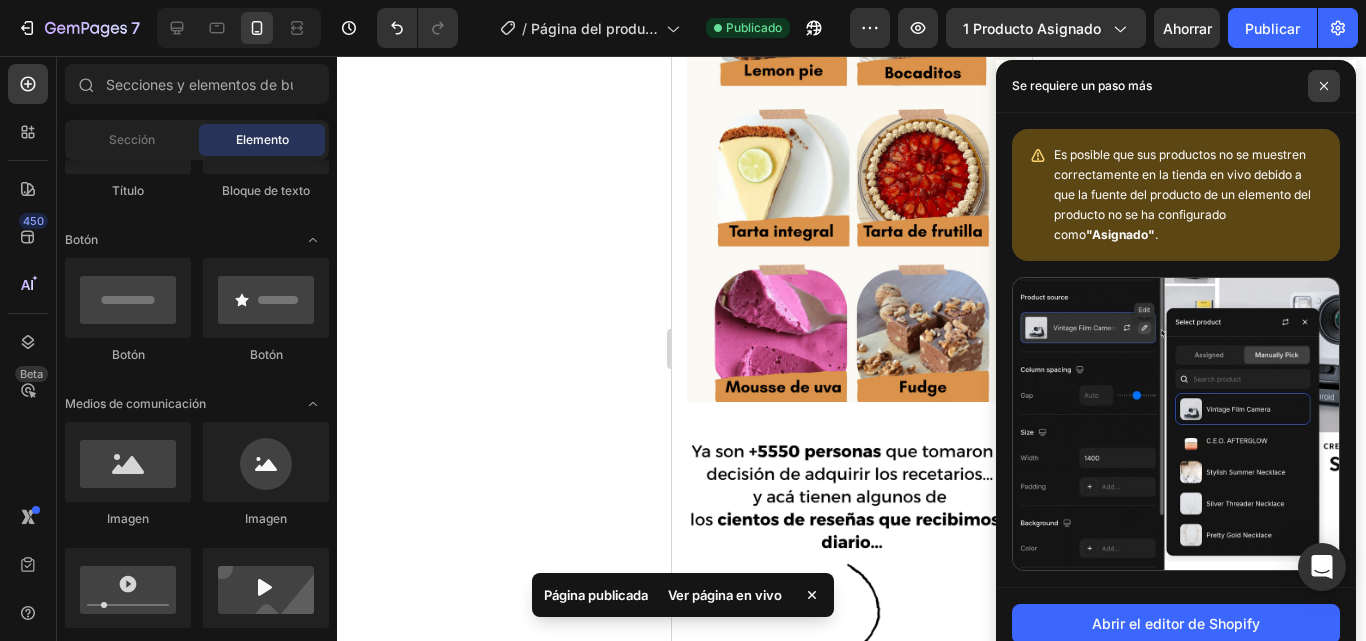 click 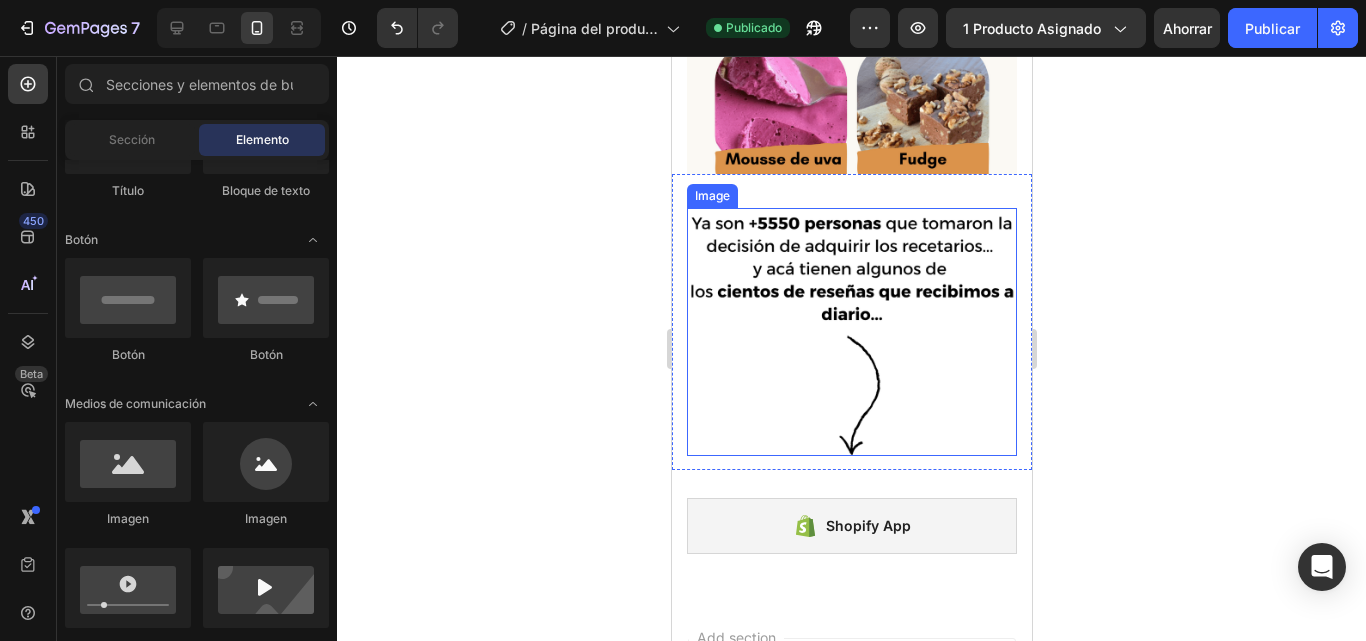 scroll, scrollTop: 3936, scrollLeft: 0, axis: vertical 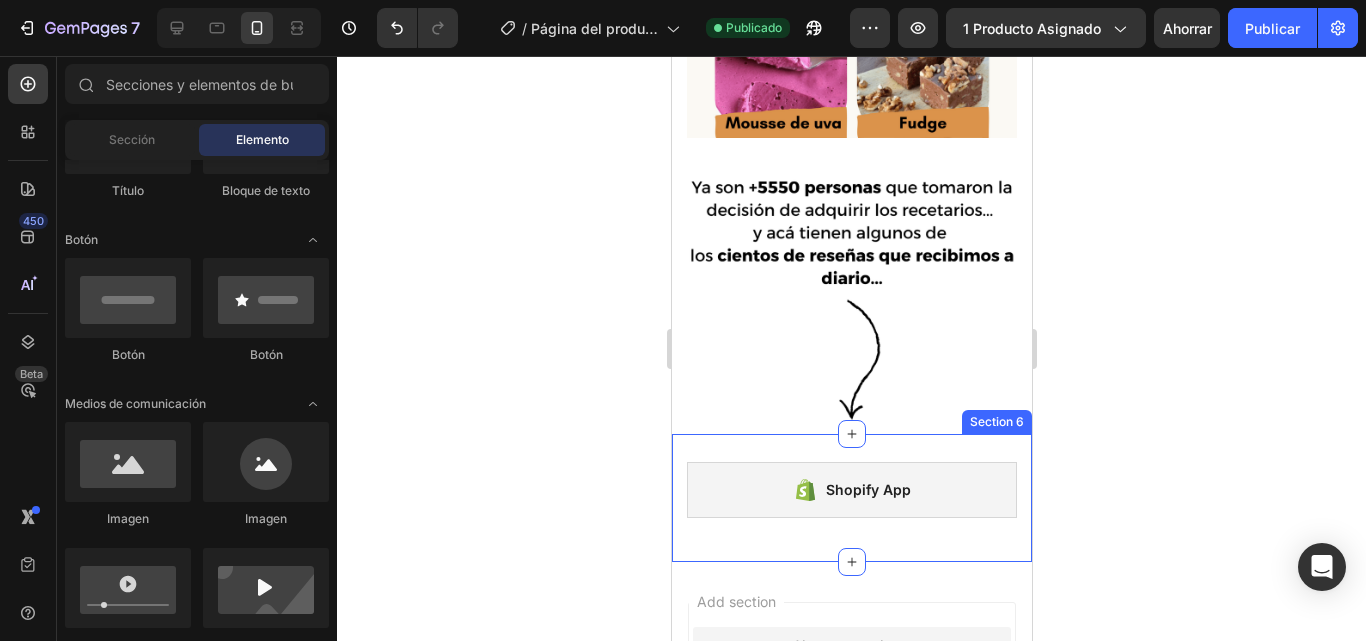 click on "Shopify App Shopify App Section 6" at bounding box center (851, 498) 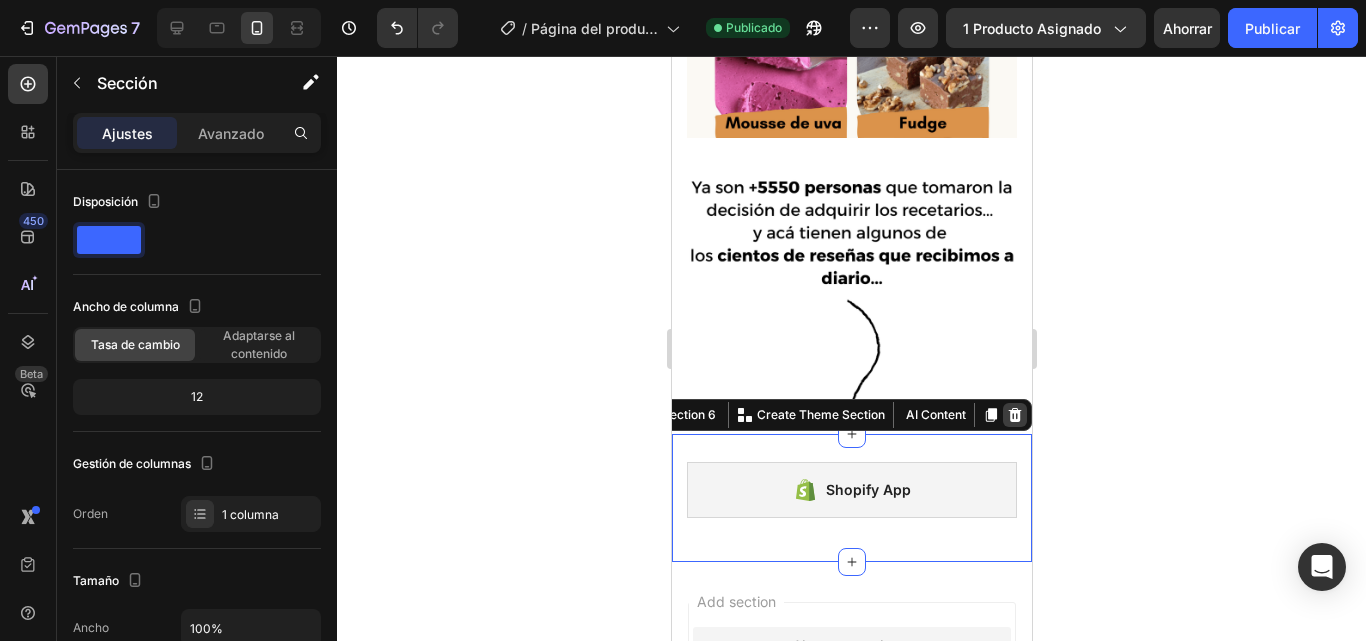 click 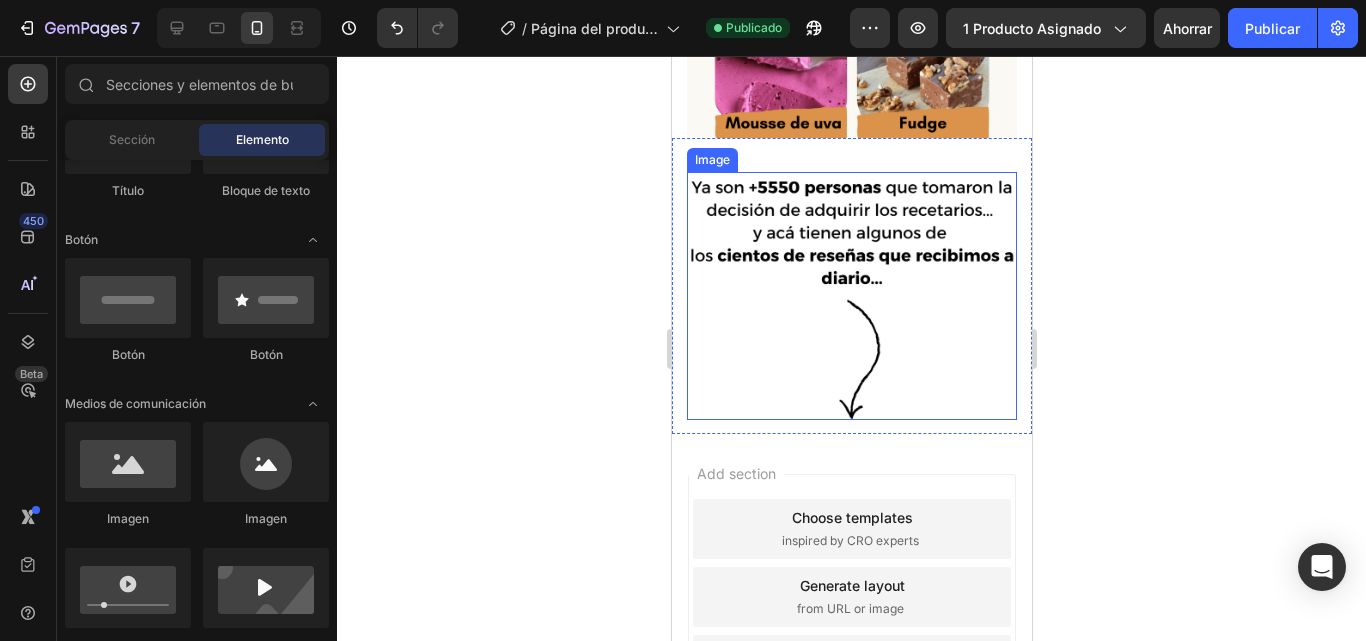 click at bounding box center (851, 296) 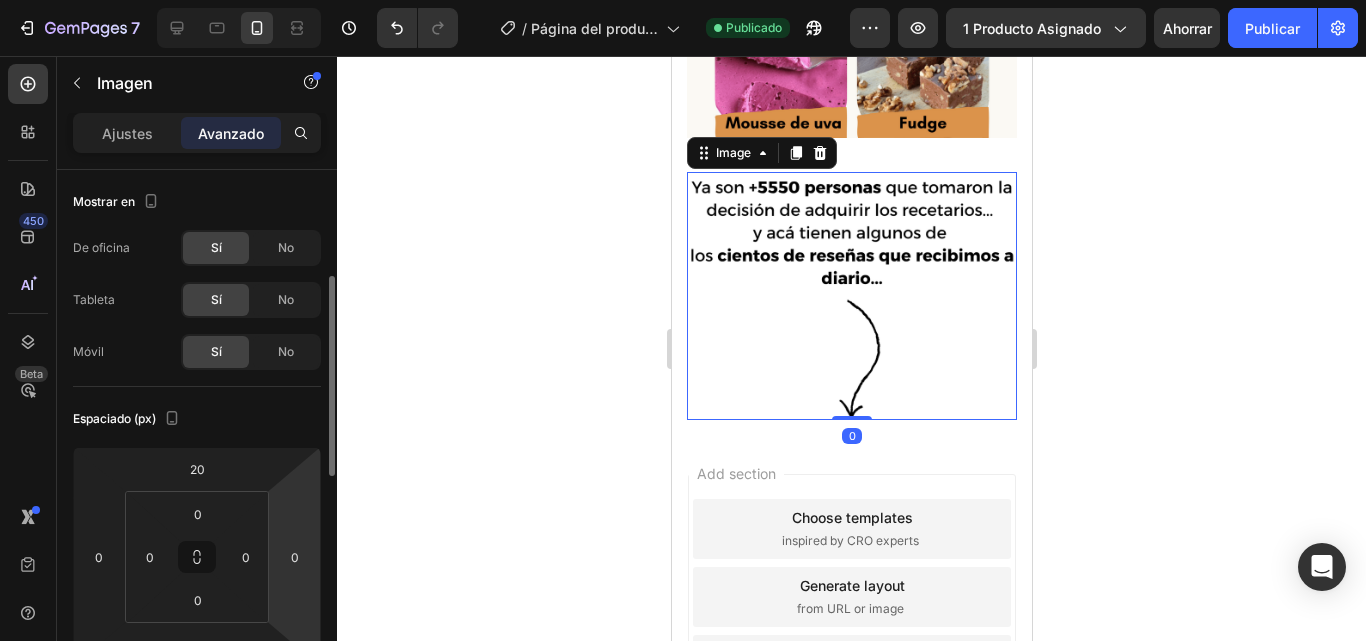 scroll, scrollTop: 77, scrollLeft: 0, axis: vertical 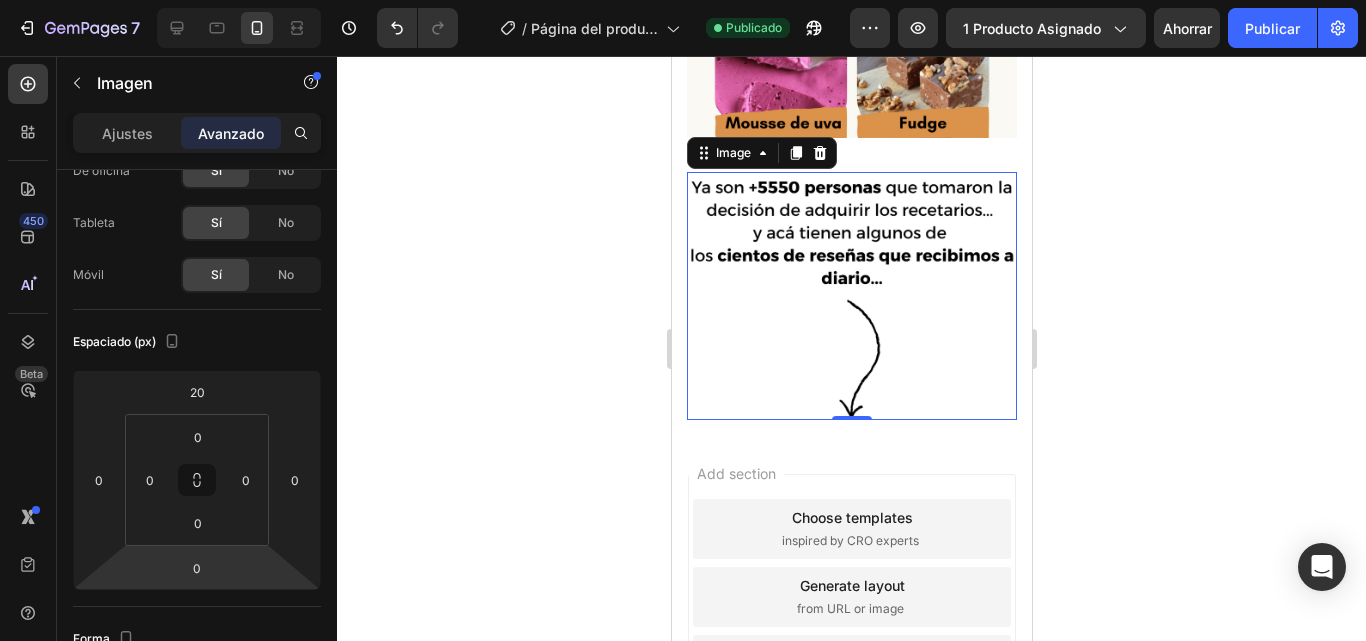 click 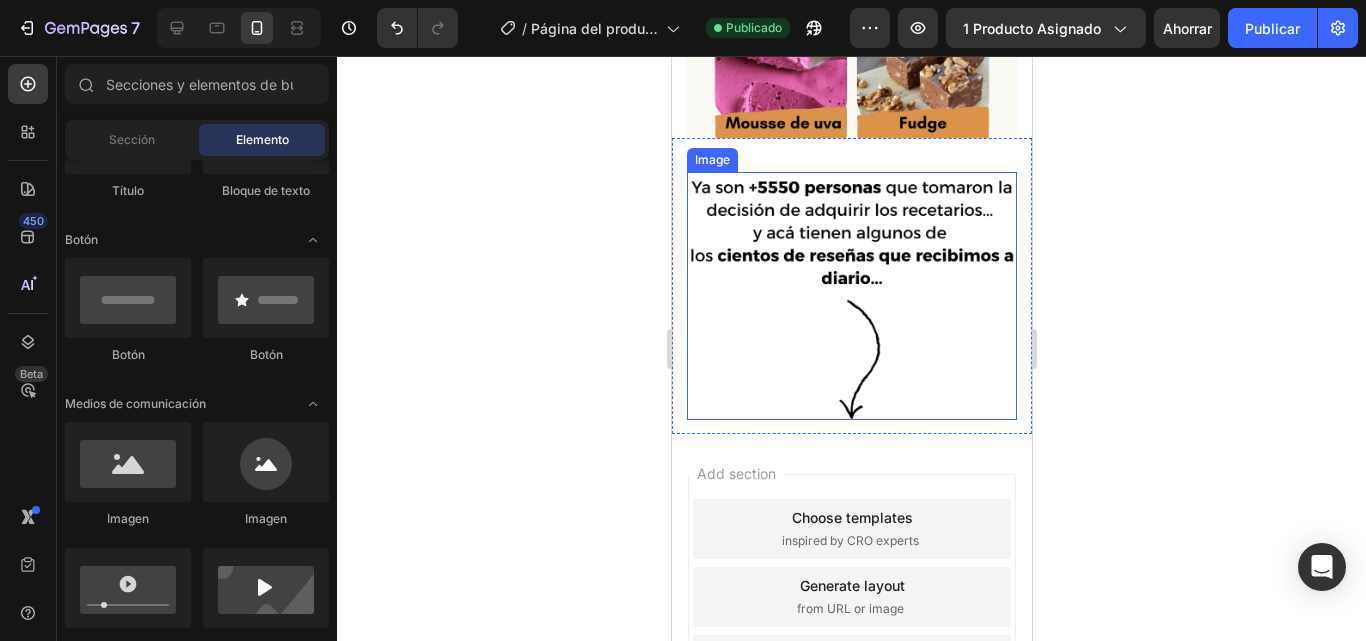 click at bounding box center [851, 296] 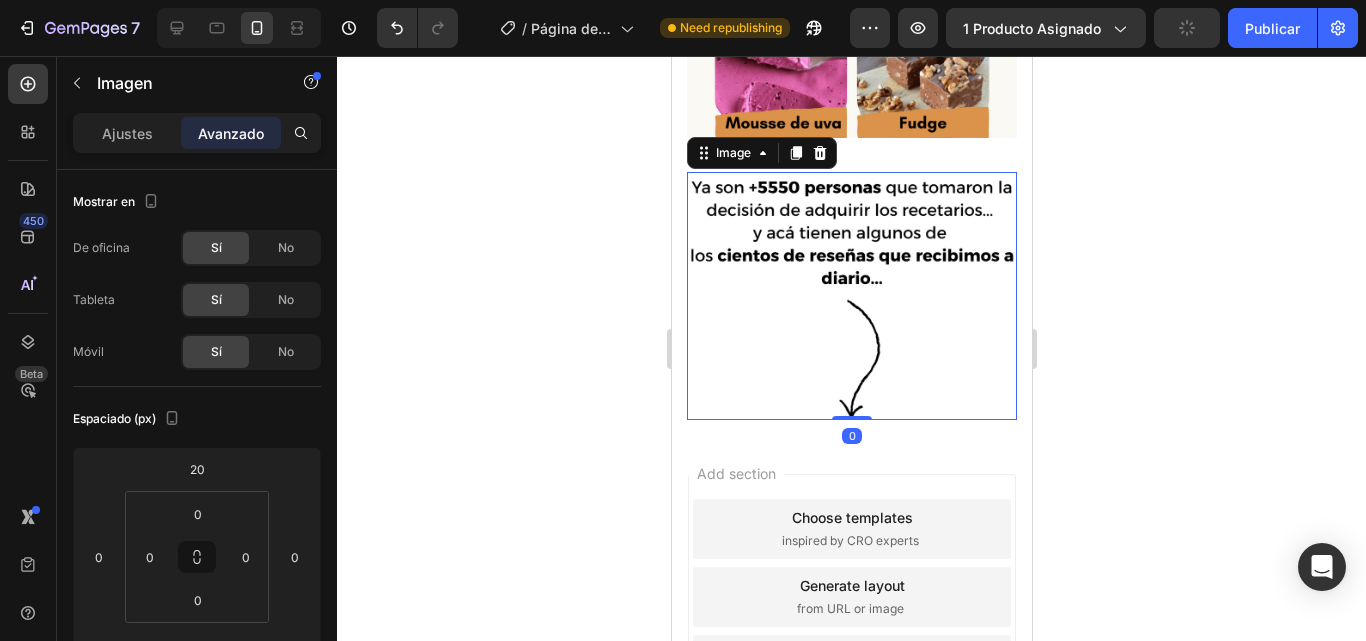 click 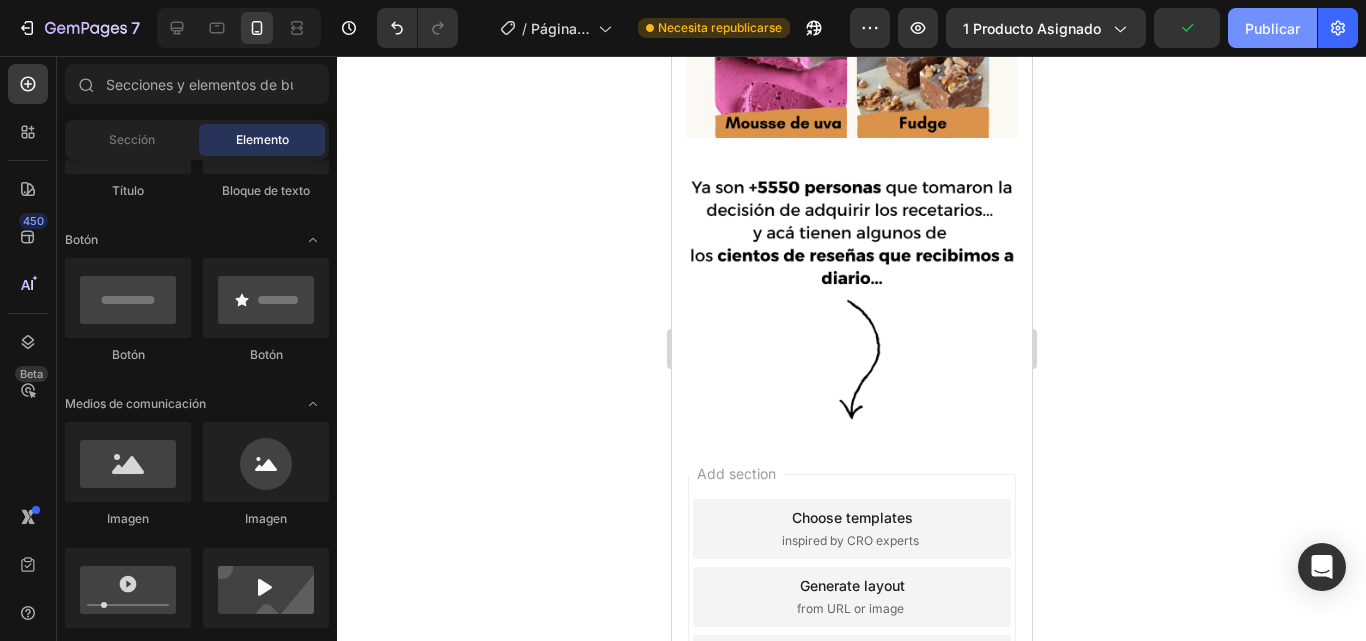 click on "Publicar" at bounding box center [1272, 28] 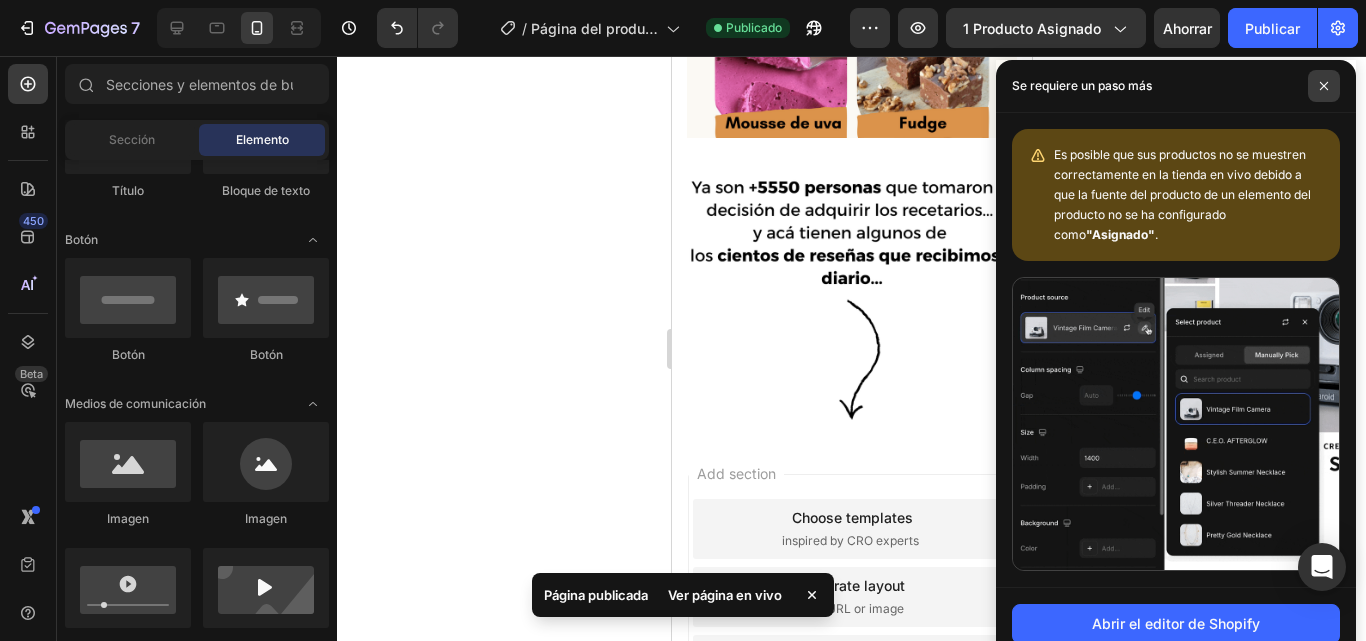 click 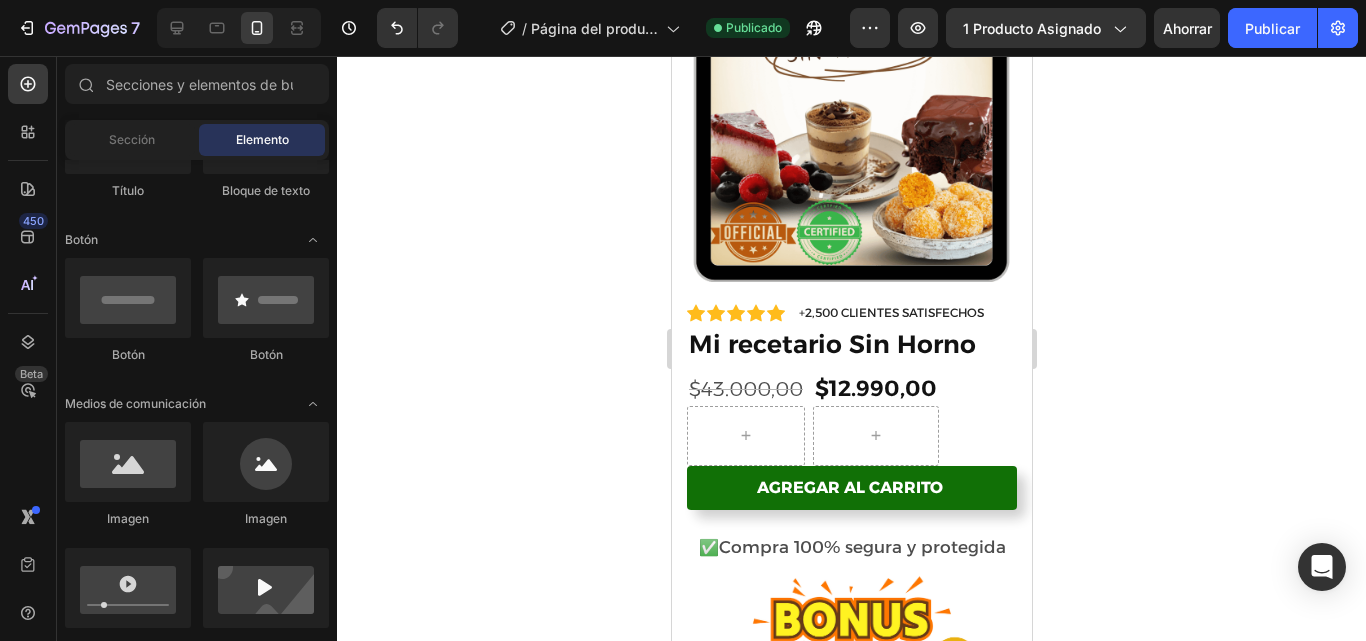 scroll, scrollTop: 1764, scrollLeft: 0, axis: vertical 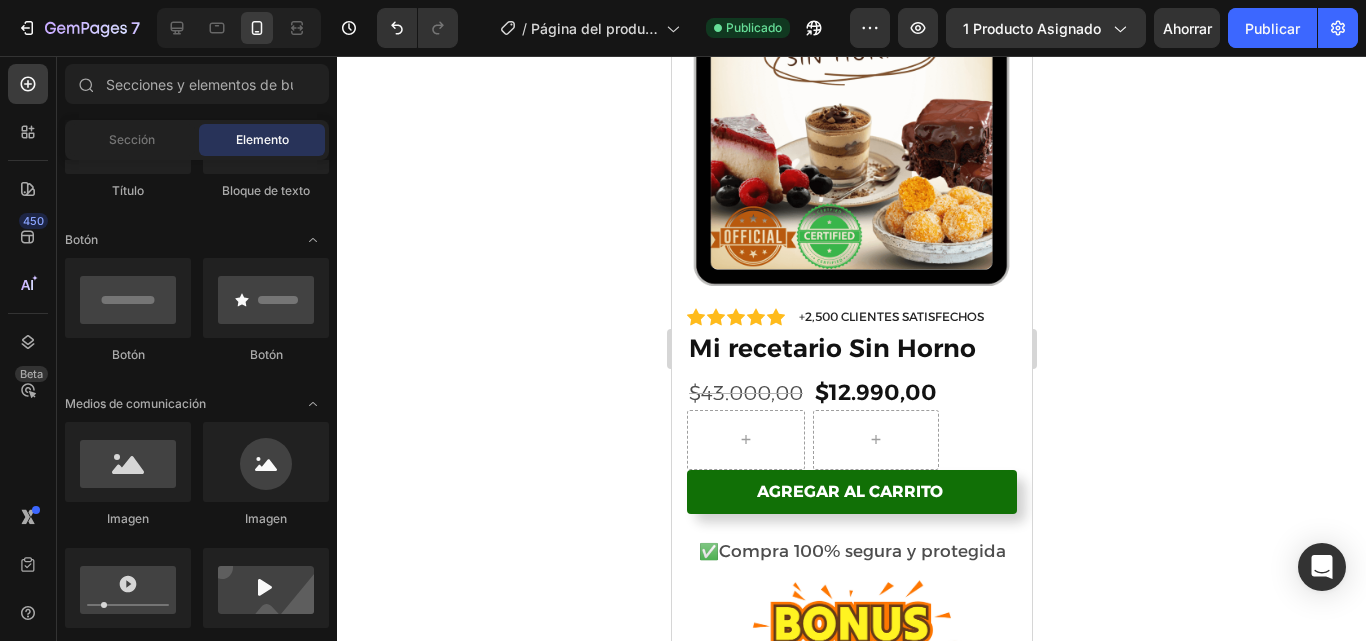 click 